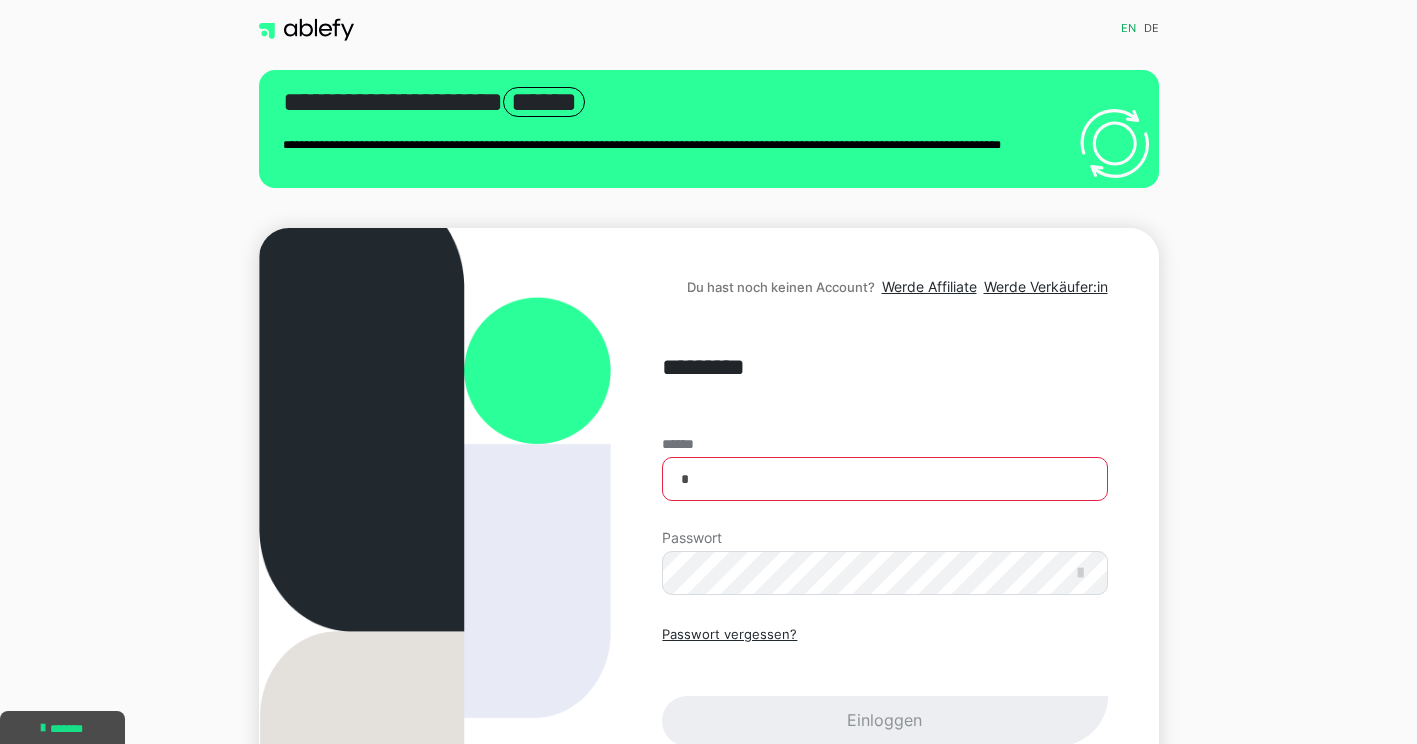 scroll, scrollTop: 0, scrollLeft: 0, axis: both 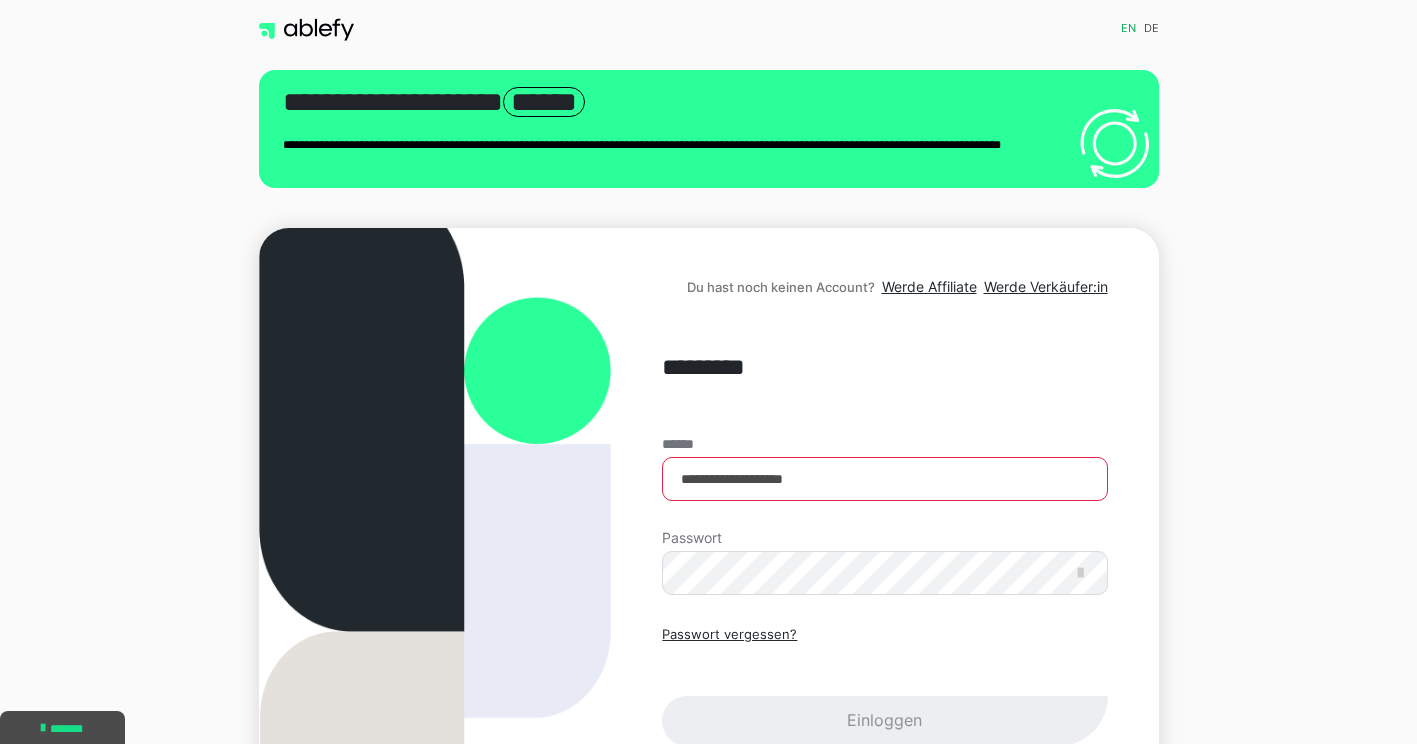 type on "**********" 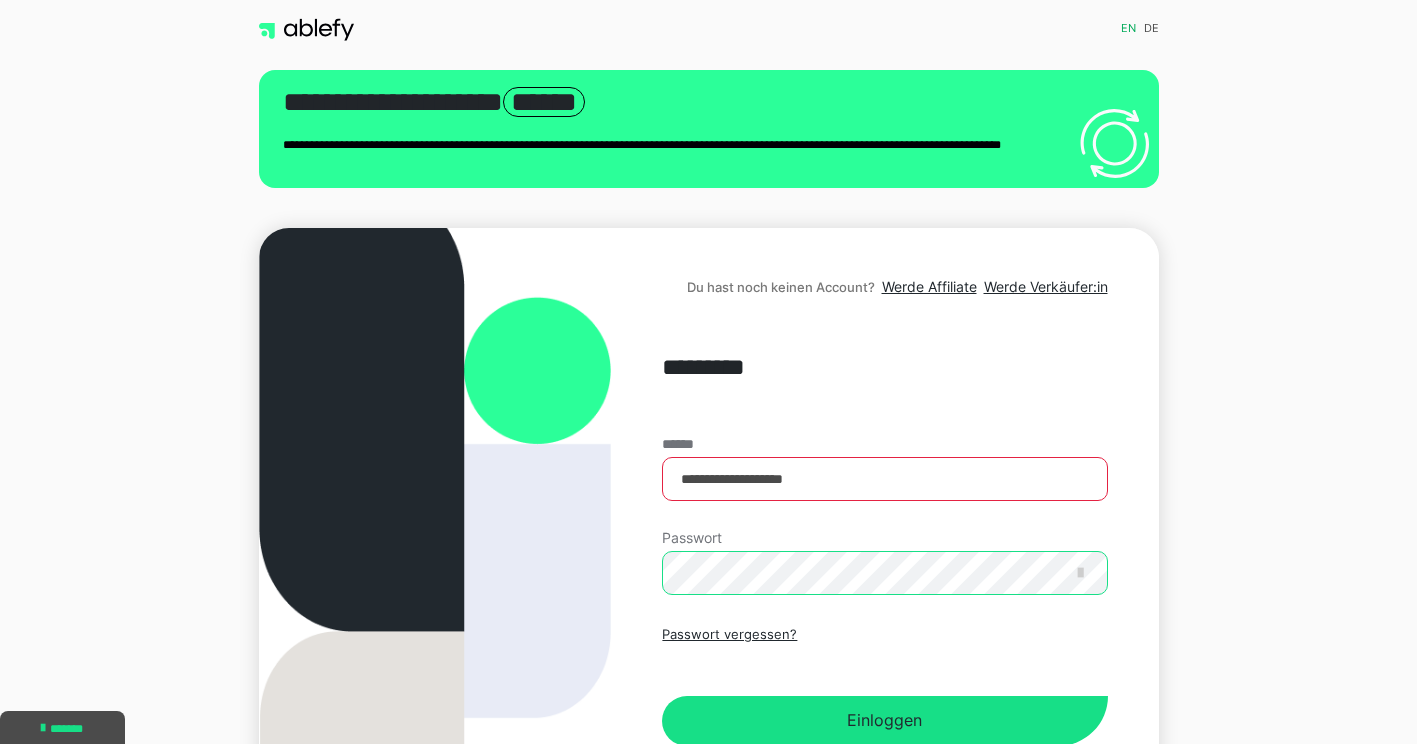click on "Einloggen" at bounding box center (884, 721) 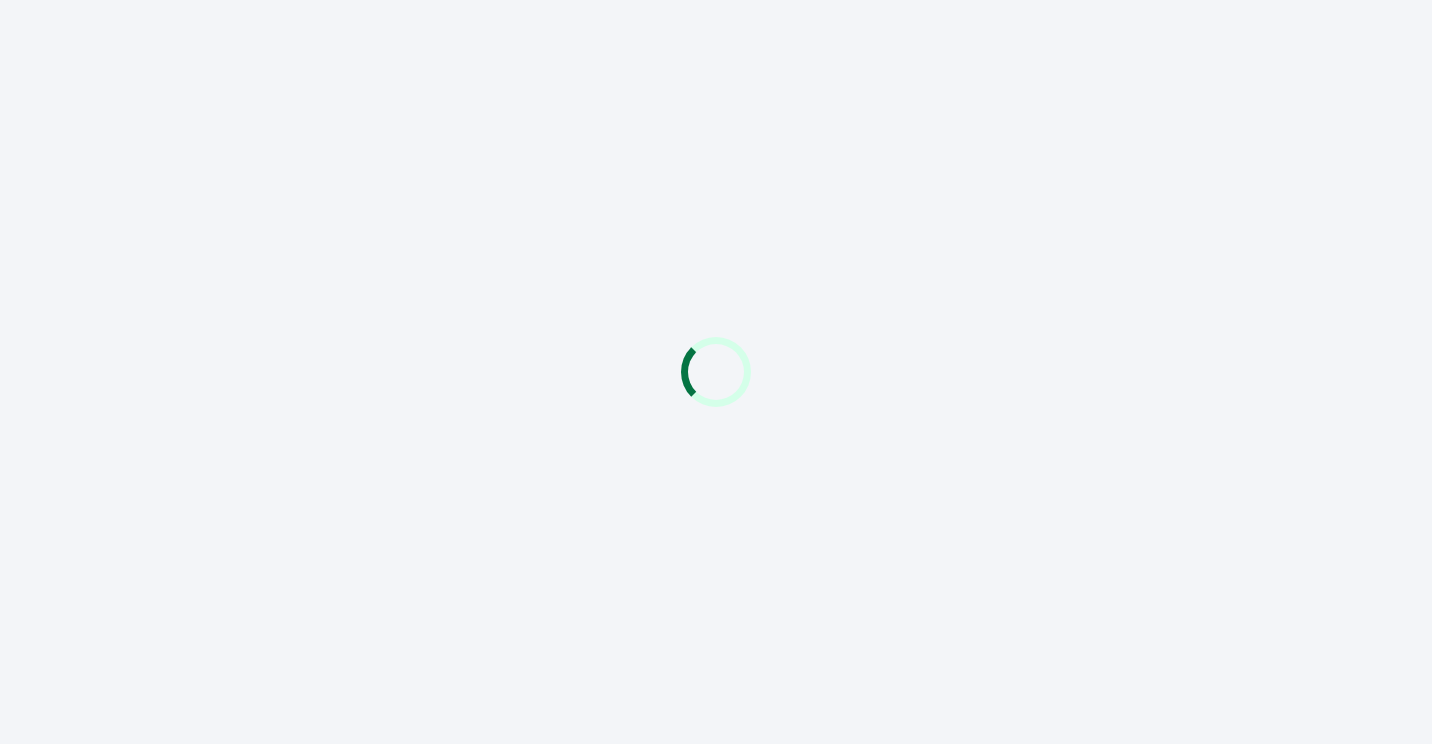 scroll, scrollTop: 0, scrollLeft: 0, axis: both 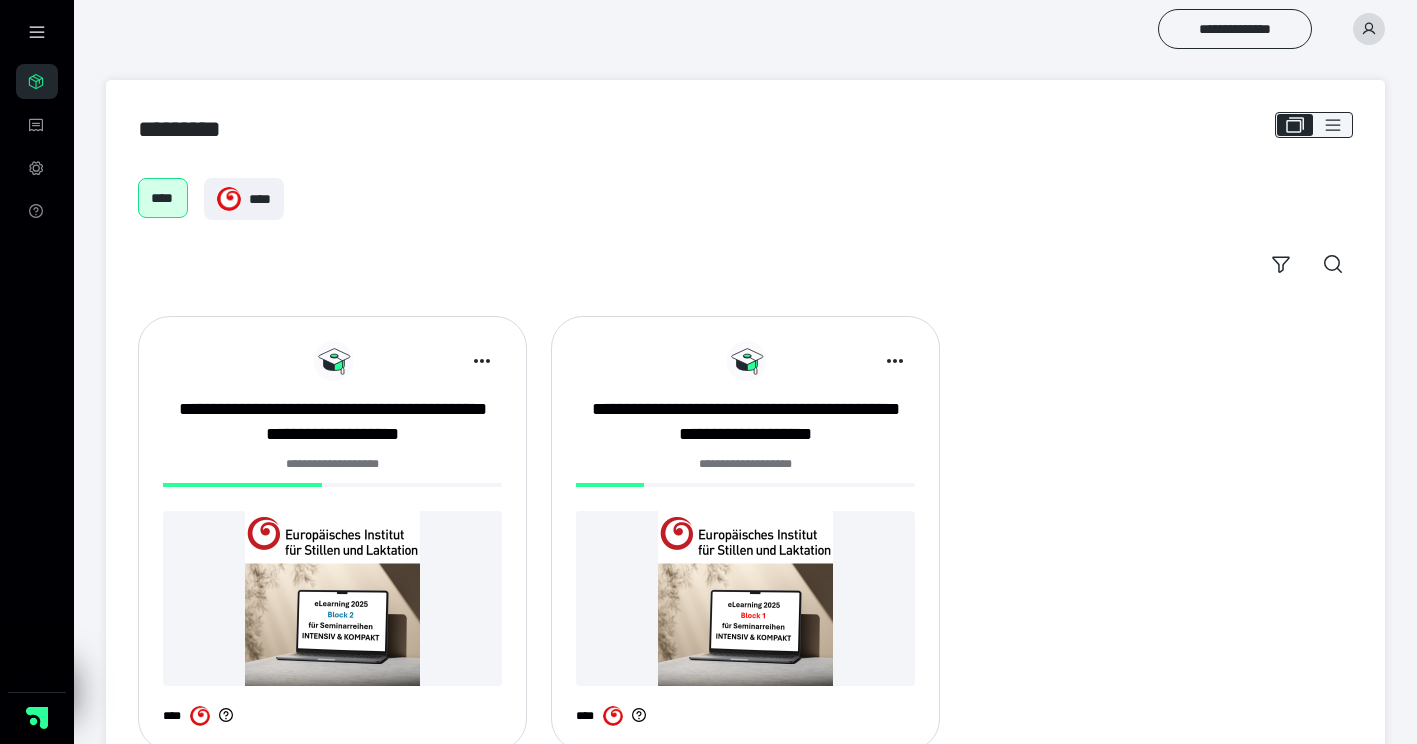 click at bounding box center (745, 598) 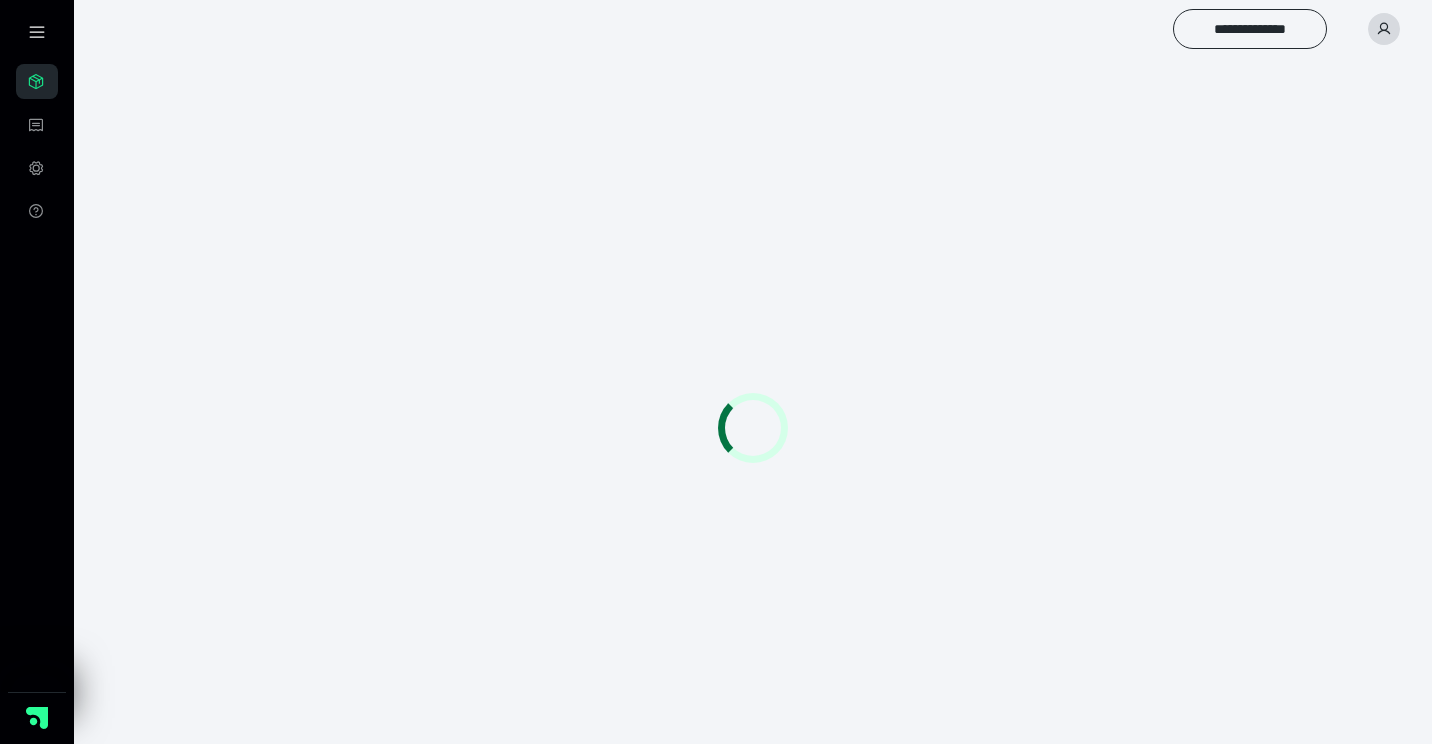 scroll, scrollTop: 0, scrollLeft: 0, axis: both 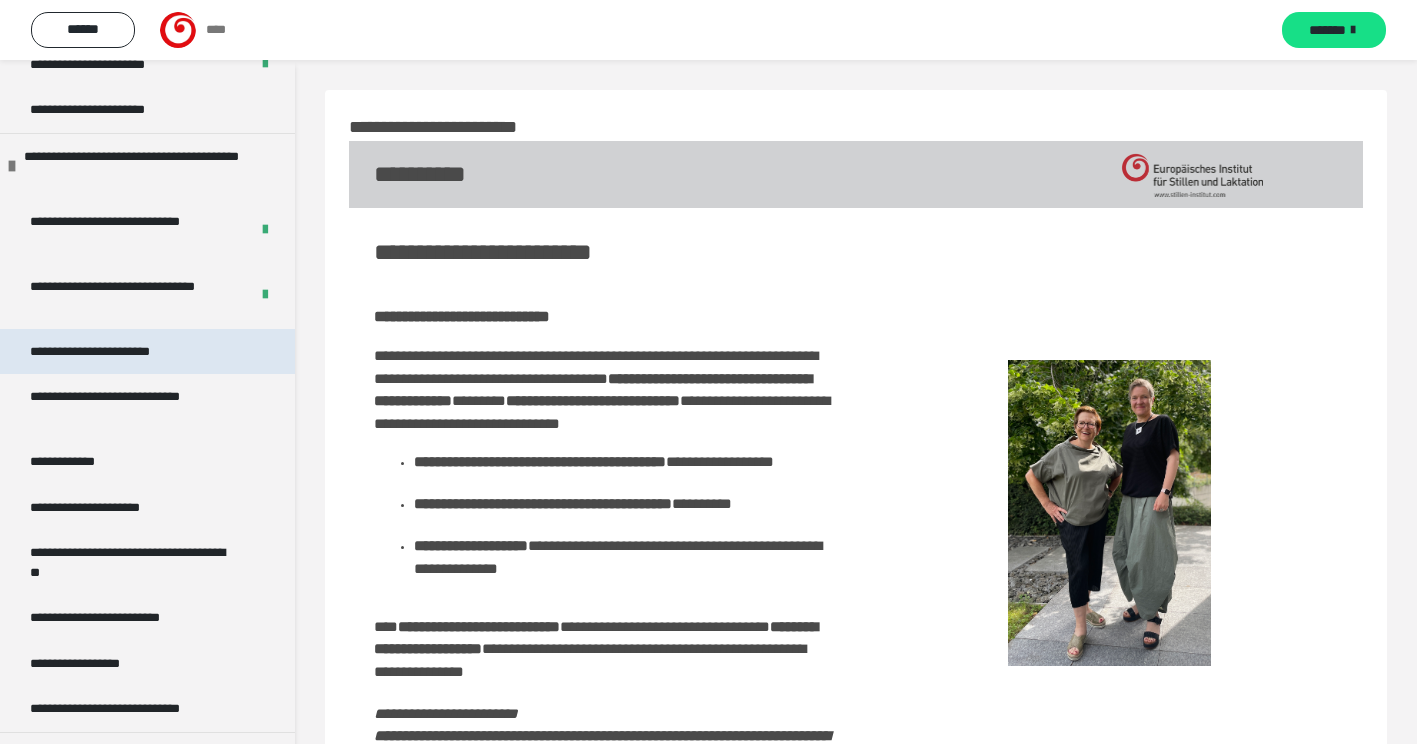 click on "**********" at bounding box center (110, 352) 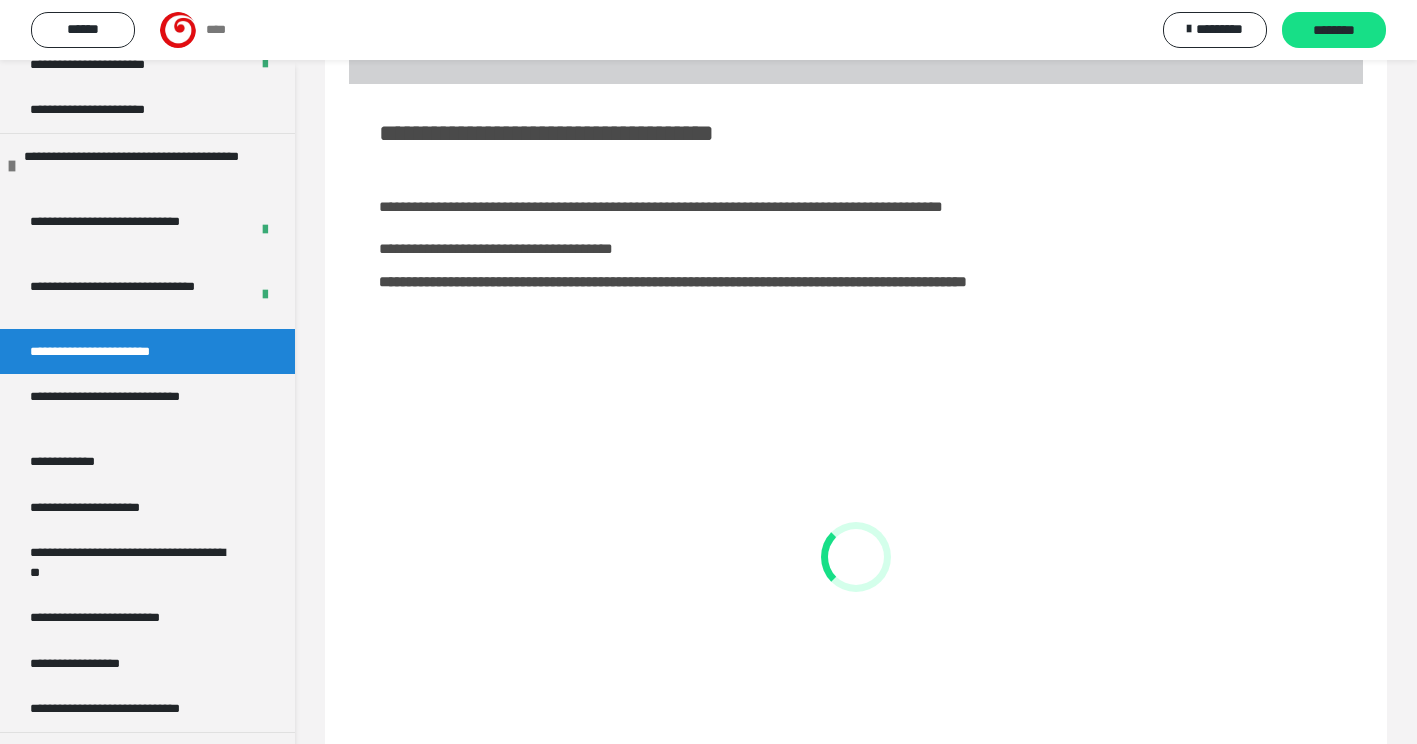 scroll, scrollTop: 200, scrollLeft: 0, axis: vertical 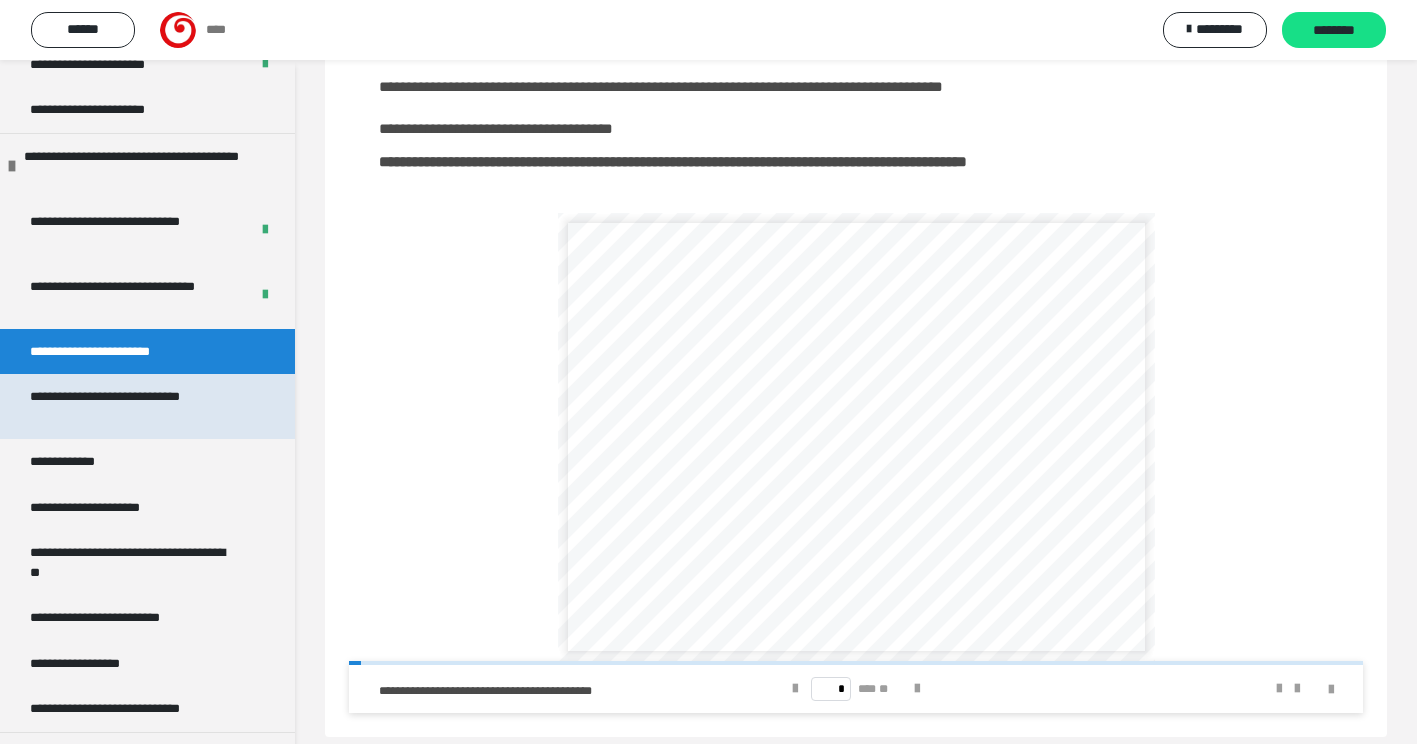 click on "**********" at bounding box center [132, 406] 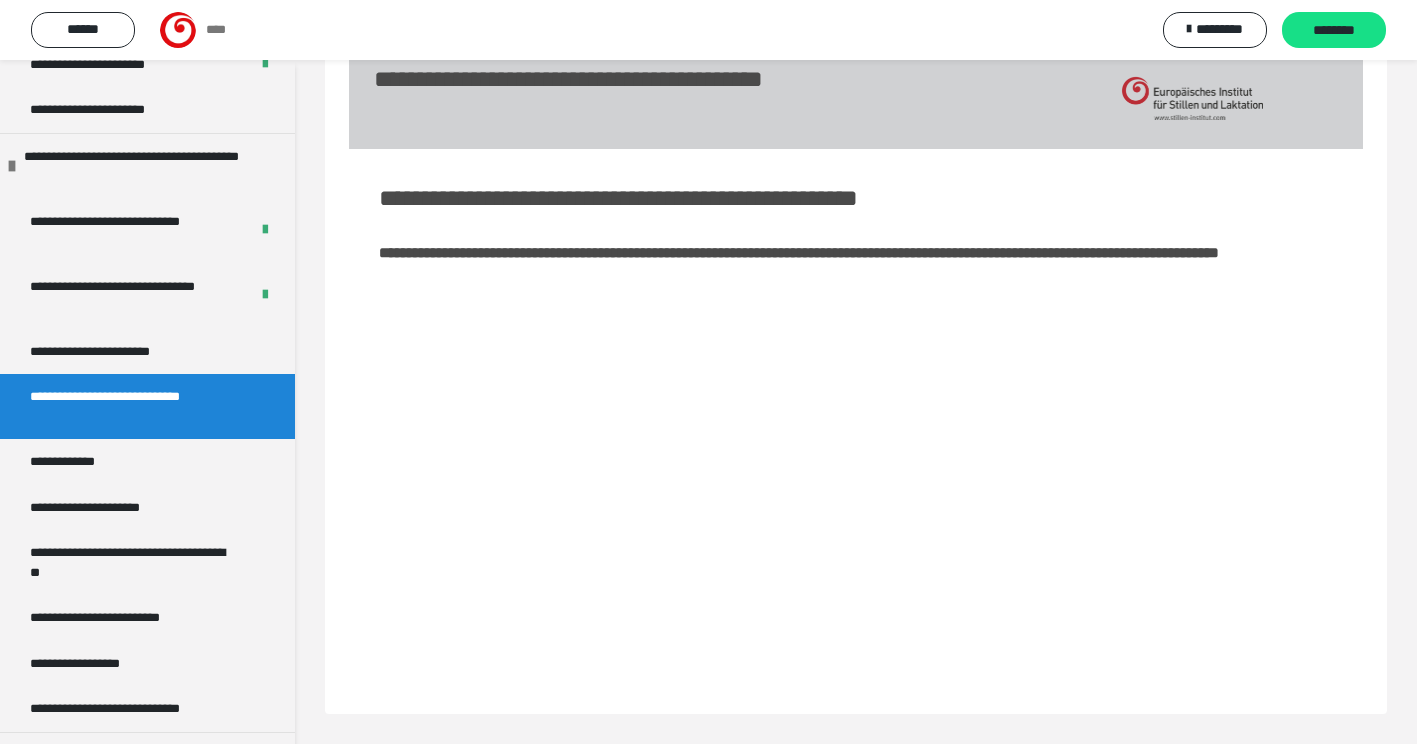 scroll, scrollTop: 60, scrollLeft: 0, axis: vertical 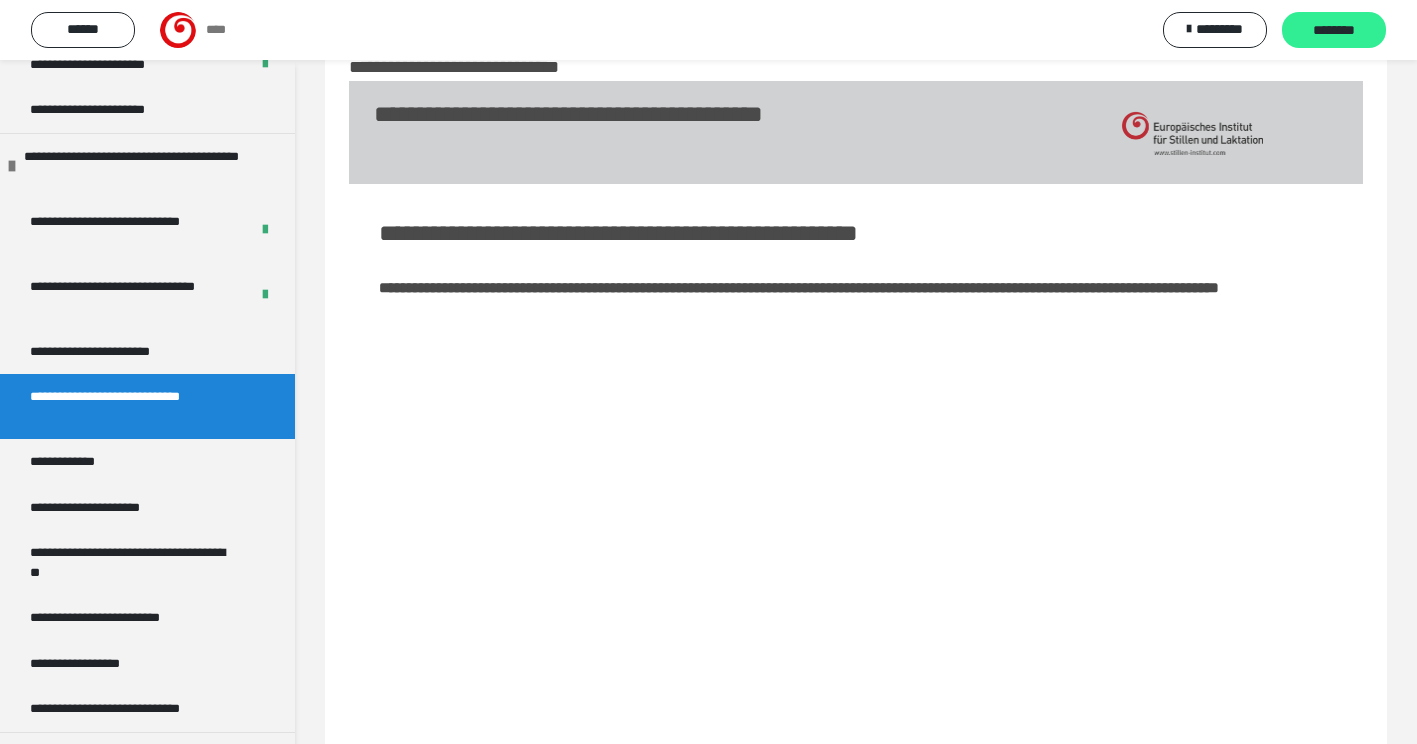 click on "********" at bounding box center [1334, 31] 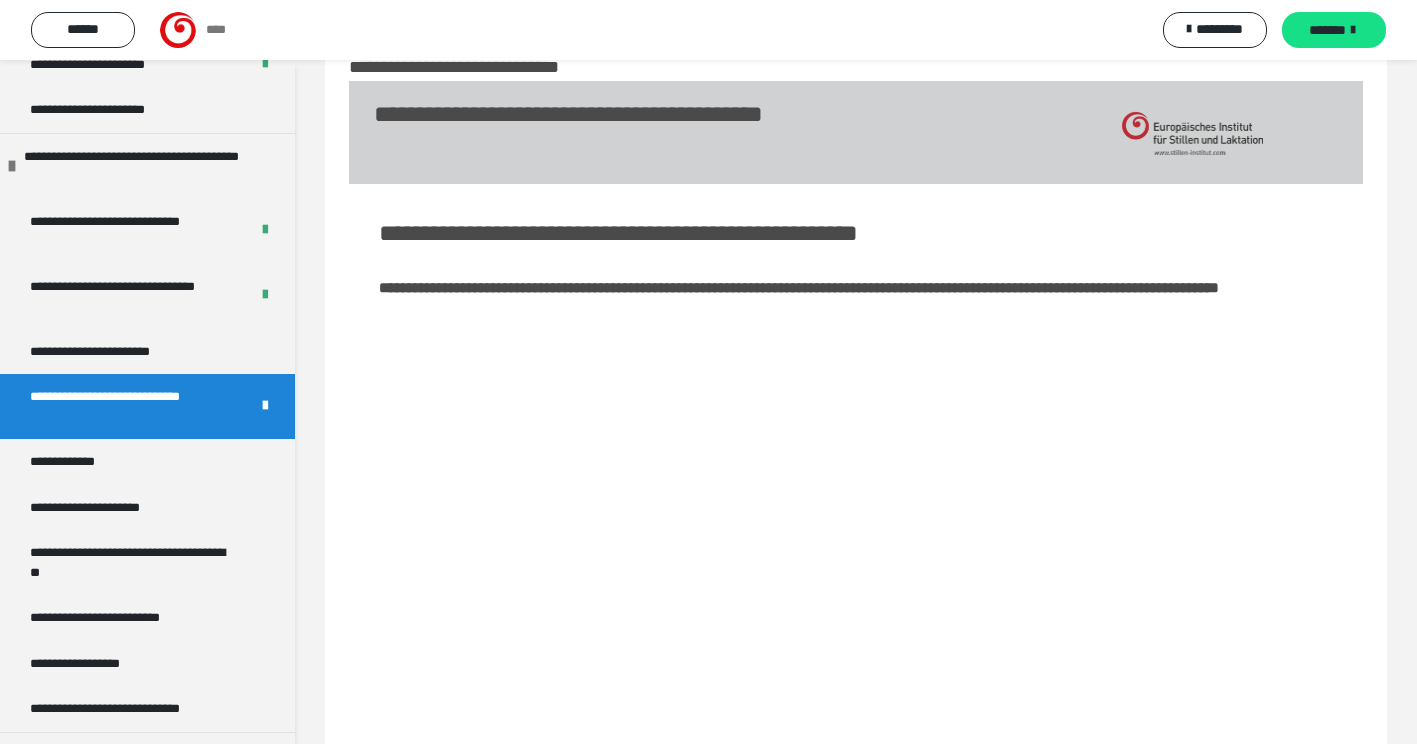 click on "*******" at bounding box center (1327, 30) 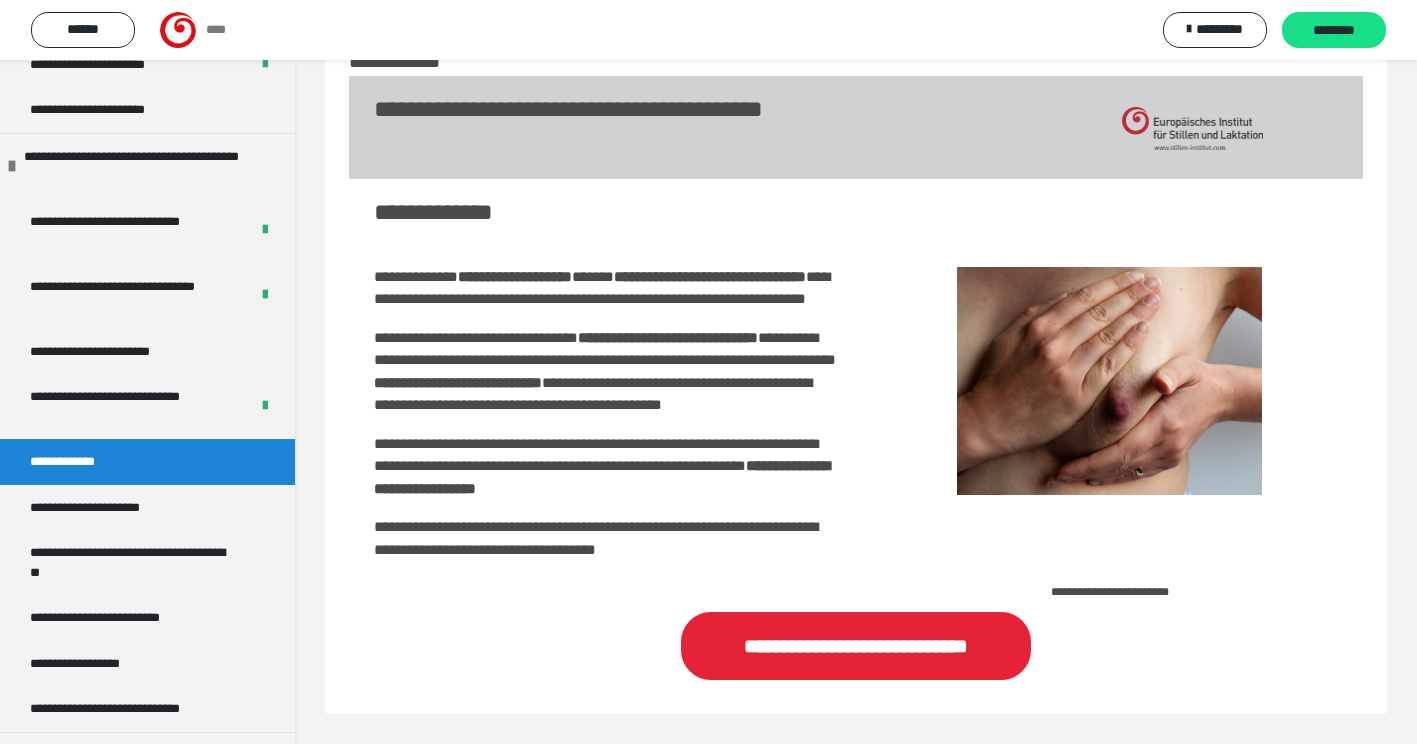 scroll, scrollTop: 177, scrollLeft: 0, axis: vertical 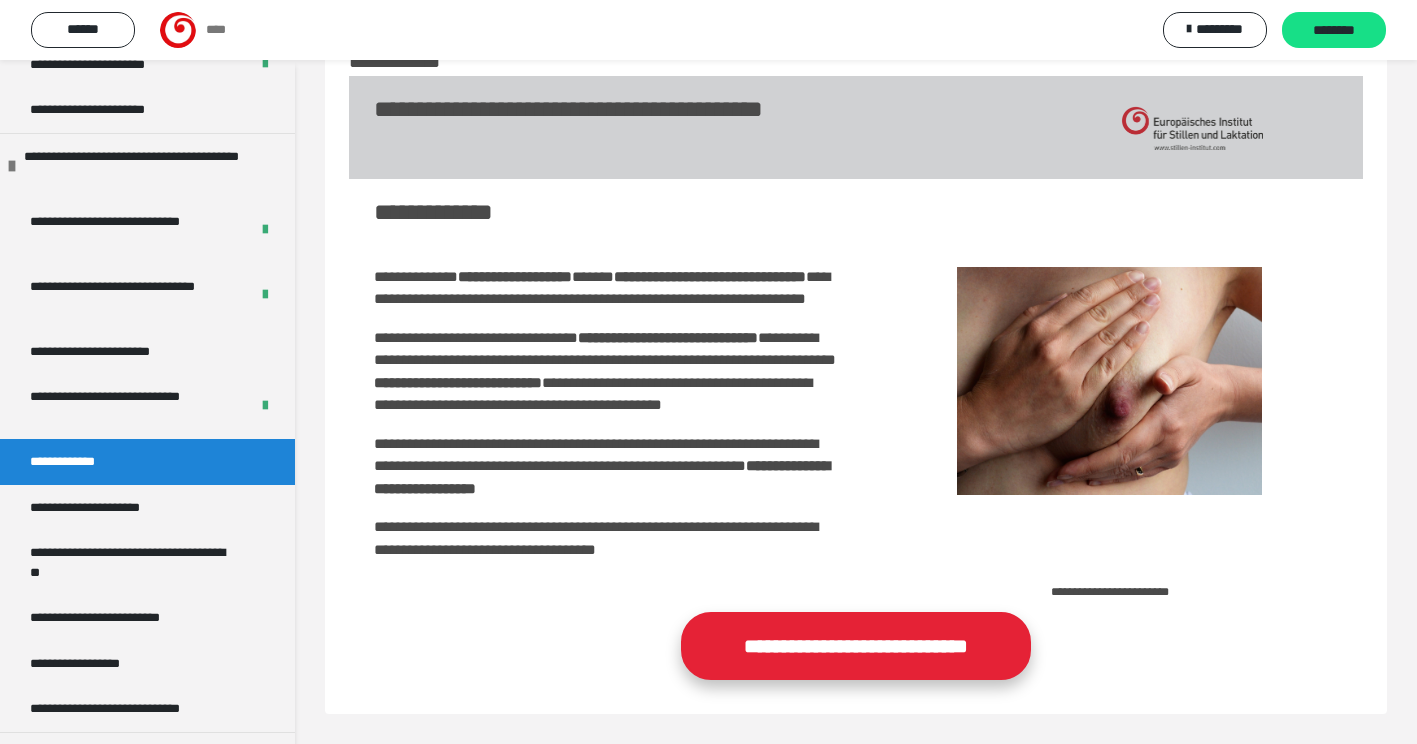 click on "**********" at bounding box center [856, 646] 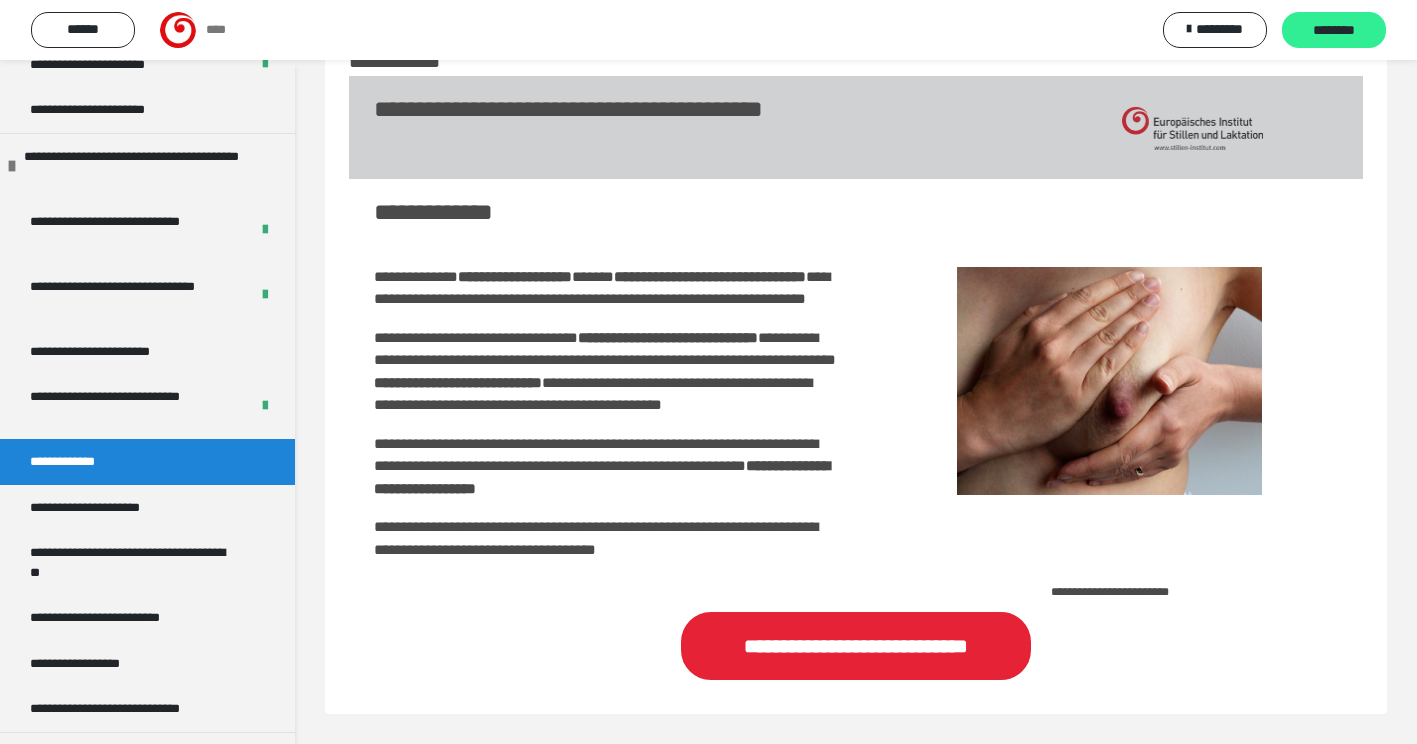 click on "********" at bounding box center (1334, 31) 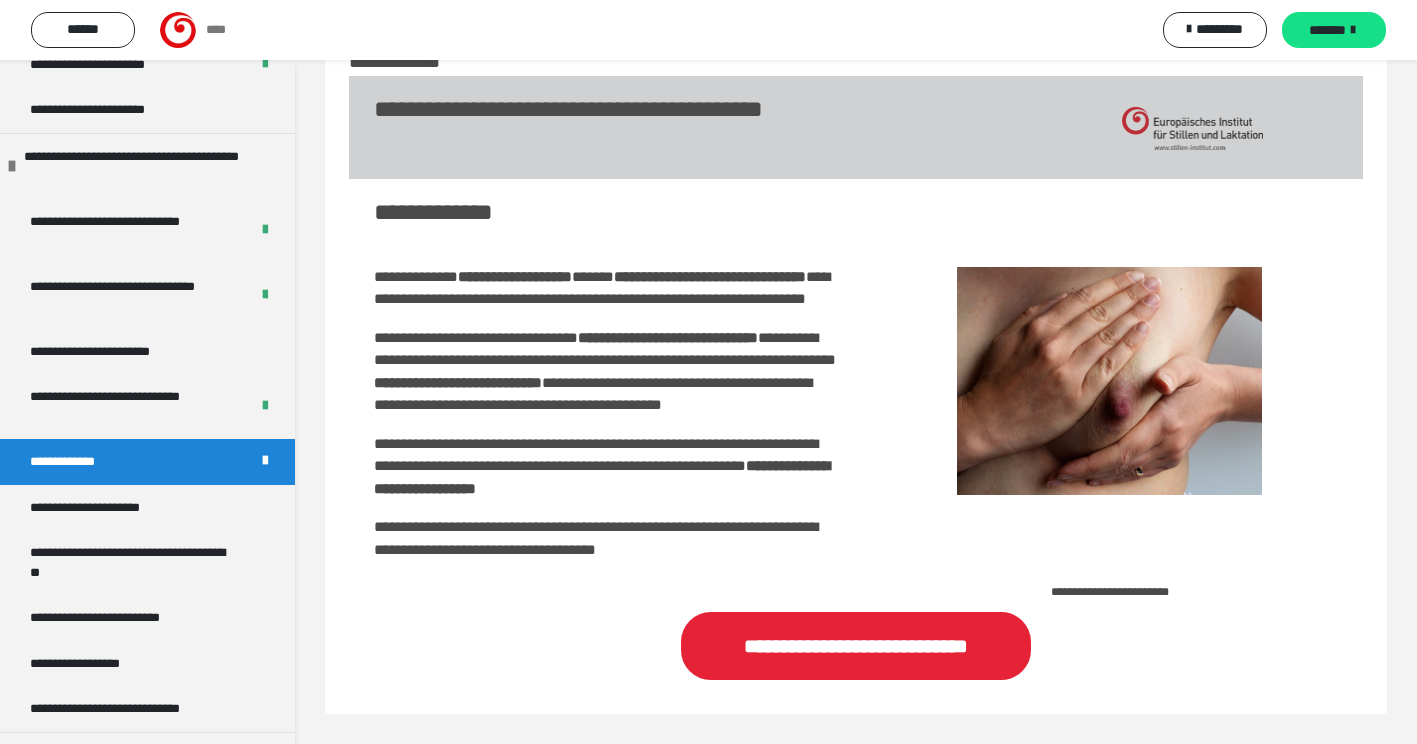 click on "*******" at bounding box center [1334, 30] 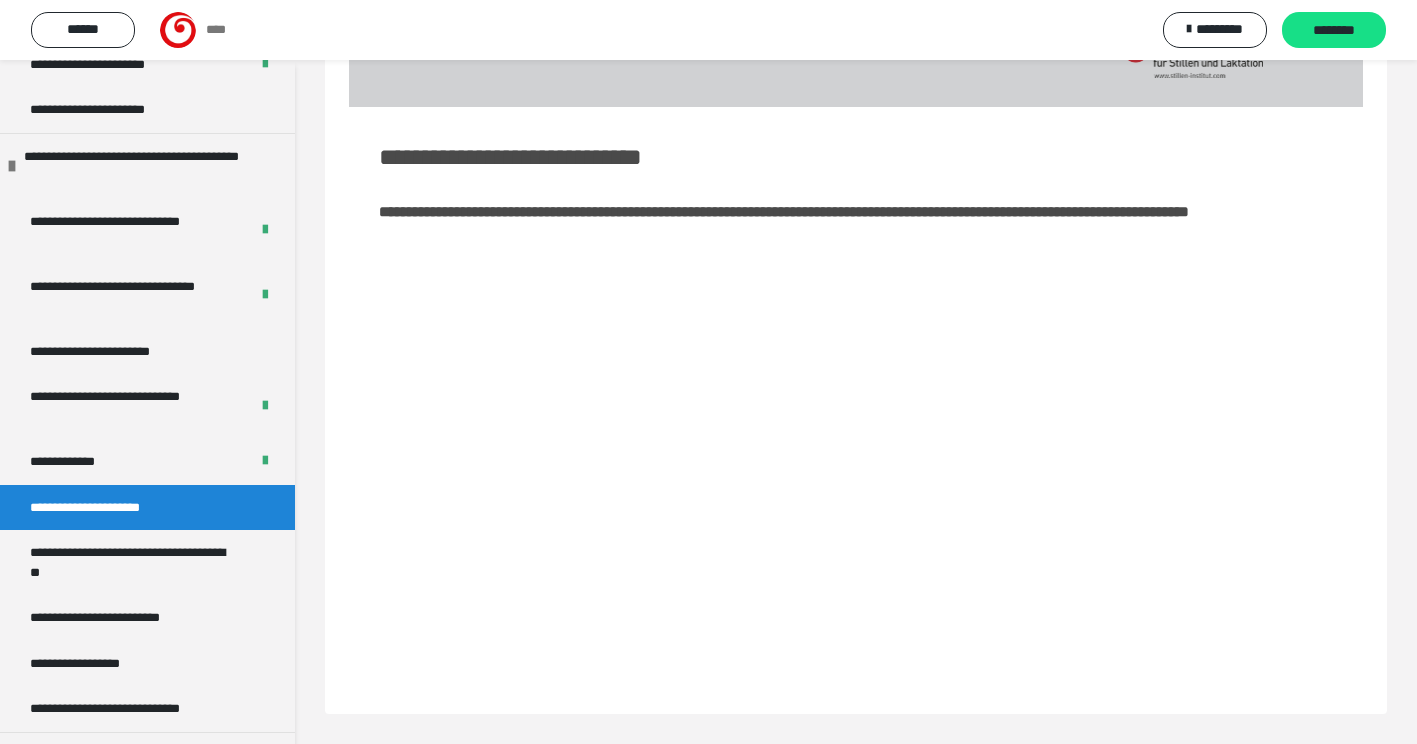 scroll, scrollTop: 60, scrollLeft: 0, axis: vertical 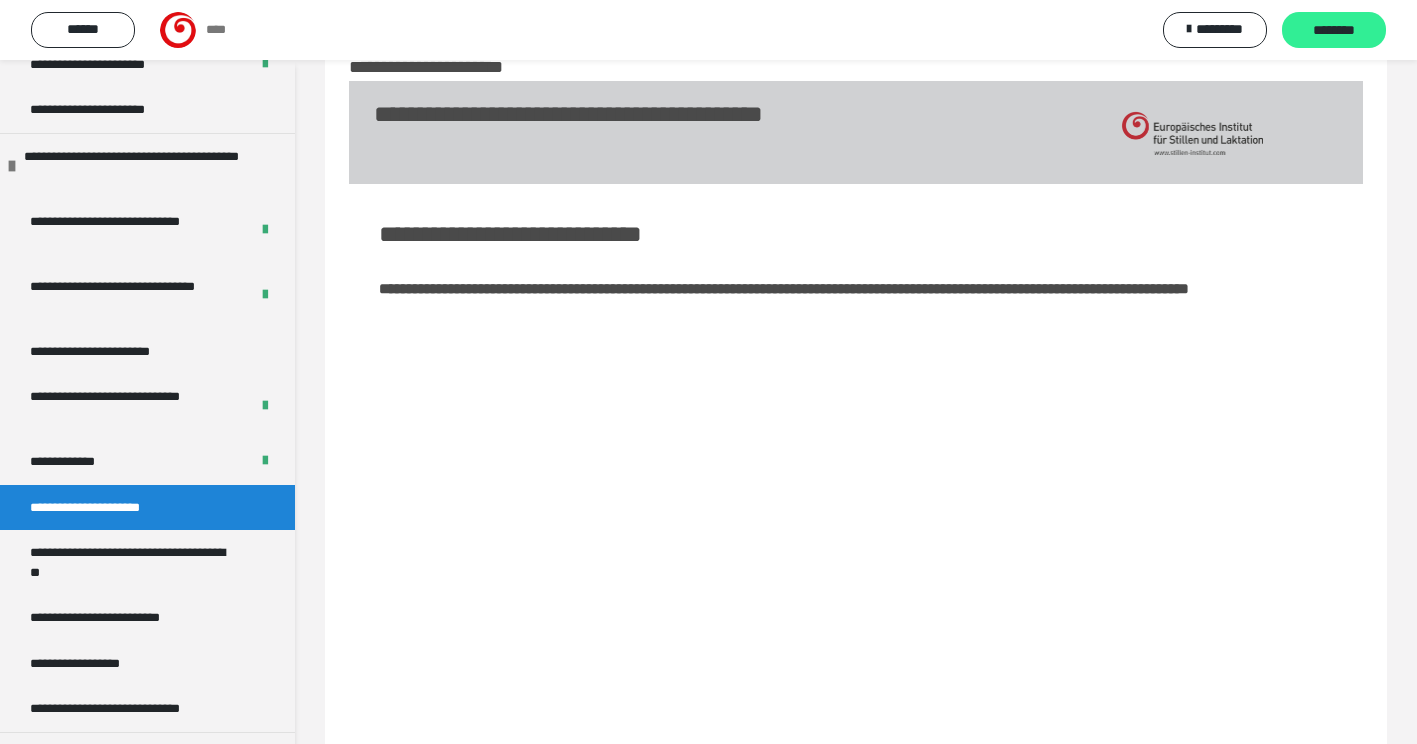 click on "********" at bounding box center [1334, 31] 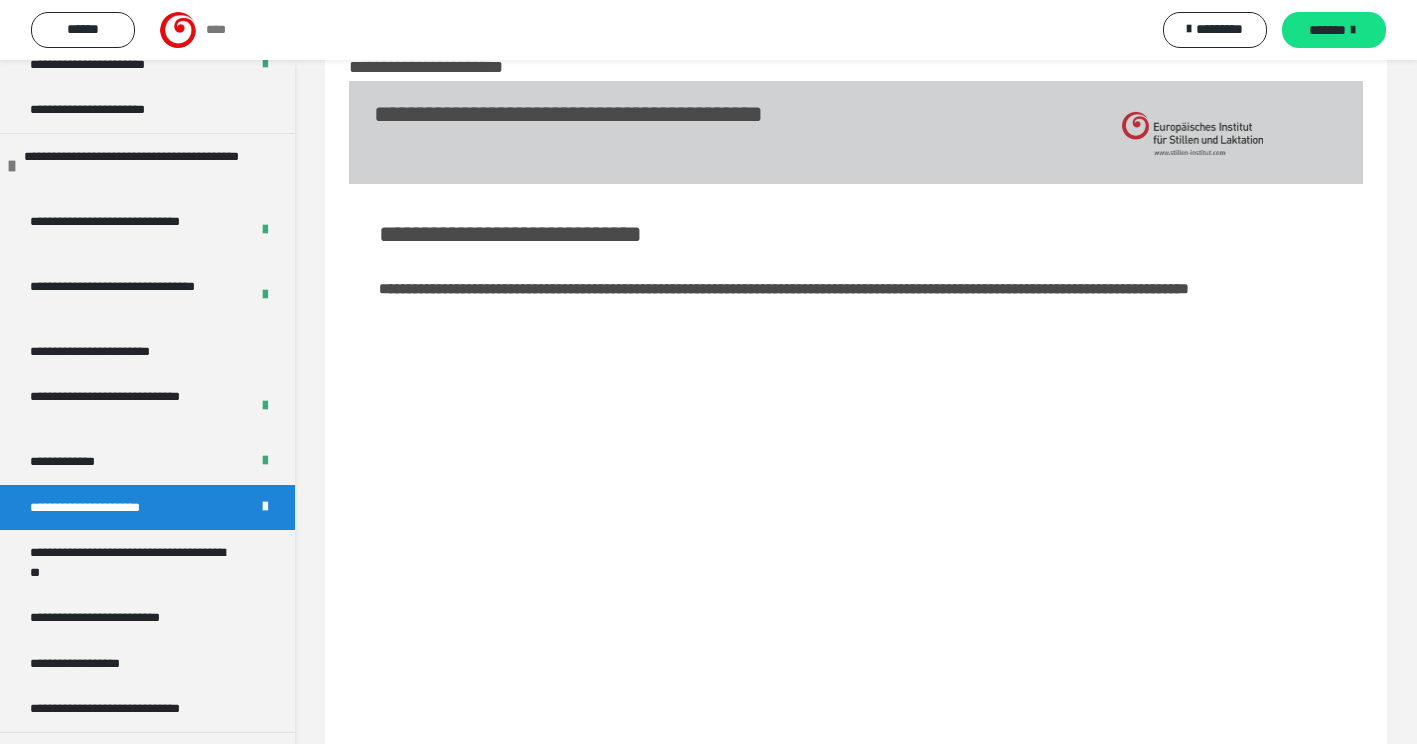 click on "*******" at bounding box center [1327, 30] 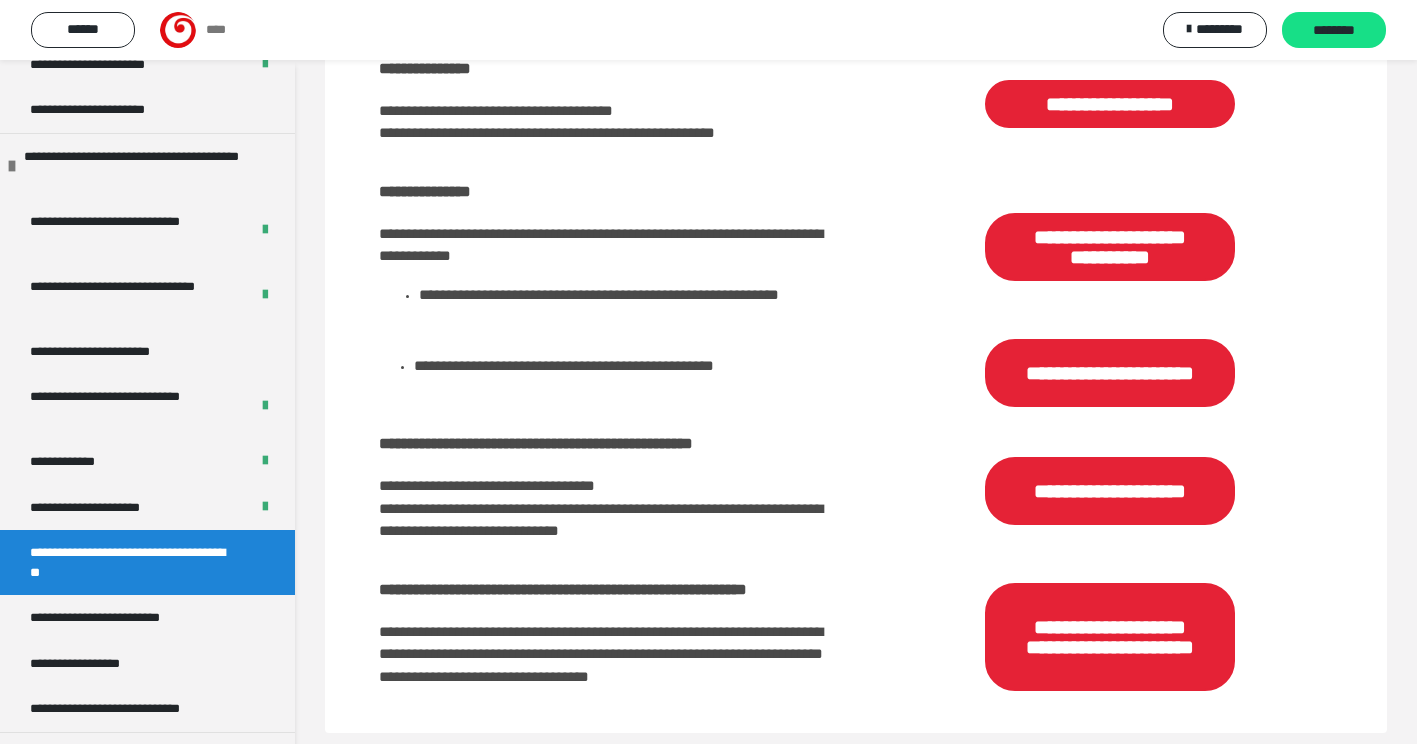 scroll, scrollTop: 518, scrollLeft: 0, axis: vertical 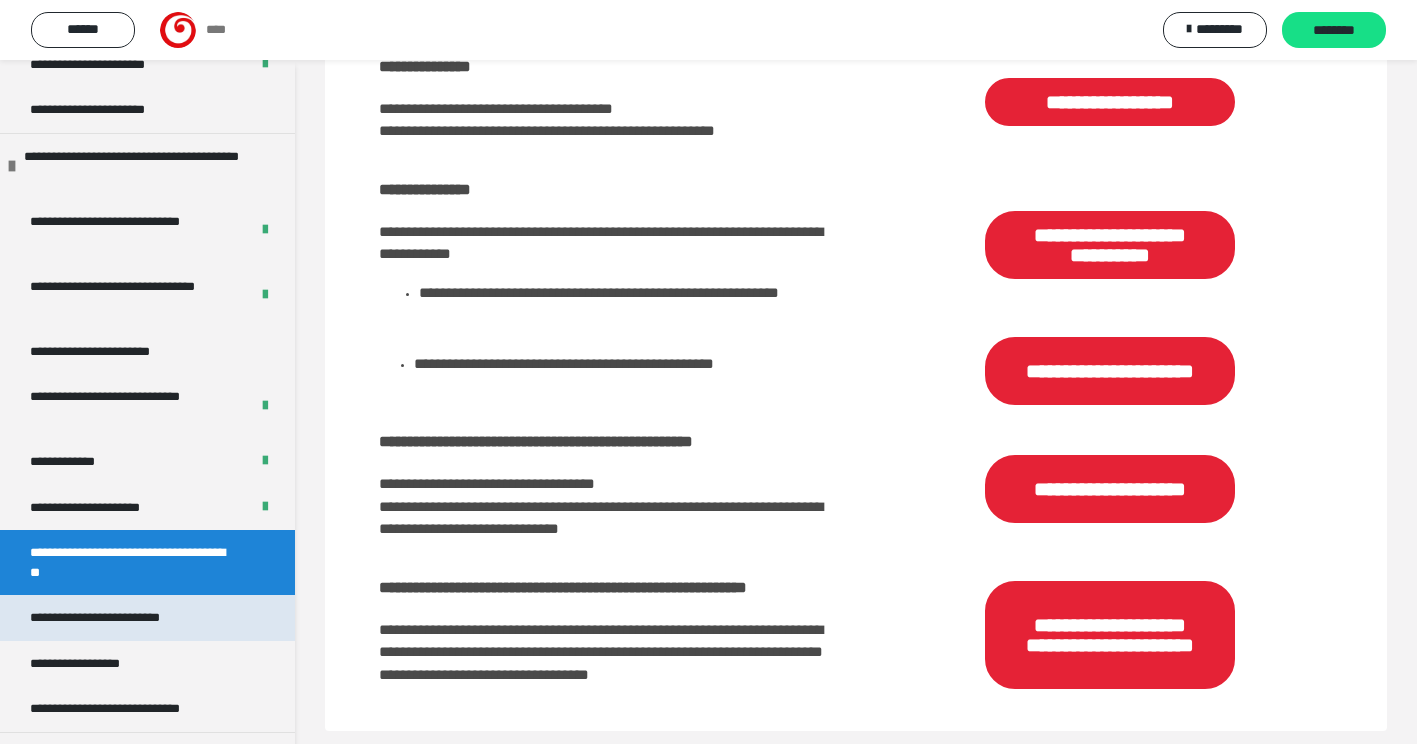 click on "**********" at bounding box center (124, 618) 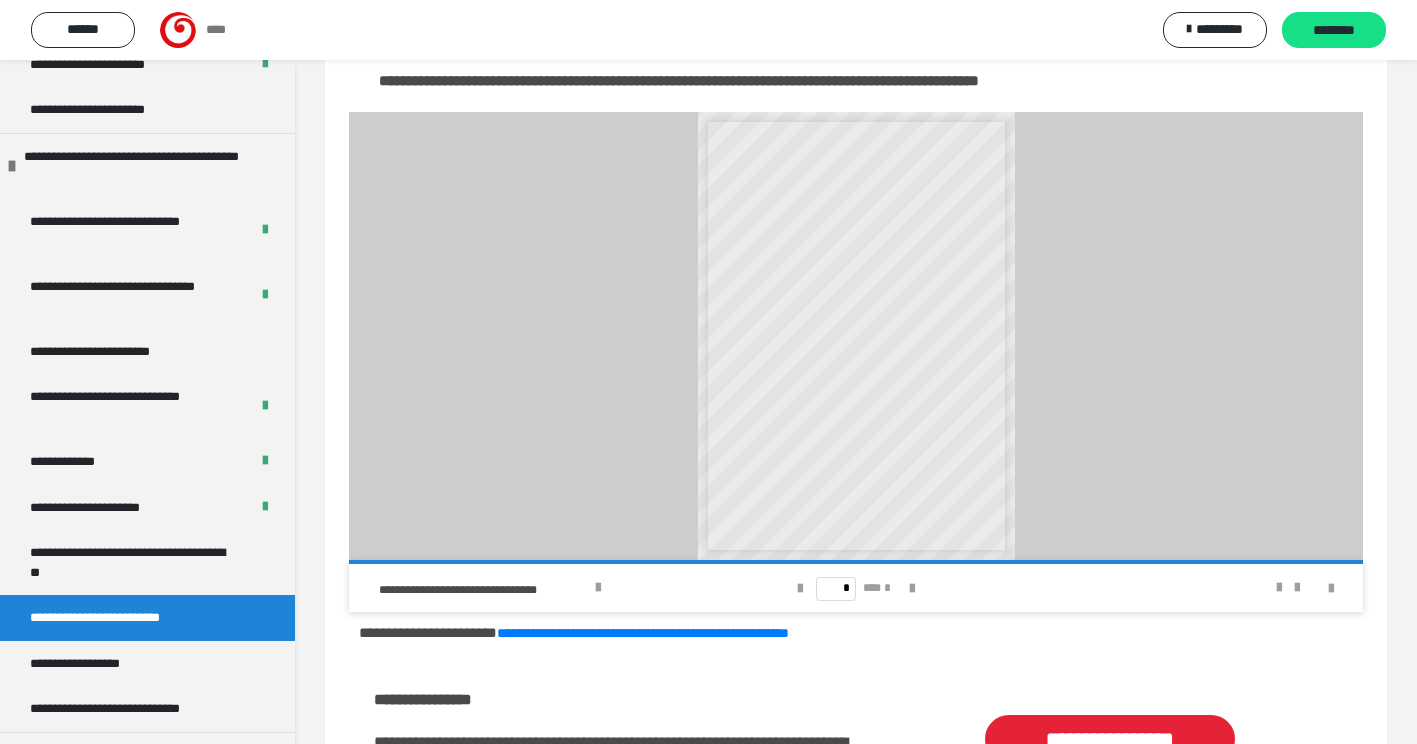 scroll, scrollTop: 998, scrollLeft: 0, axis: vertical 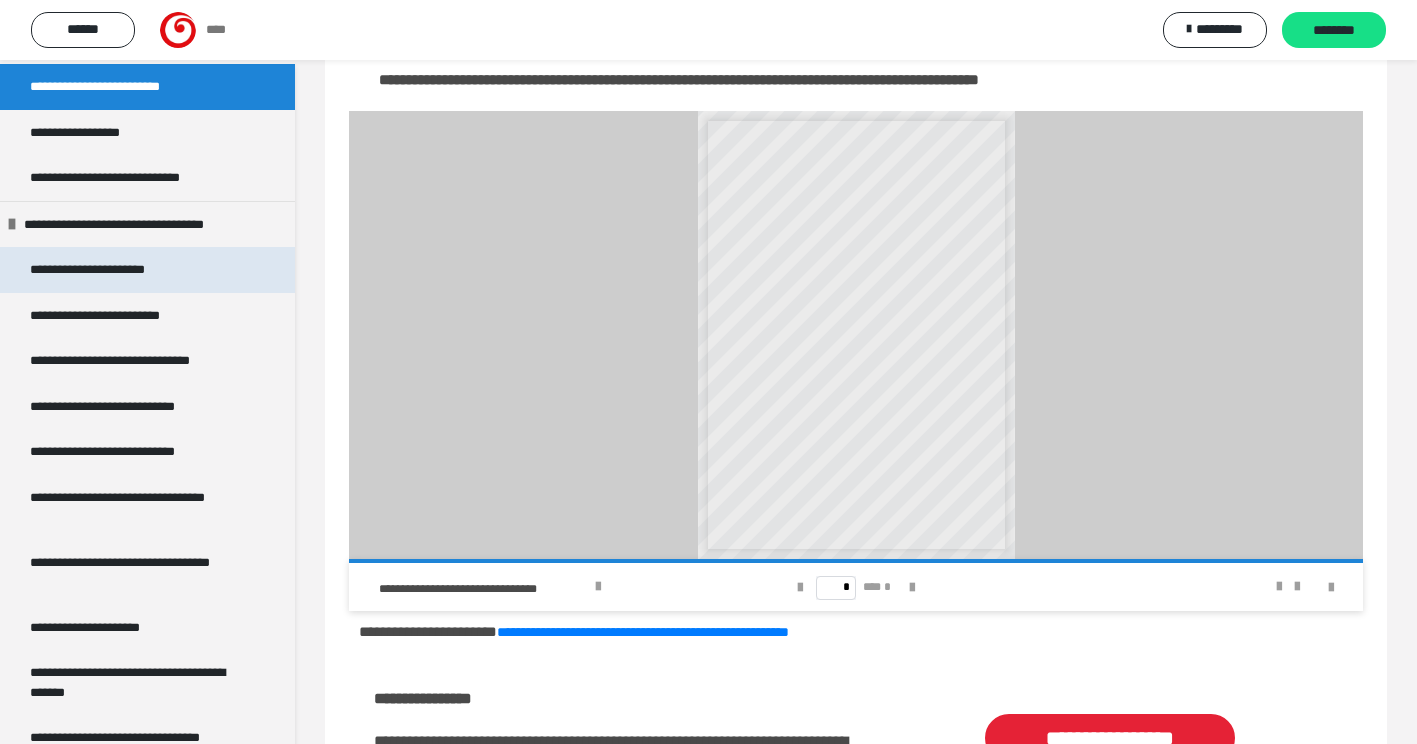 click on "**********" at bounding box center [108, 270] 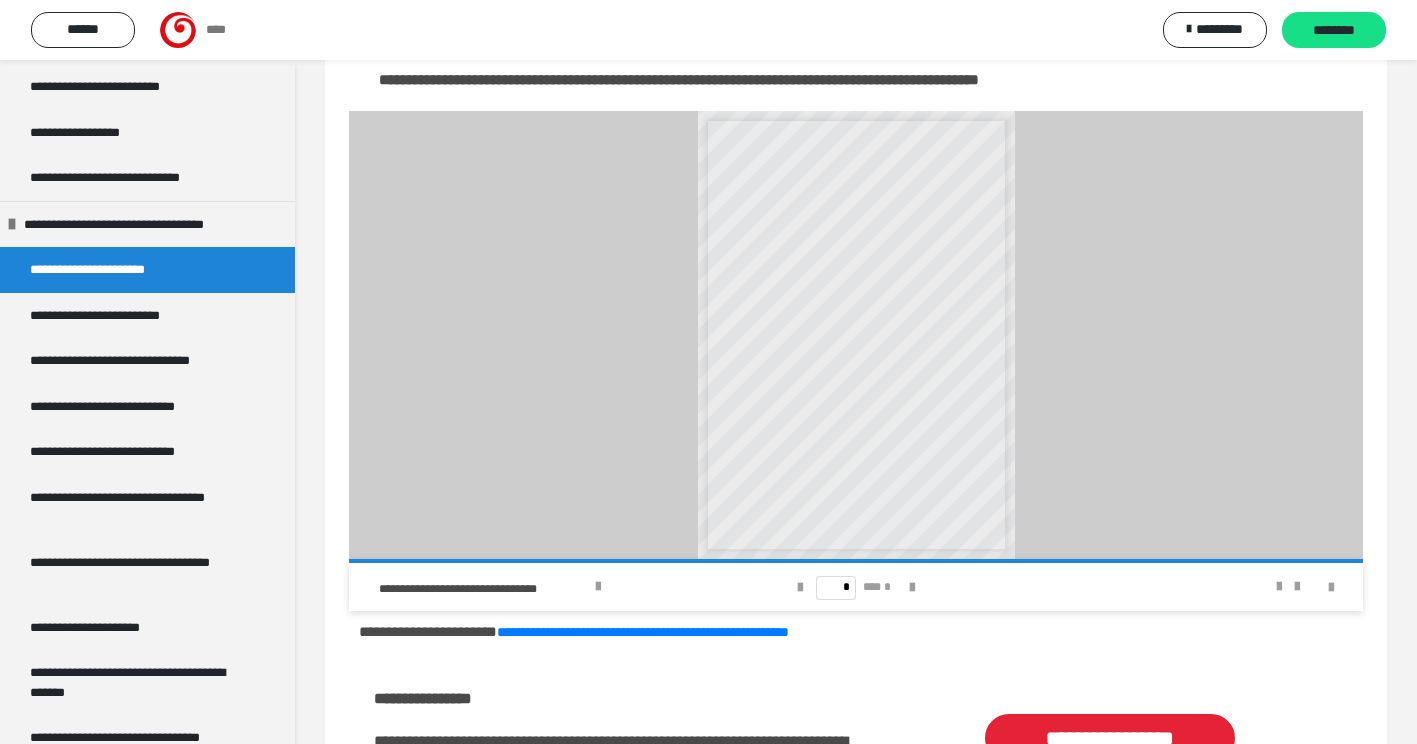 scroll, scrollTop: 154, scrollLeft: 0, axis: vertical 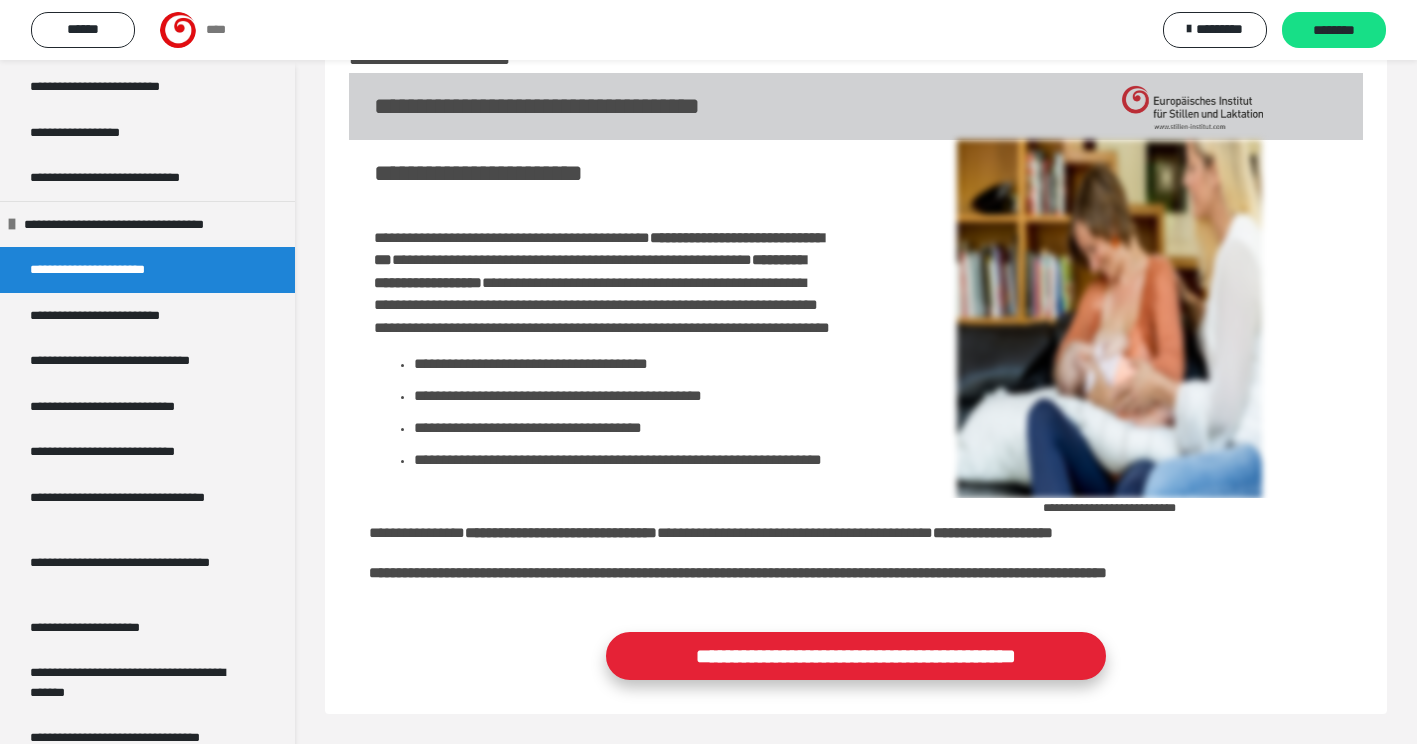 click on "**********" at bounding box center (856, 656) 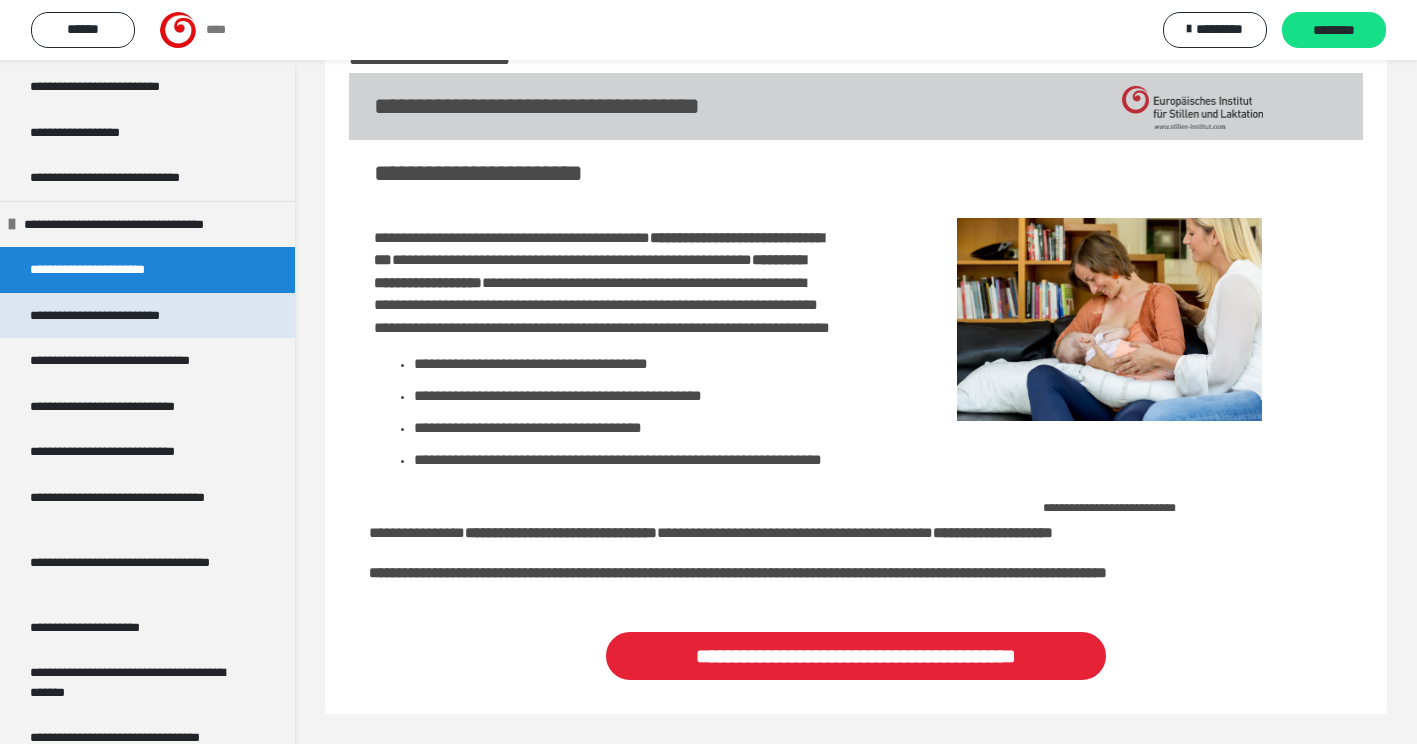 click on "**********" at bounding box center (119, 316) 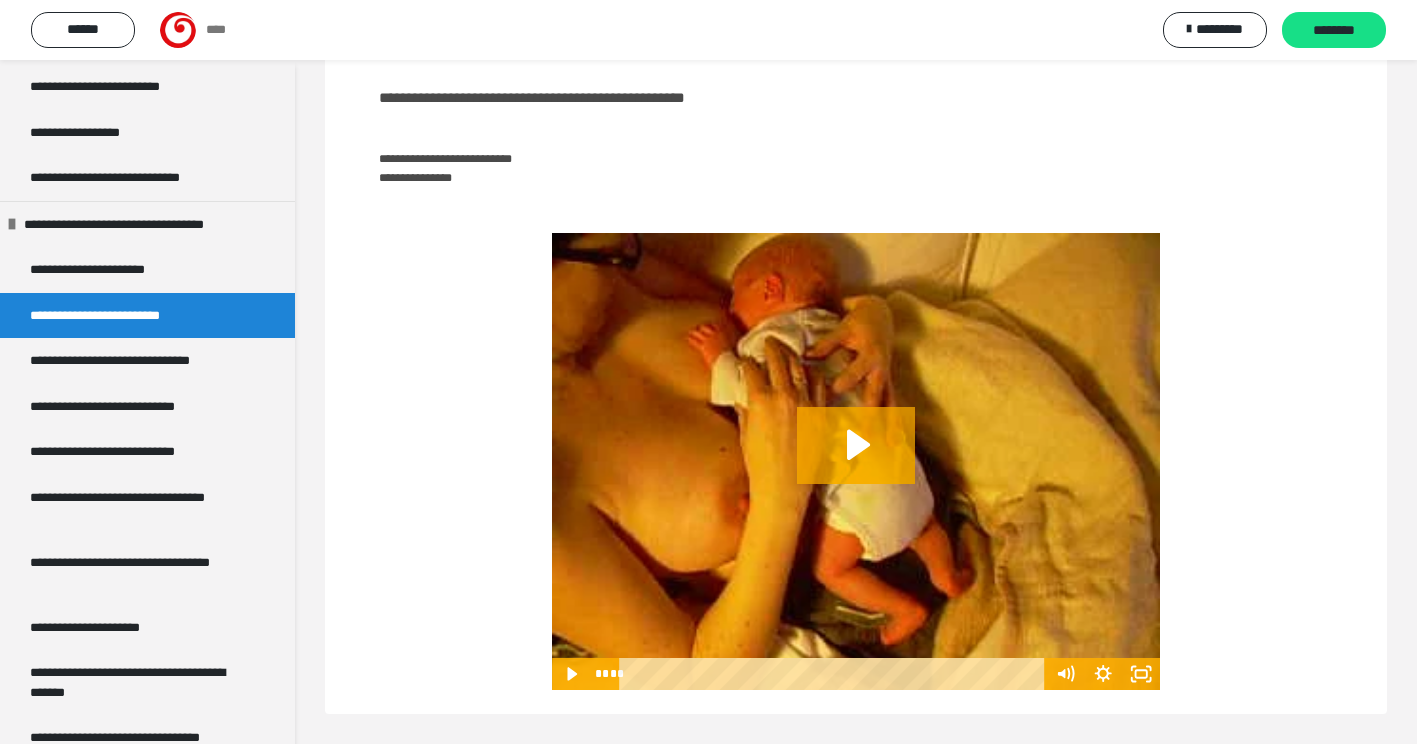 scroll, scrollTop: 1362, scrollLeft: 0, axis: vertical 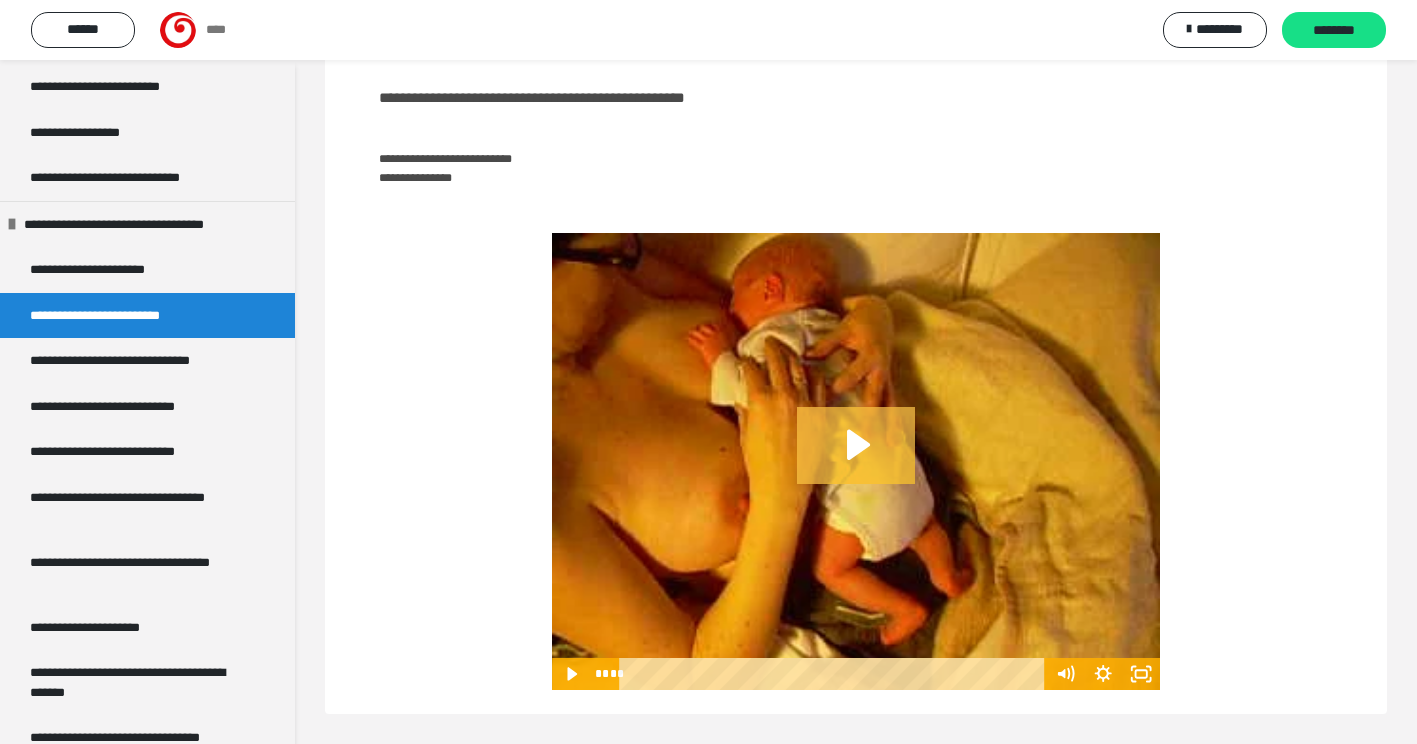 click 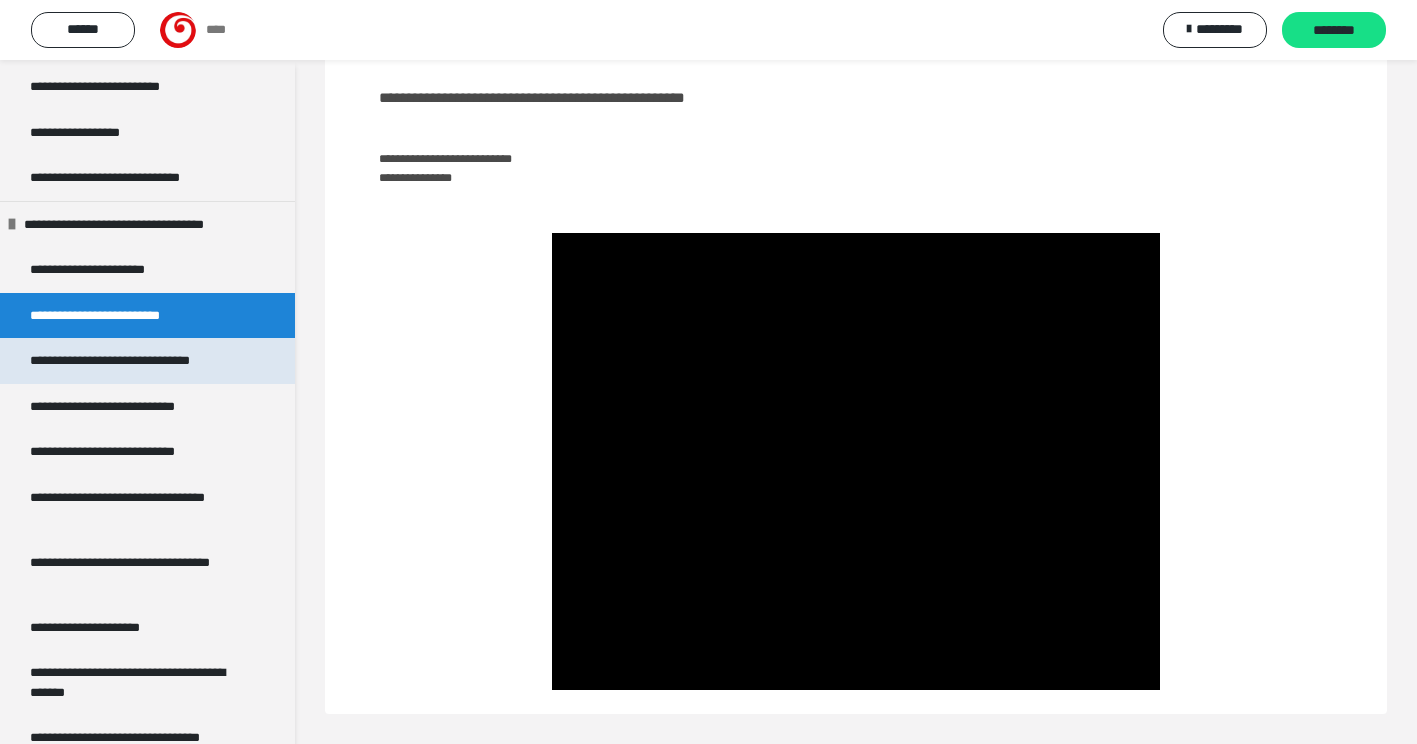click on "**********" at bounding box center [147, 361] 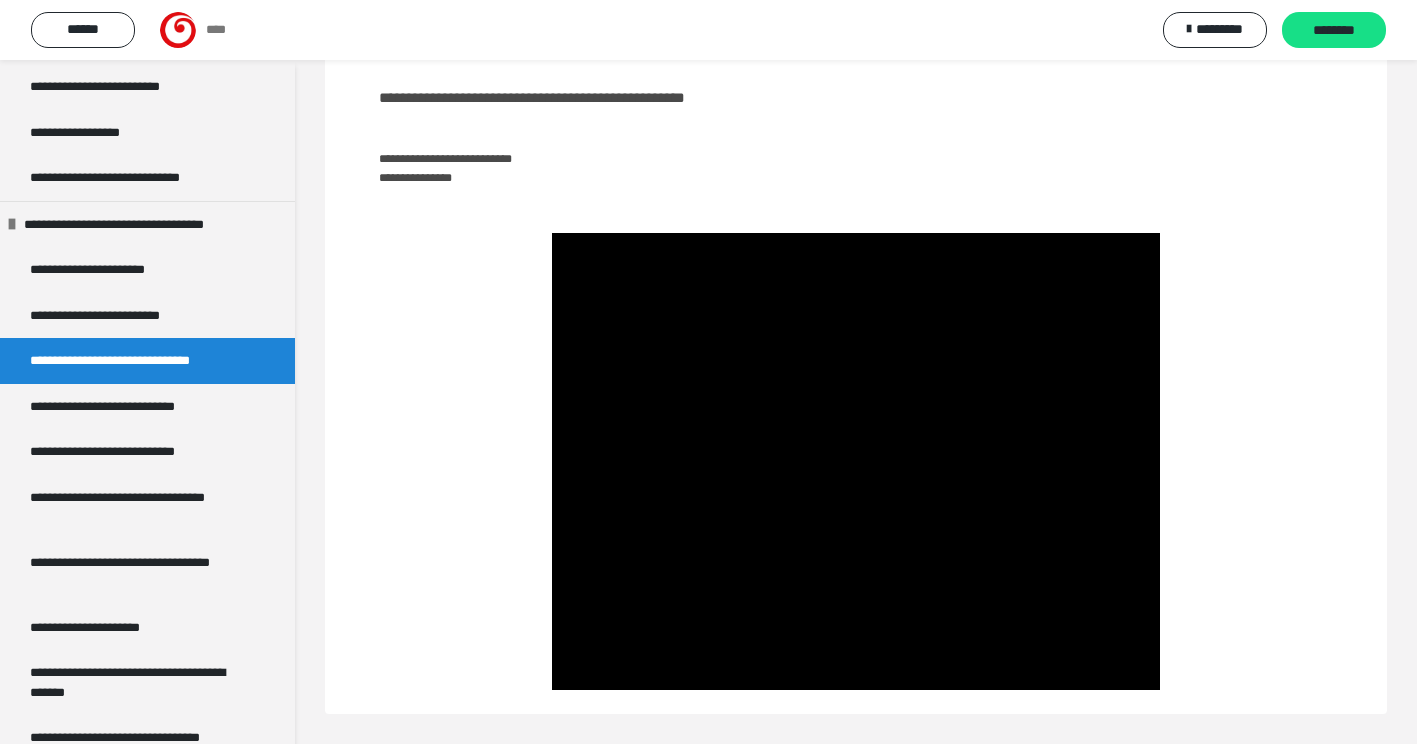 scroll, scrollTop: 285, scrollLeft: 0, axis: vertical 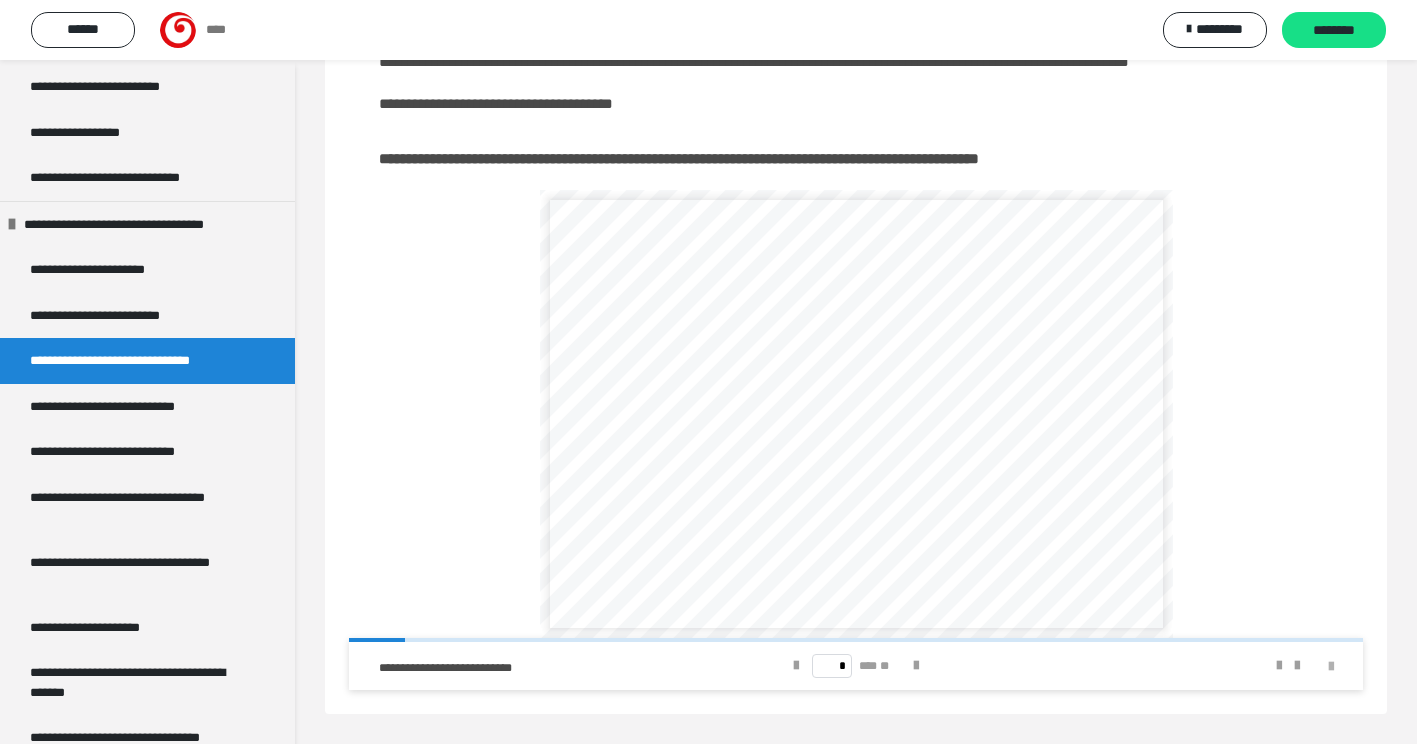 click at bounding box center (1331, 667) 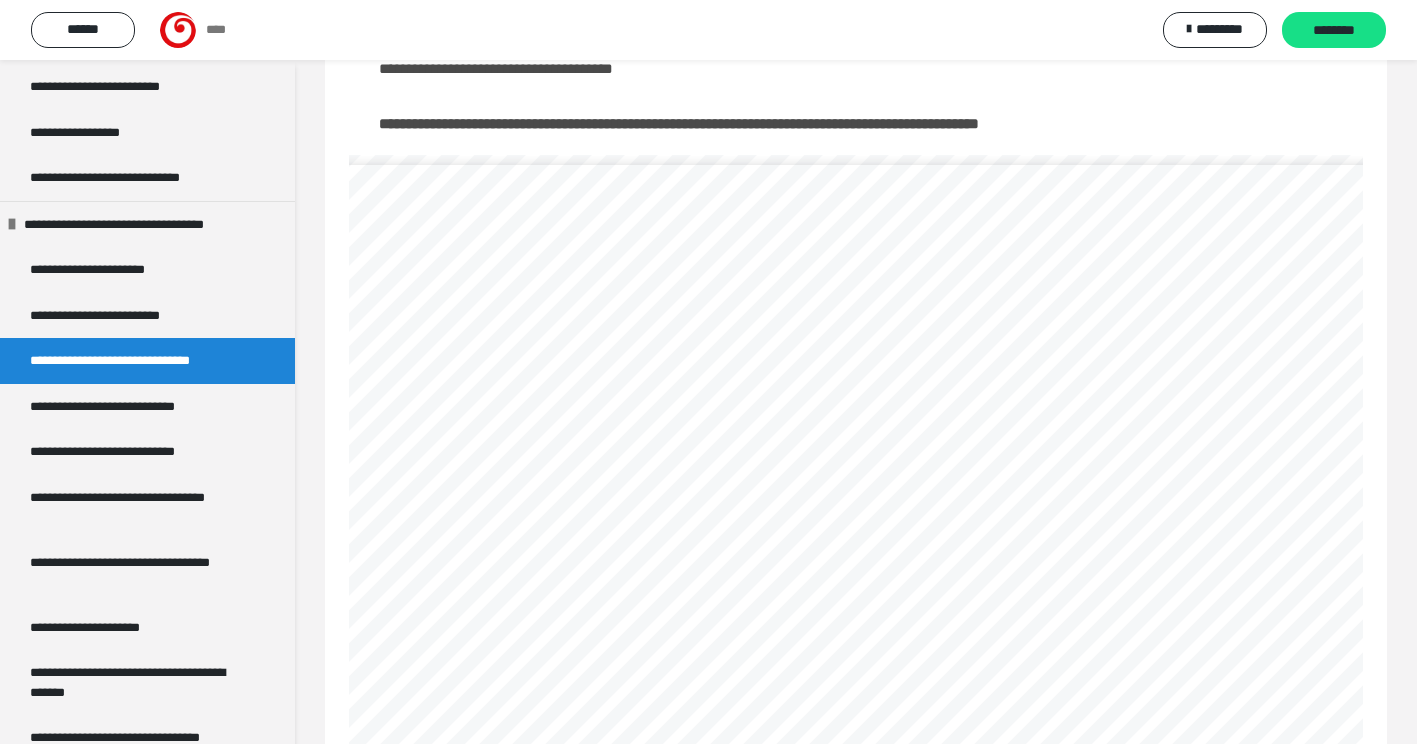 scroll, scrollTop: 130, scrollLeft: 0, axis: vertical 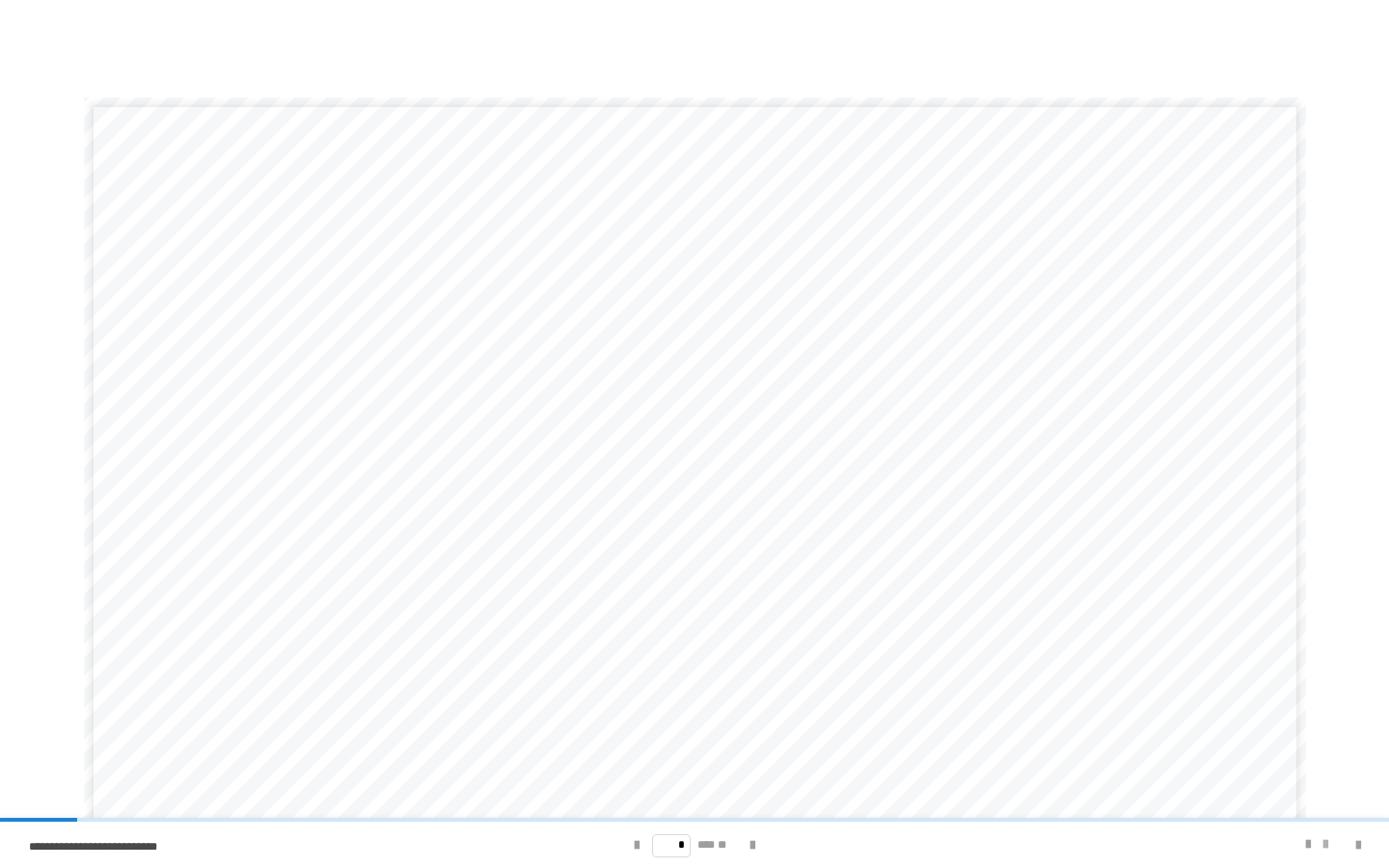 click at bounding box center (1325, 845) 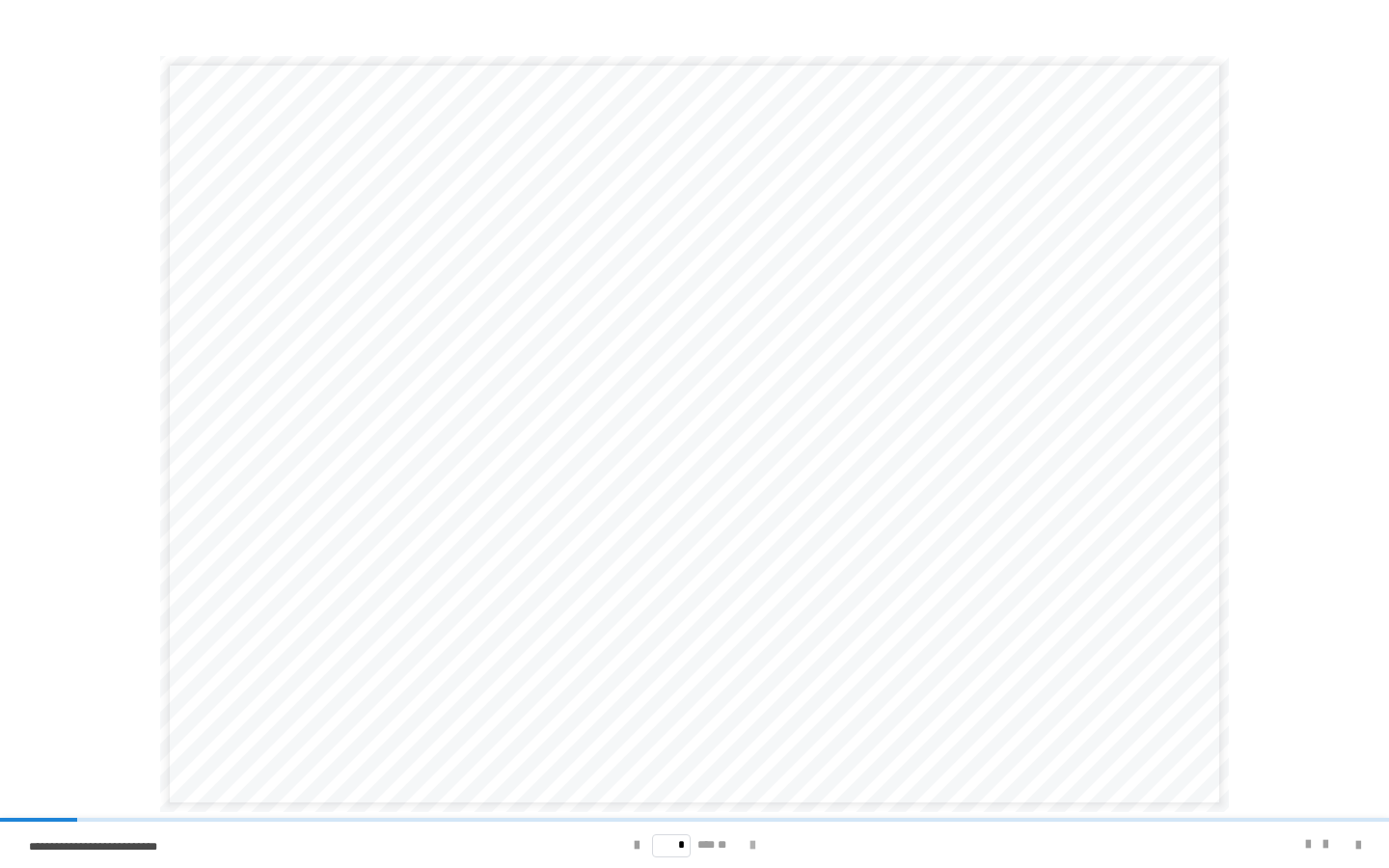 click at bounding box center (752, 846) 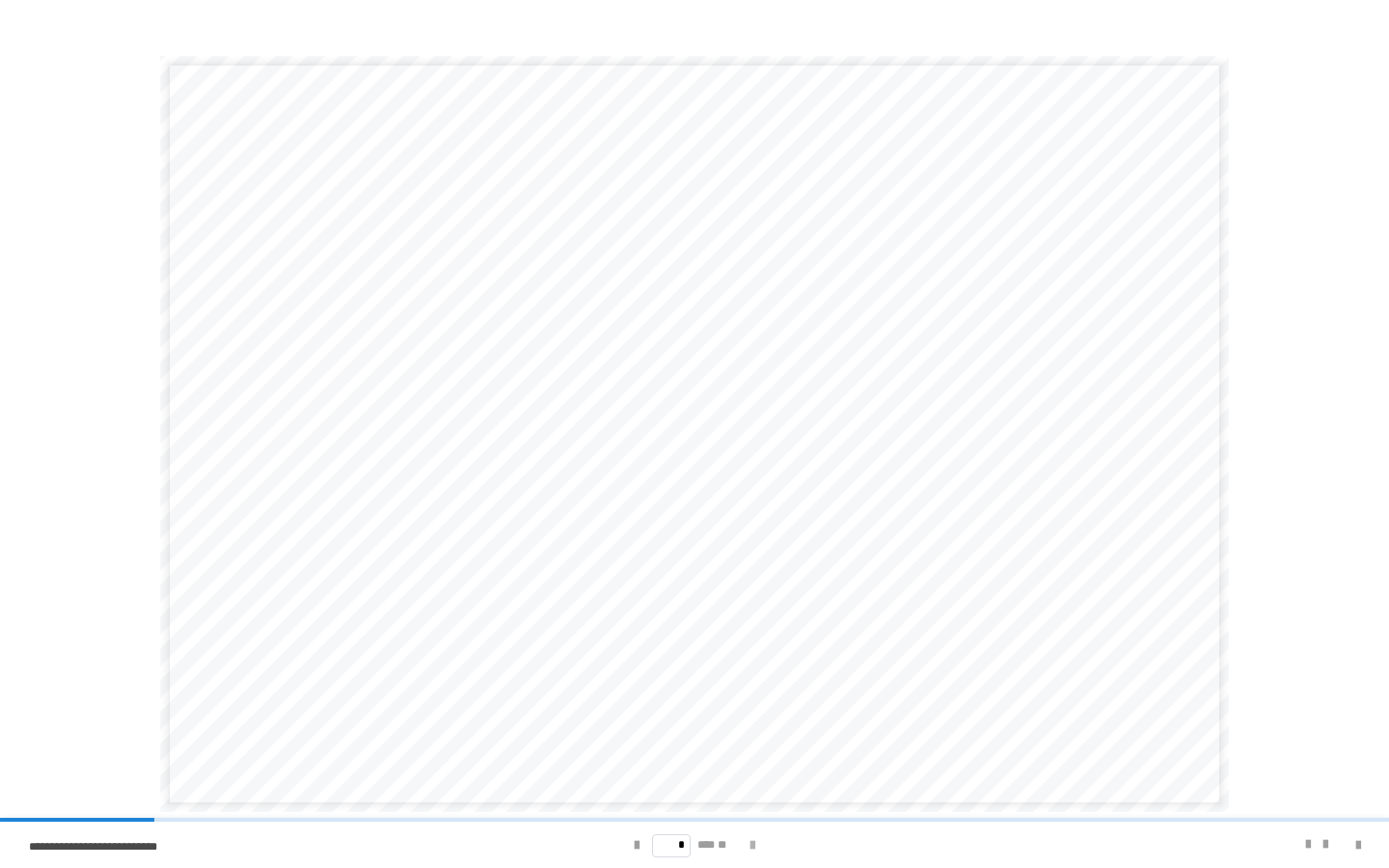 click at bounding box center [752, 846] 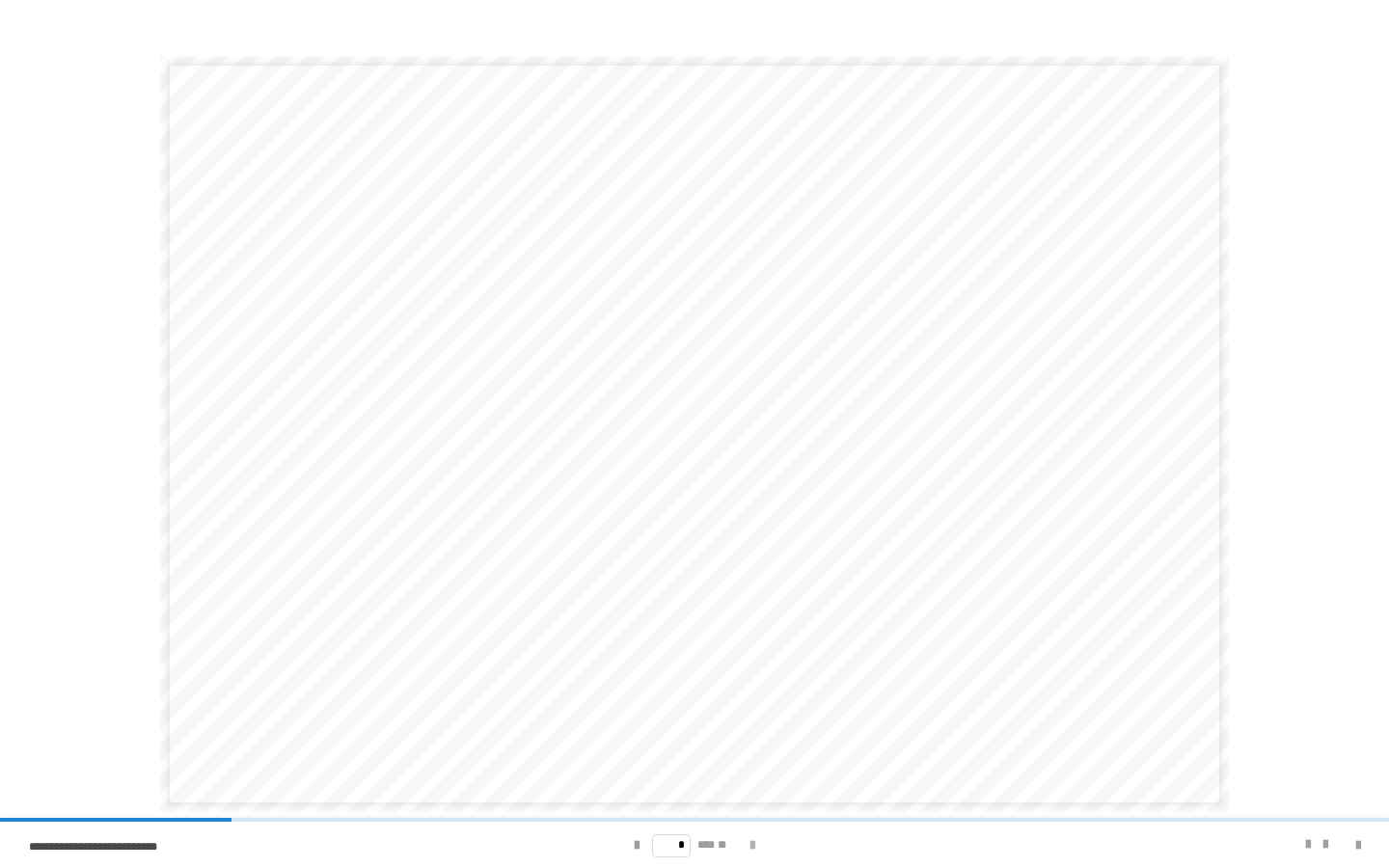 click at bounding box center (752, 846) 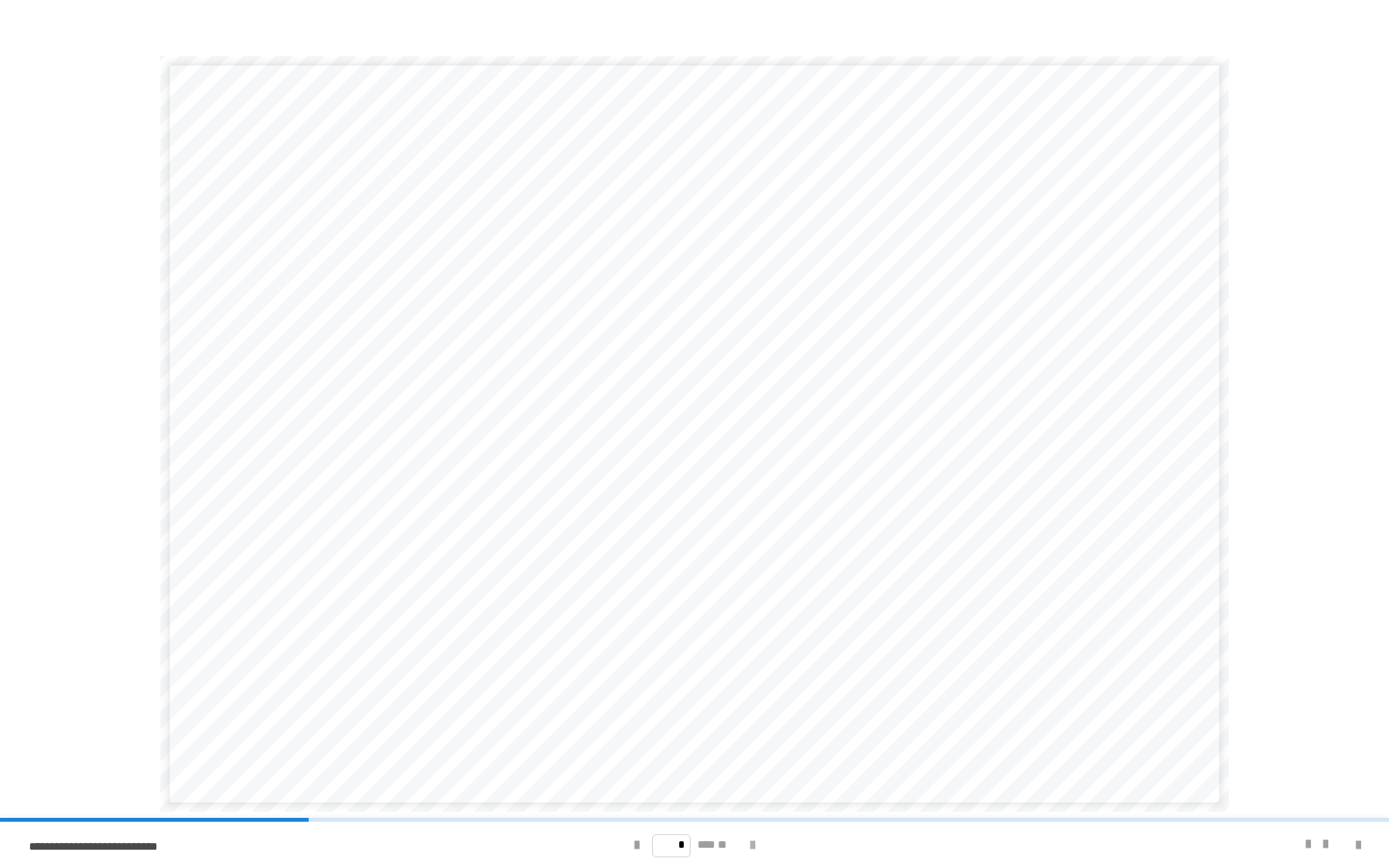 click at bounding box center [752, 846] 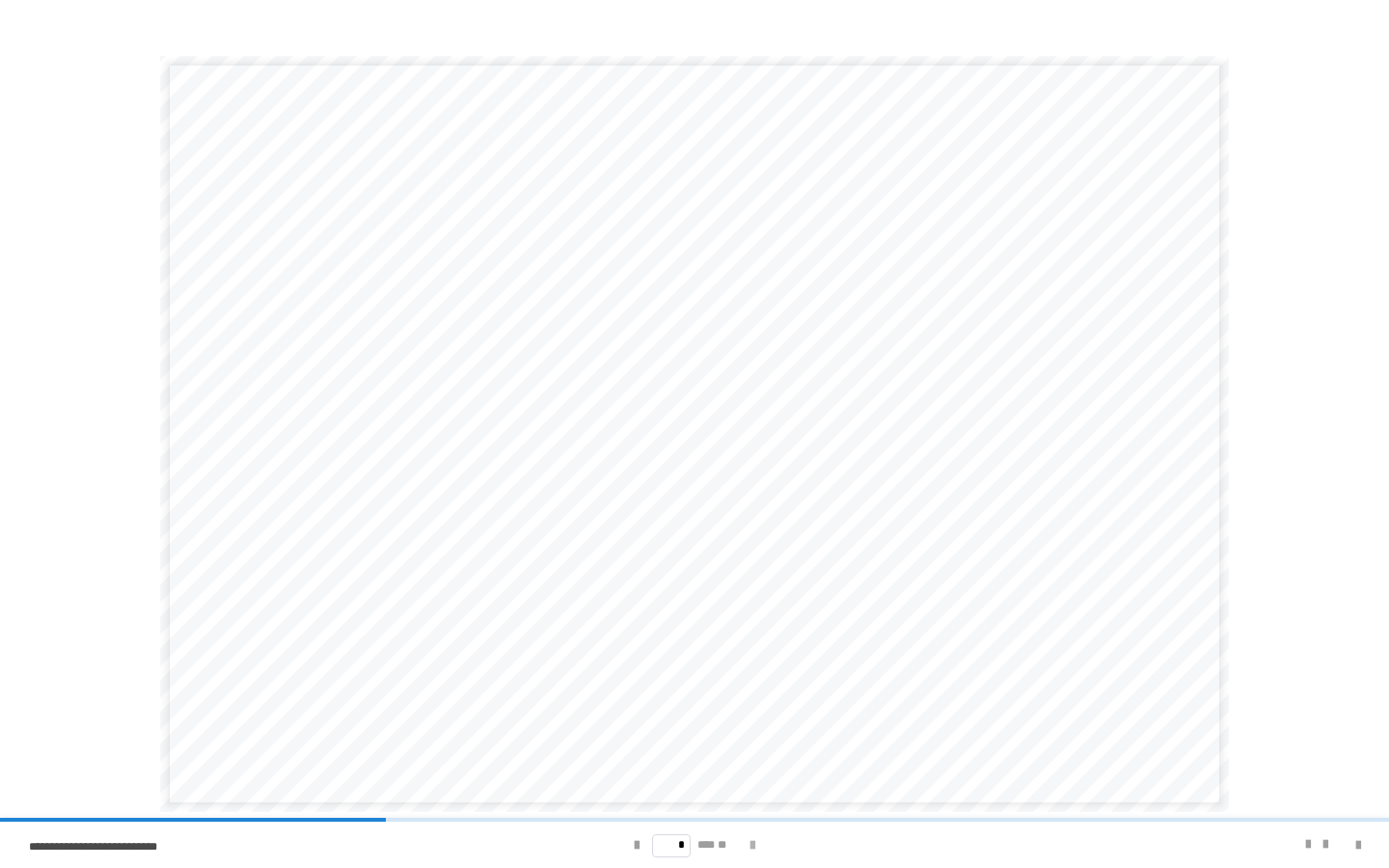 click at bounding box center [752, 846] 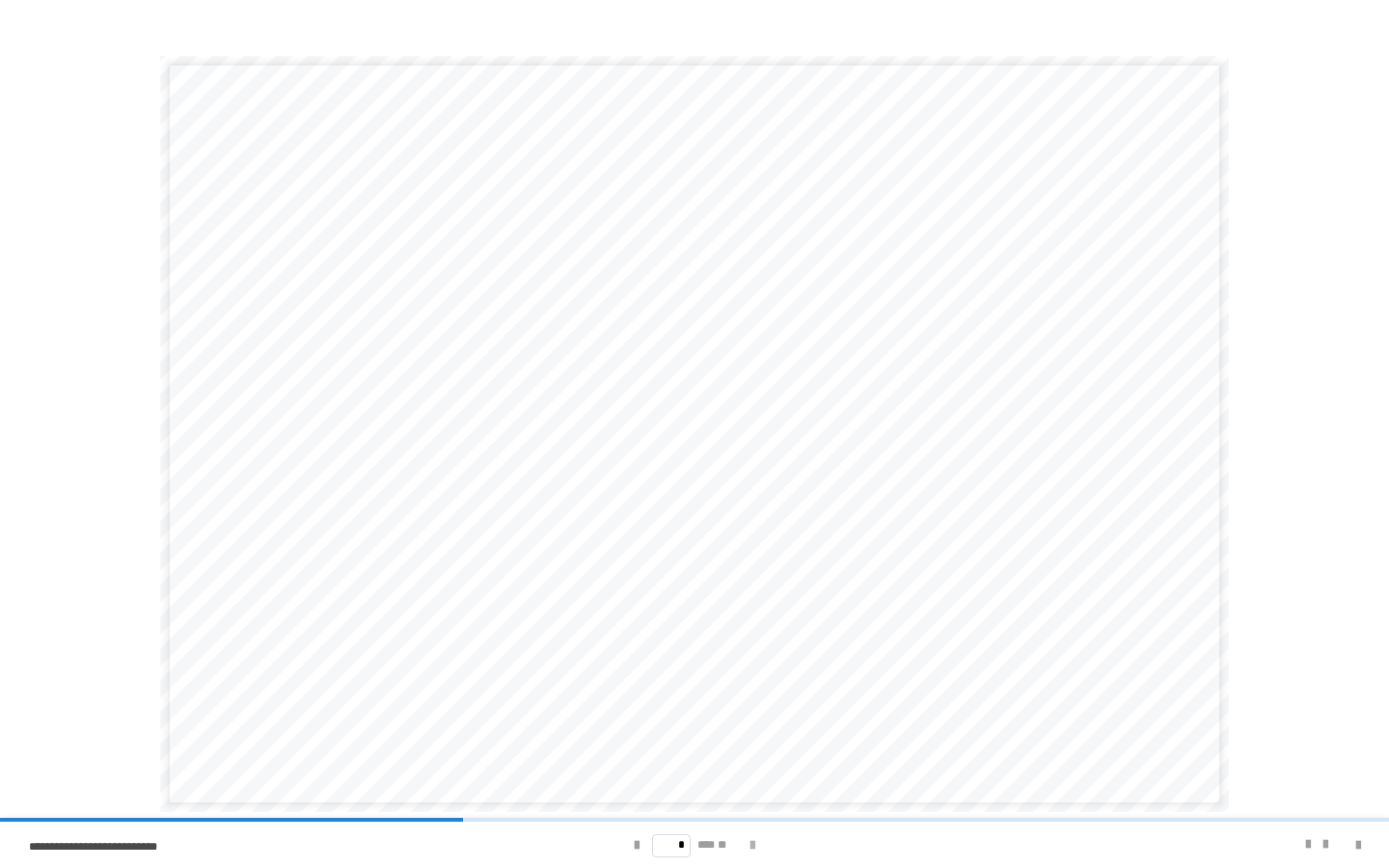 click at bounding box center (752, 846) 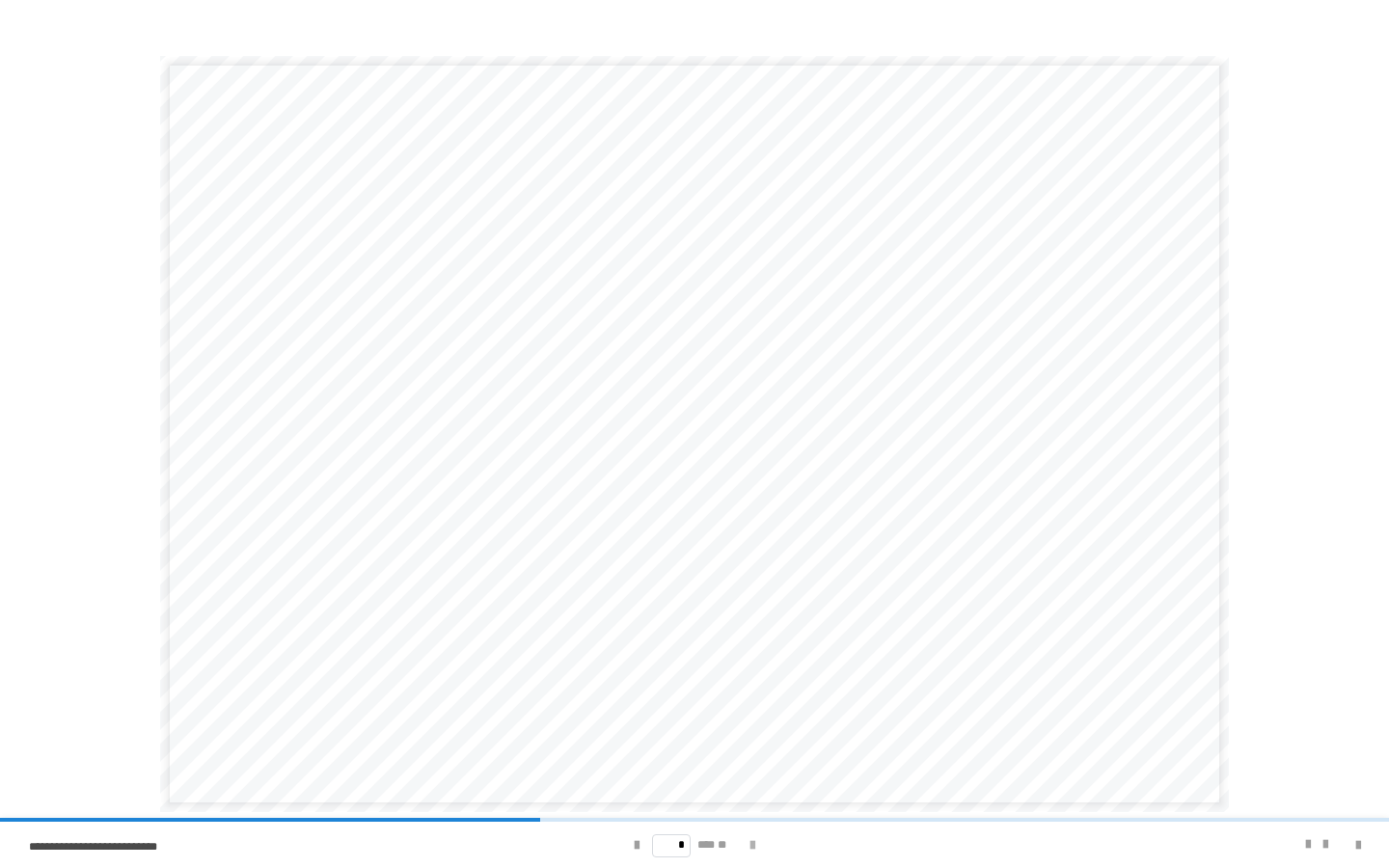 click at bounding box center [752, 846] 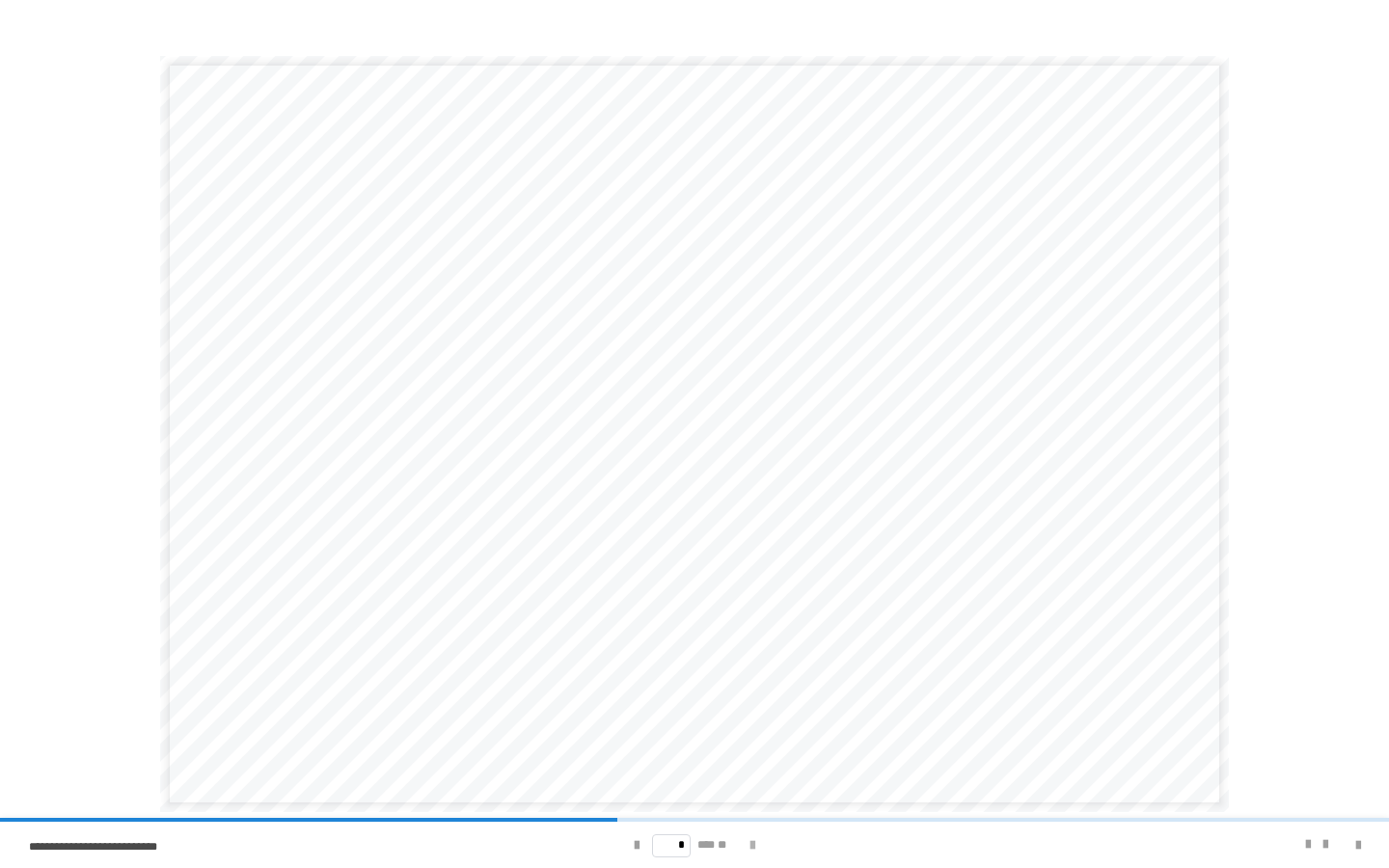 click at bounding box center (752, 846) 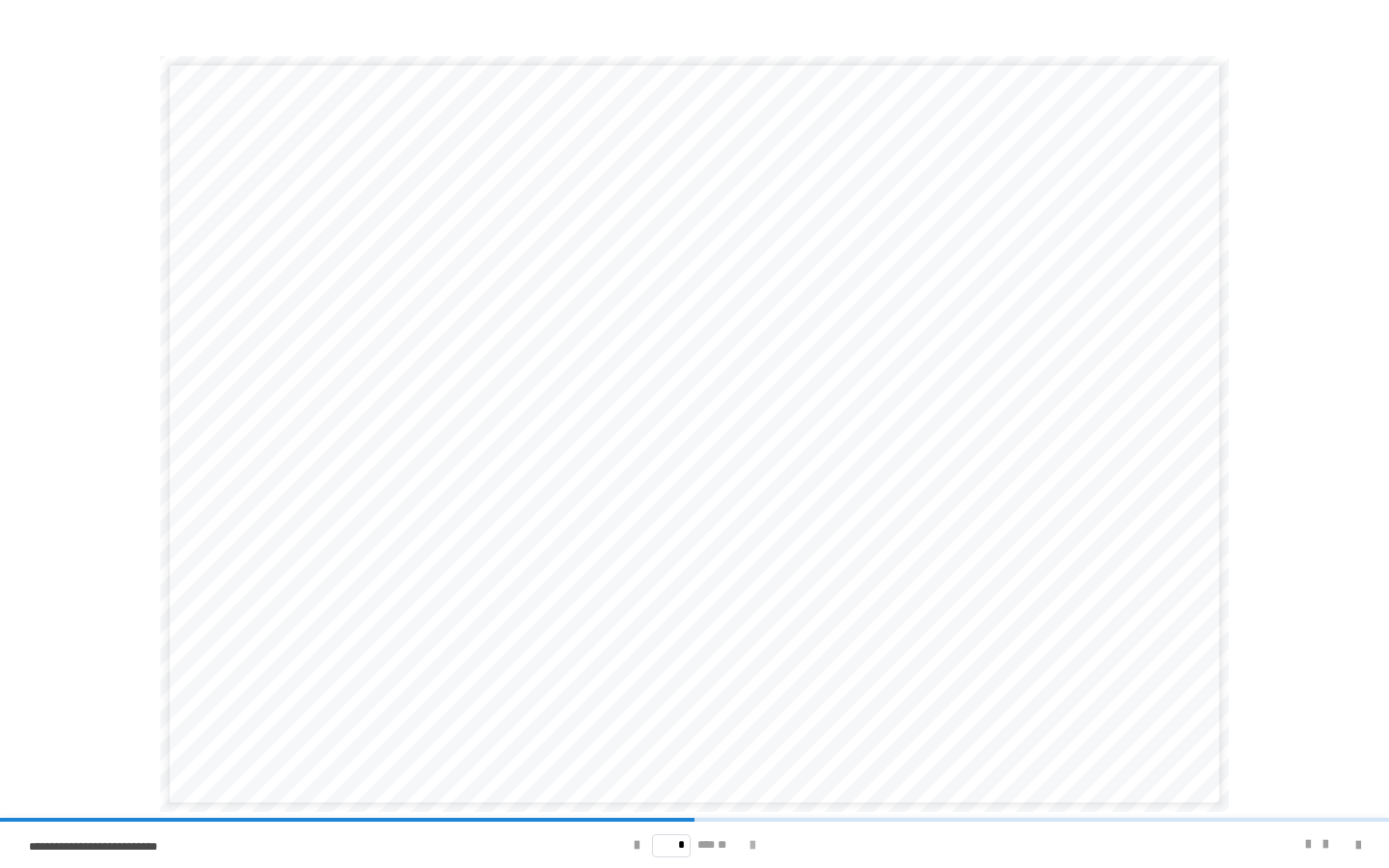 click at bounding box center (752, 846) 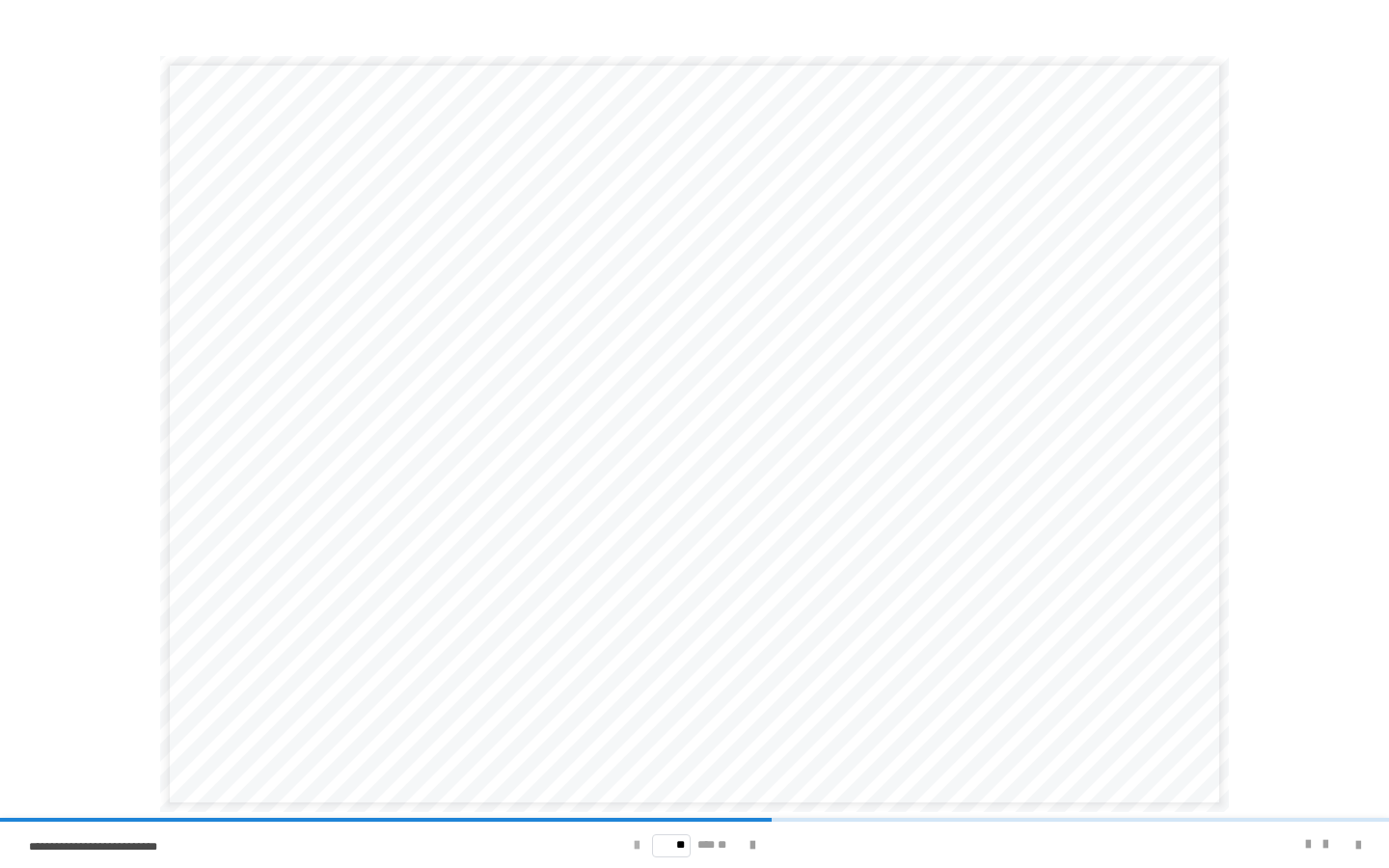 click at bounding box center (637, 845) 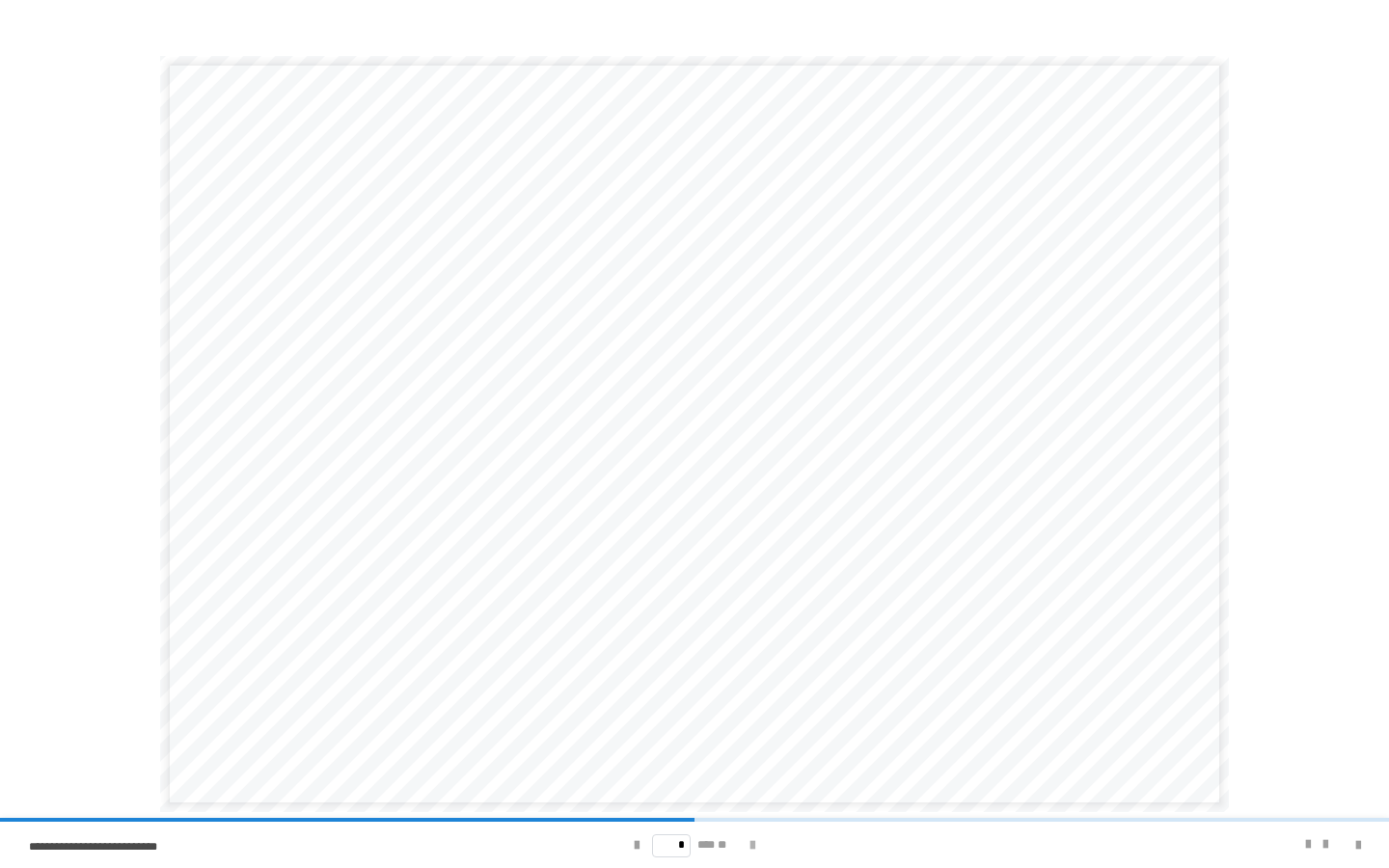 click at bounding box center [752, 846] 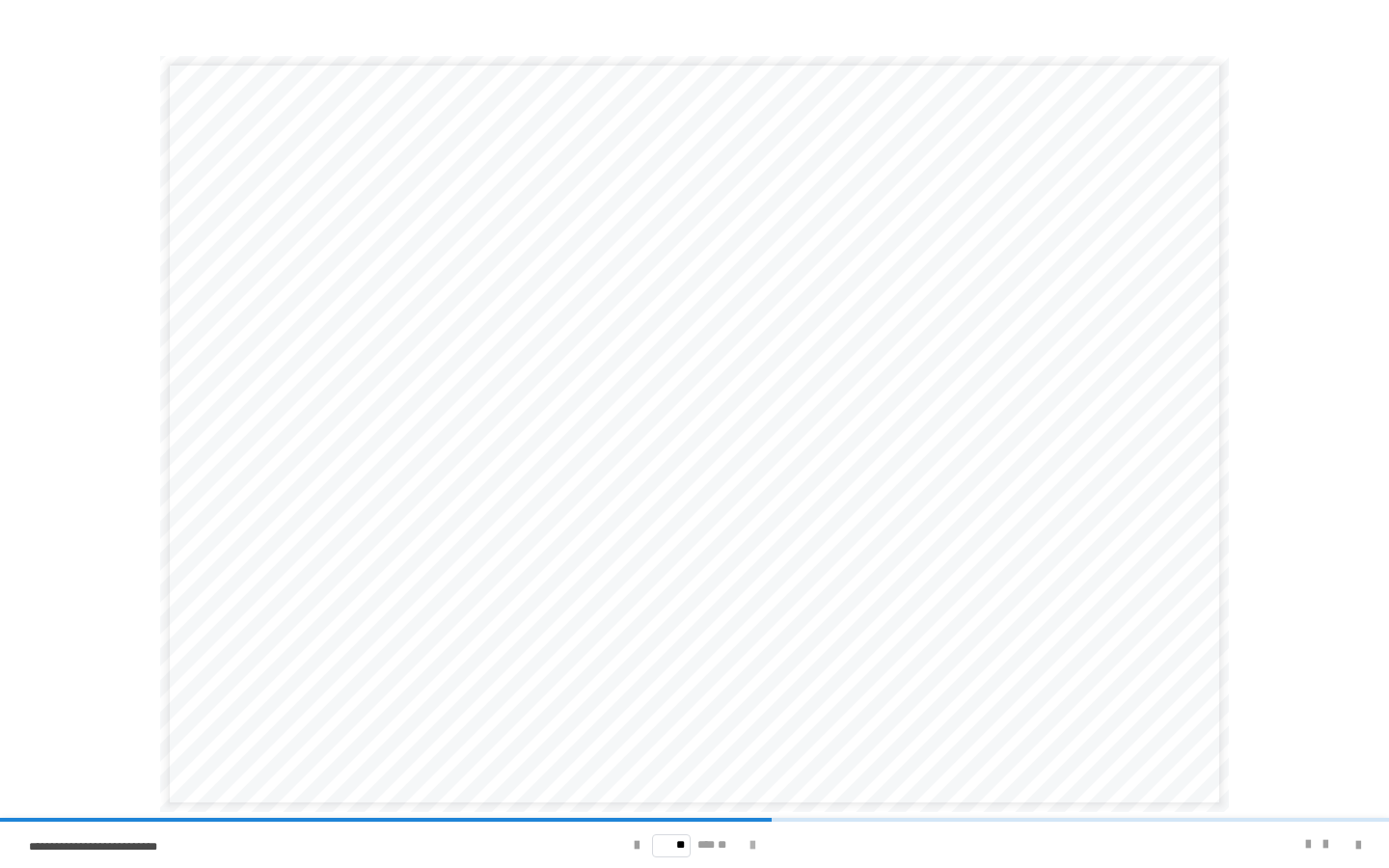 click at bounding box center (752, 846) 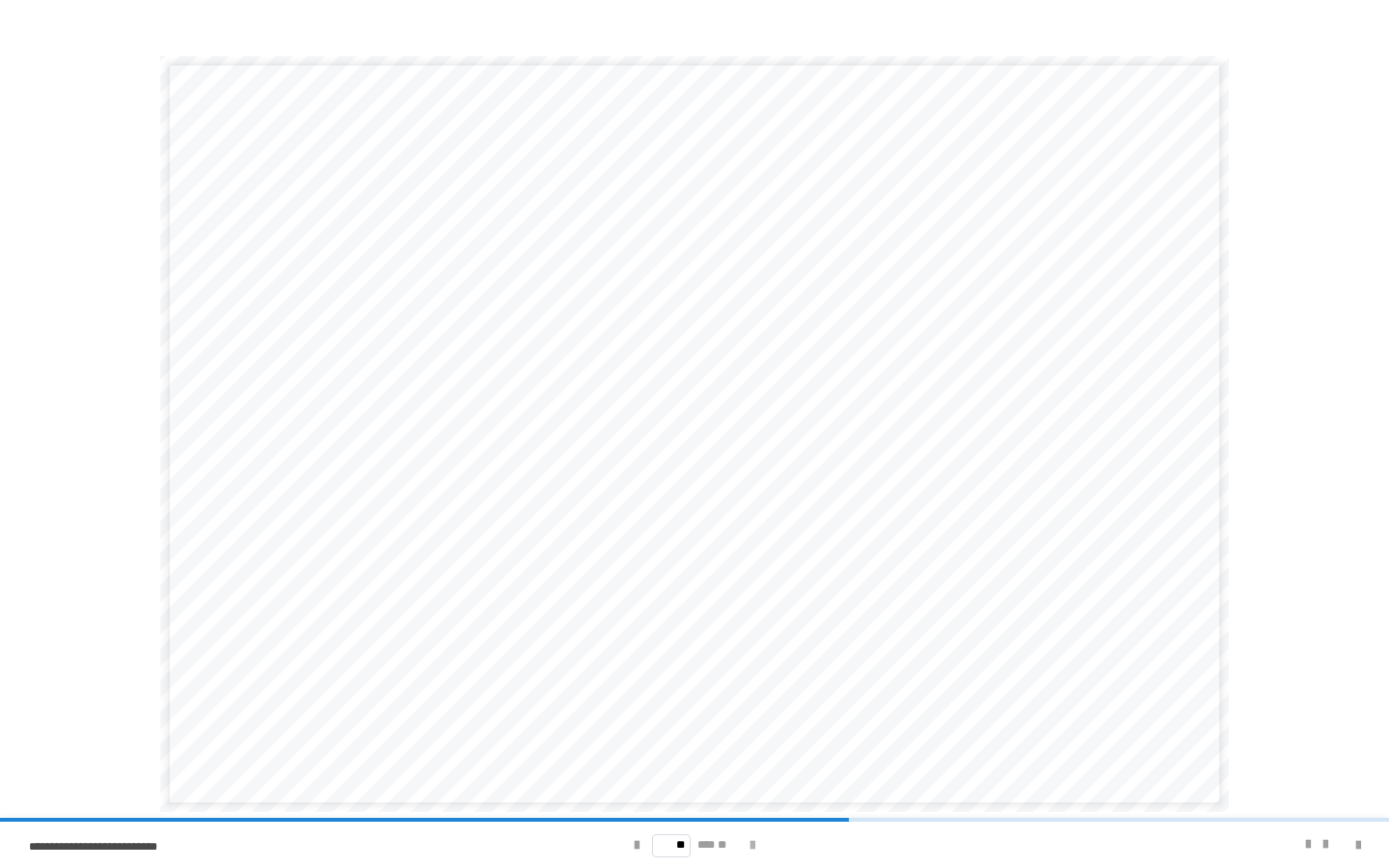 click at bounding box center (752, 846) 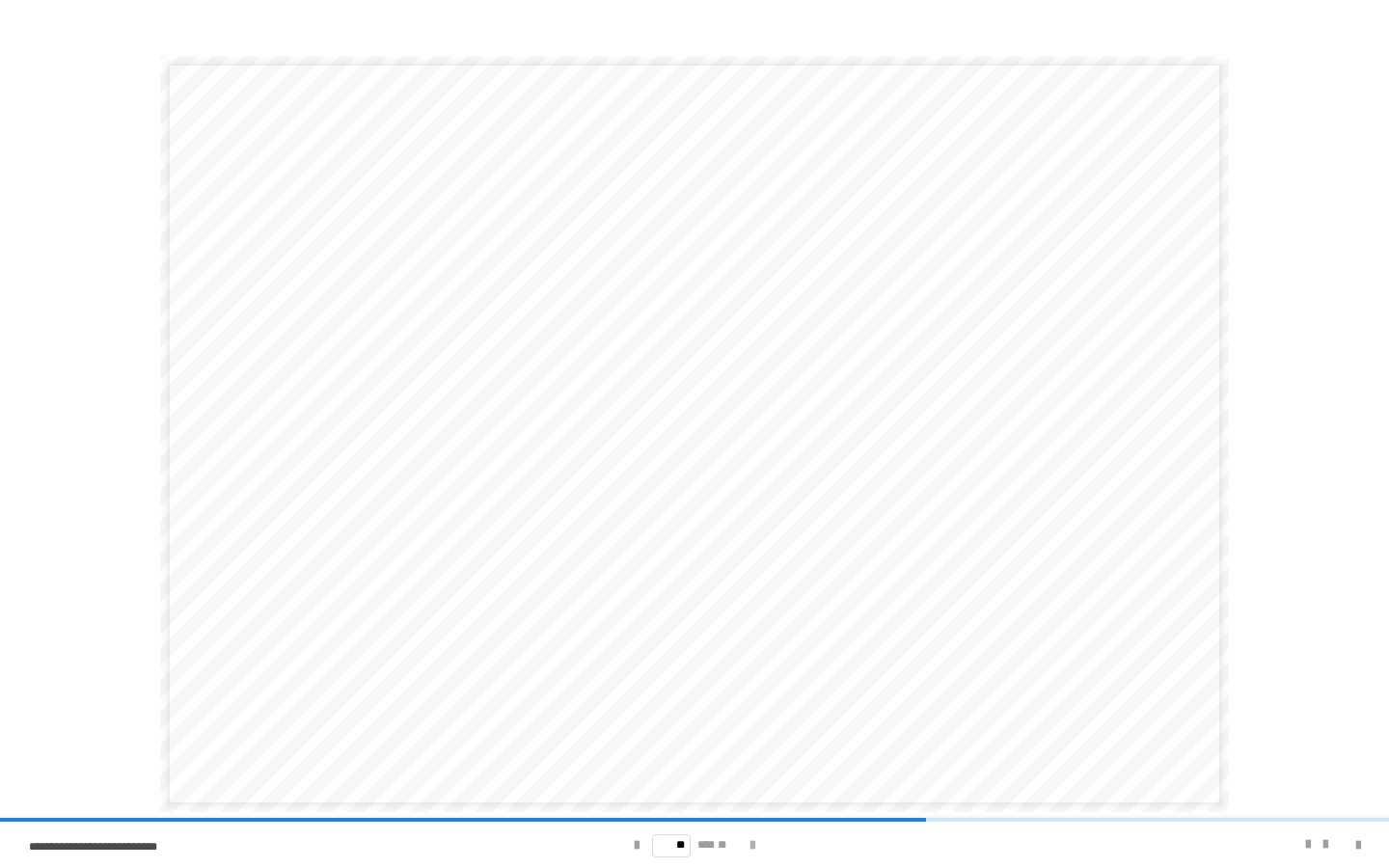 click at bounding box center (752, 846) 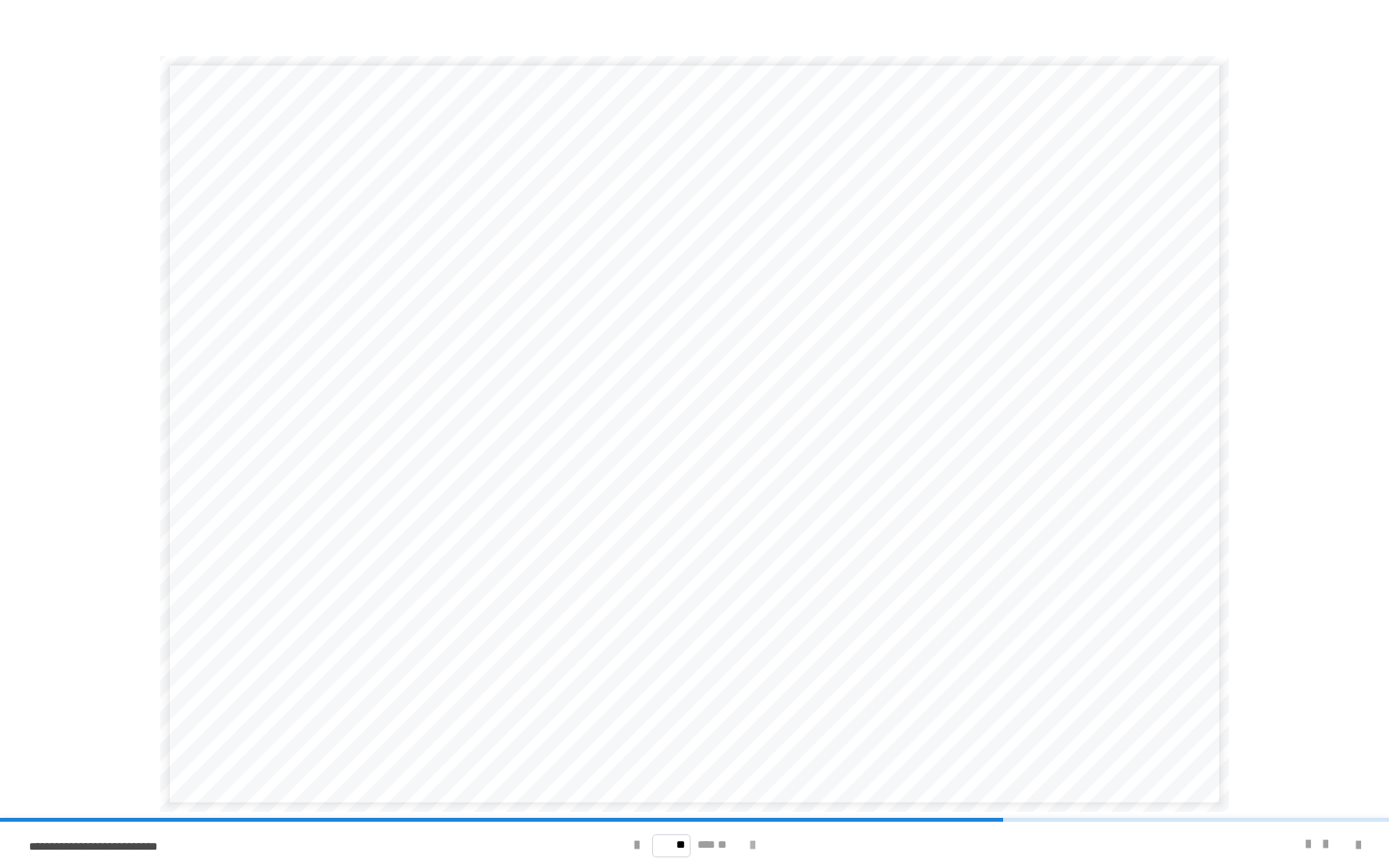 click at bounding box center [752, 846] 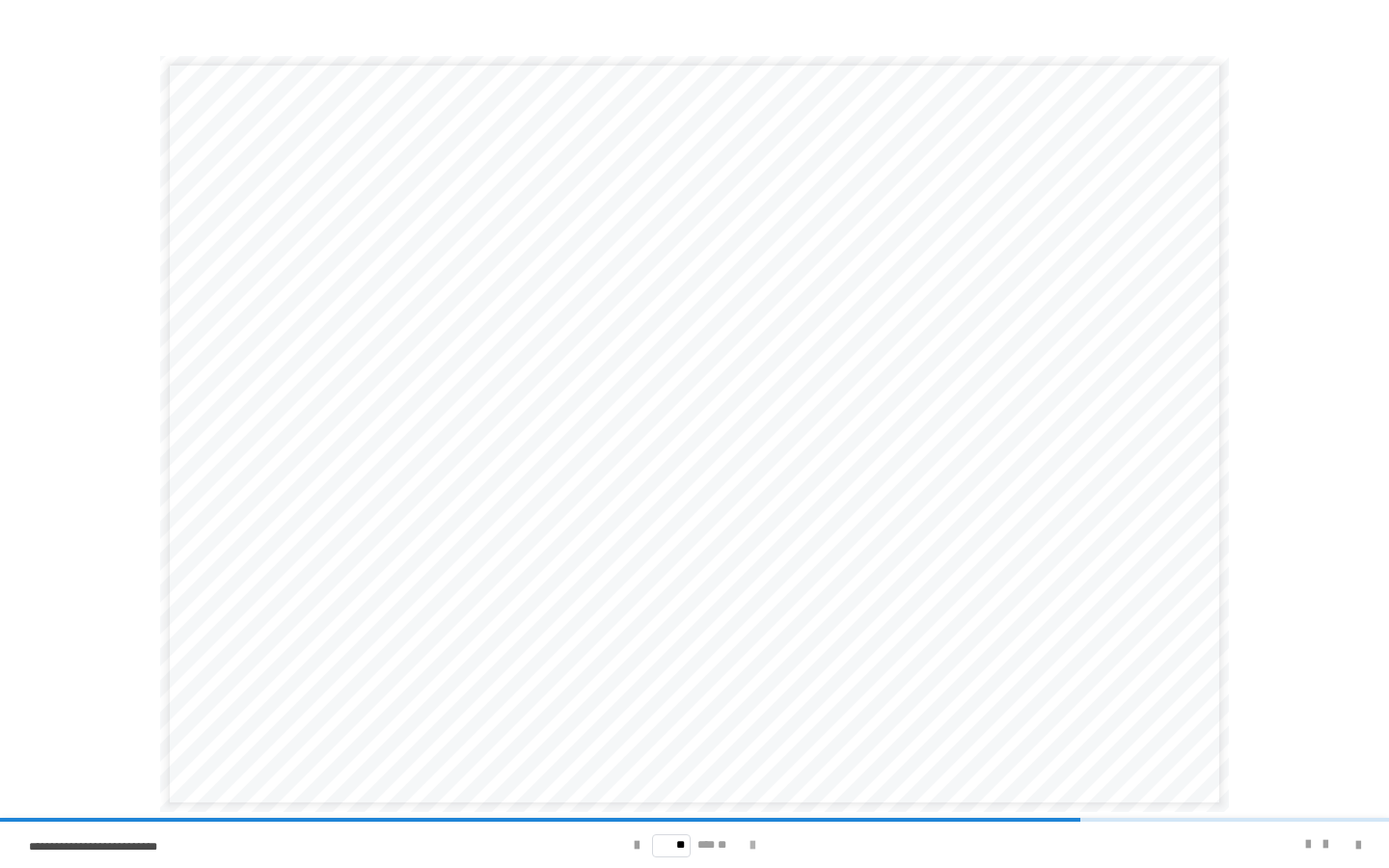 click at bounding box center [752, 846] 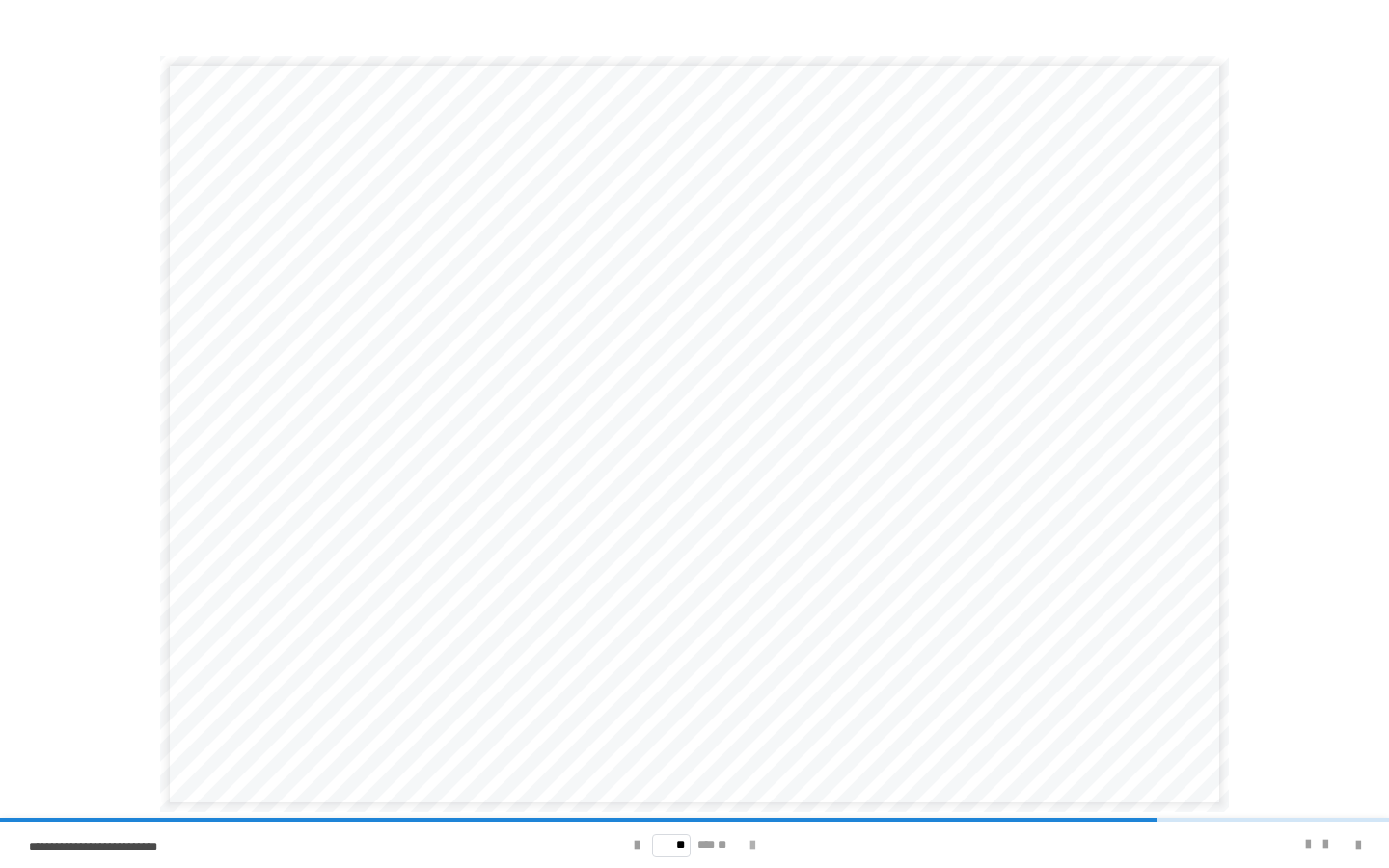 click at bounding box center [752, 846] 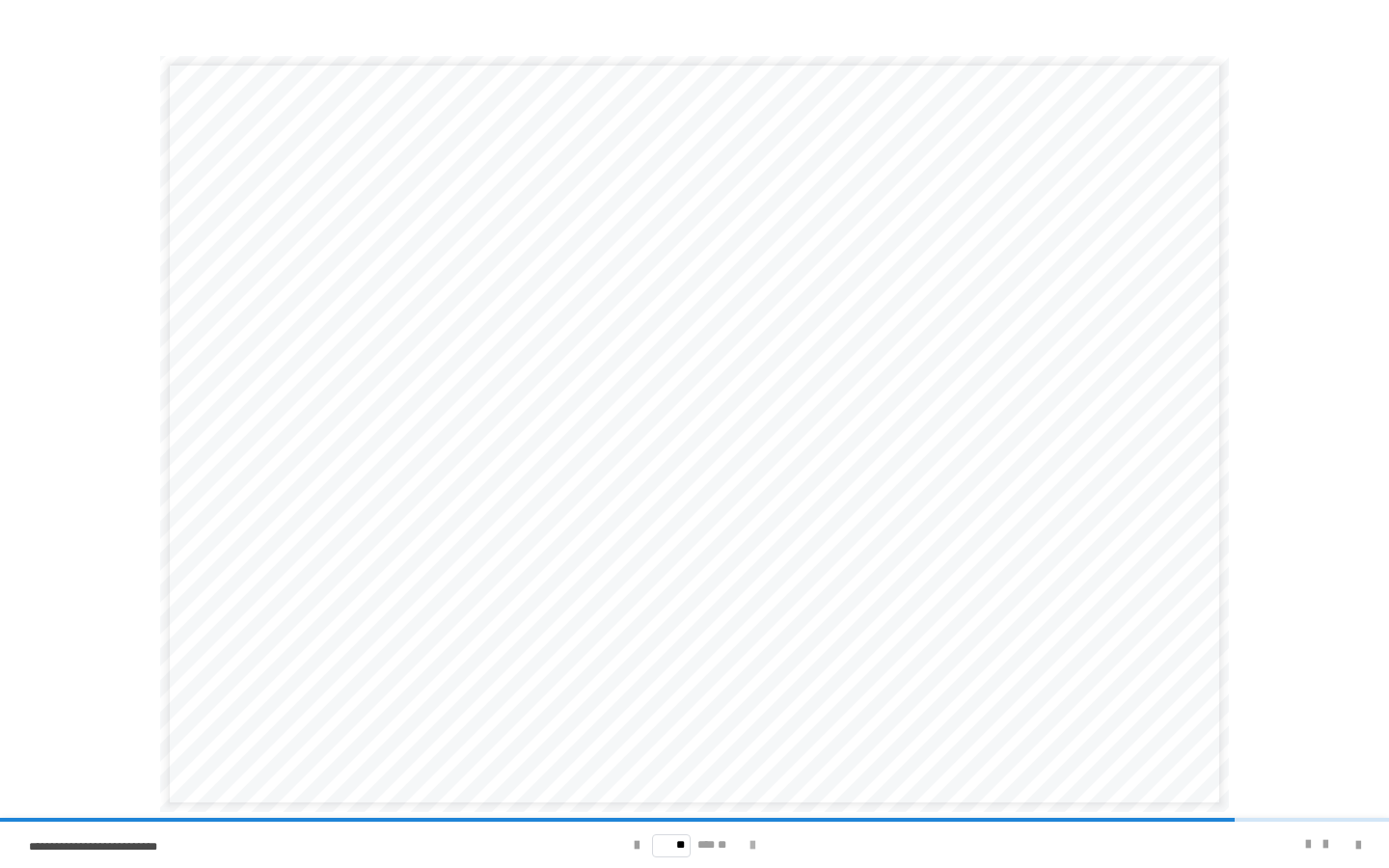 click at bounding box center [752, 846] 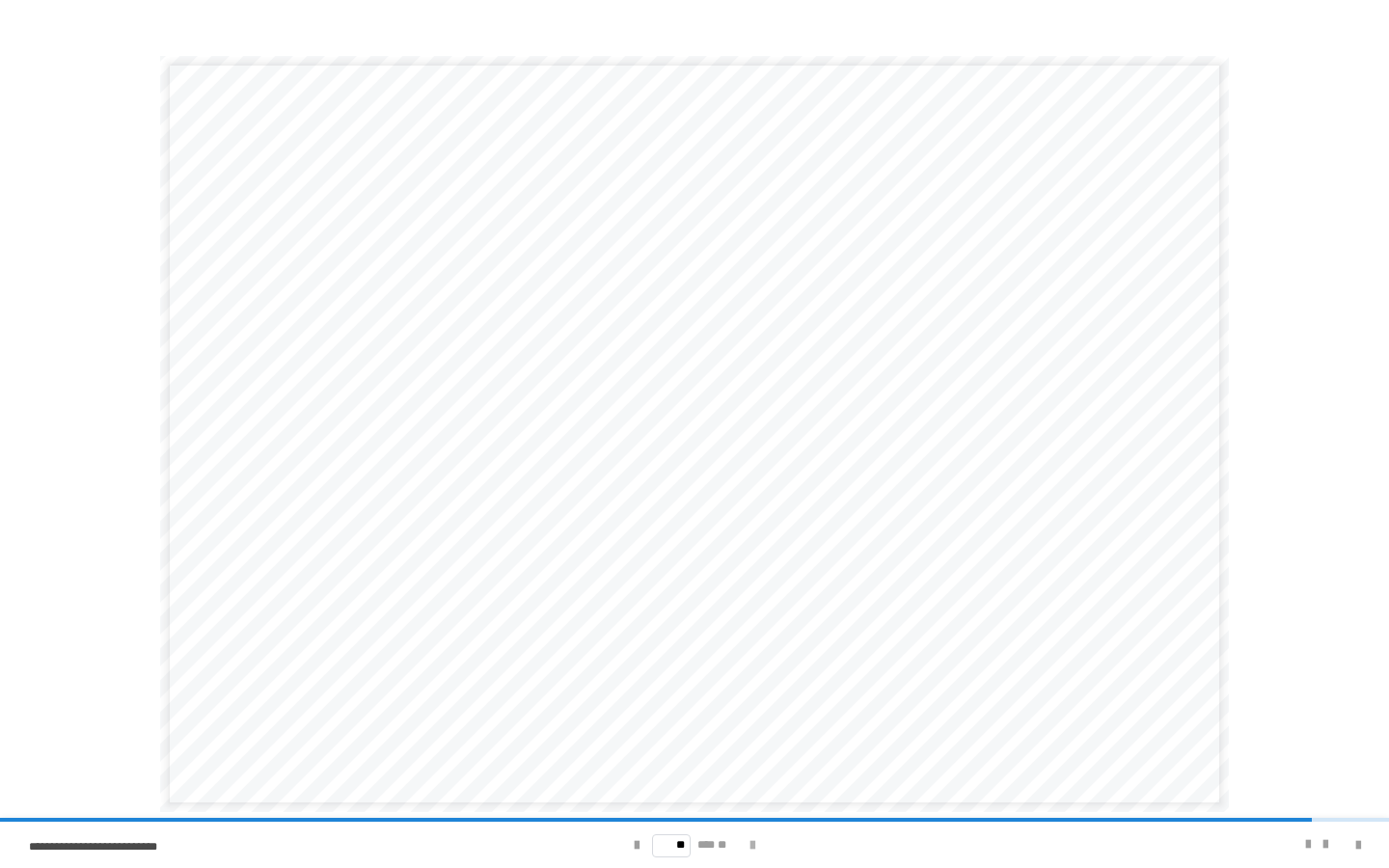 click at bounding box center [752, 846] 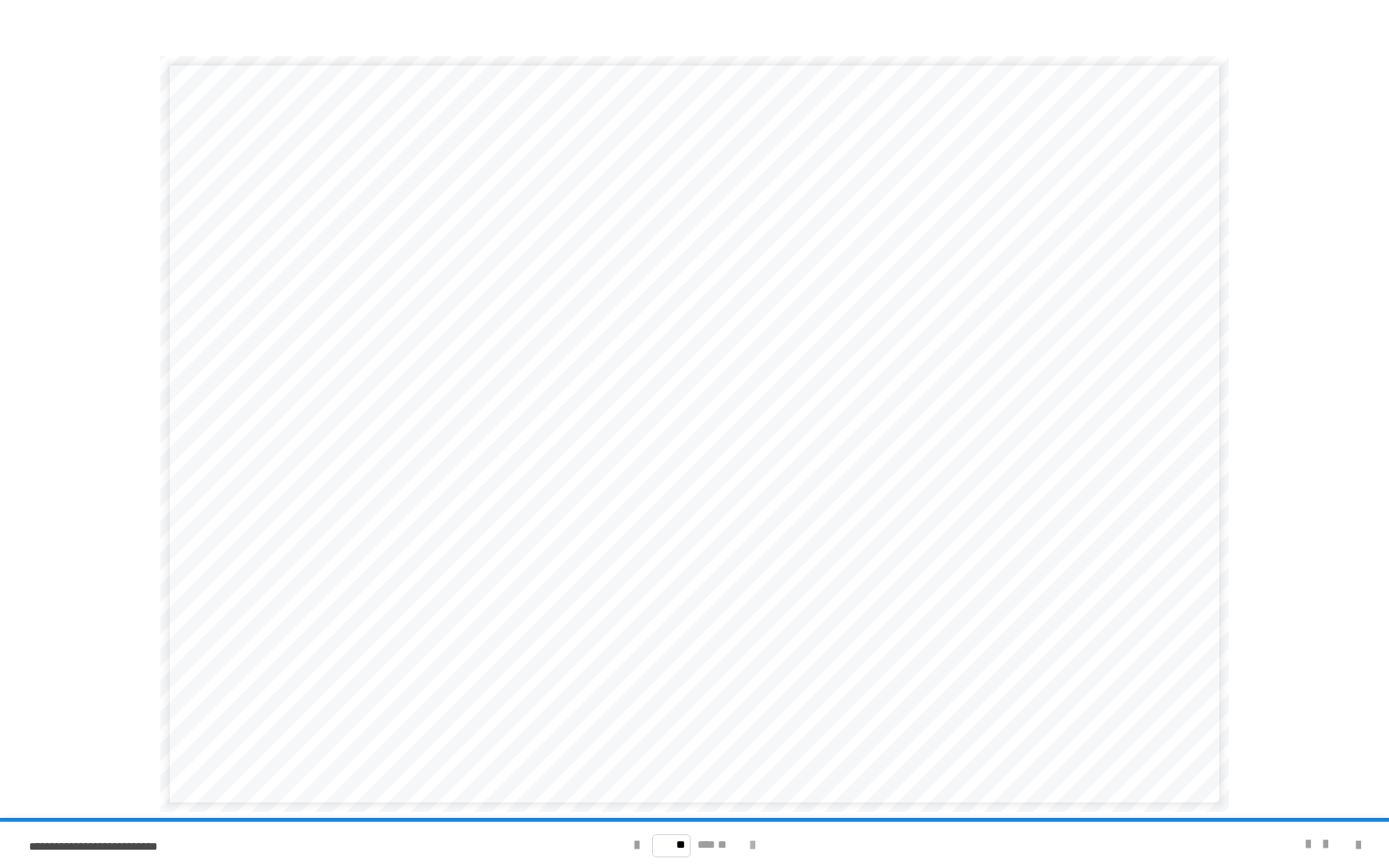 click on "** *** **" at bounding box center (694, 845) 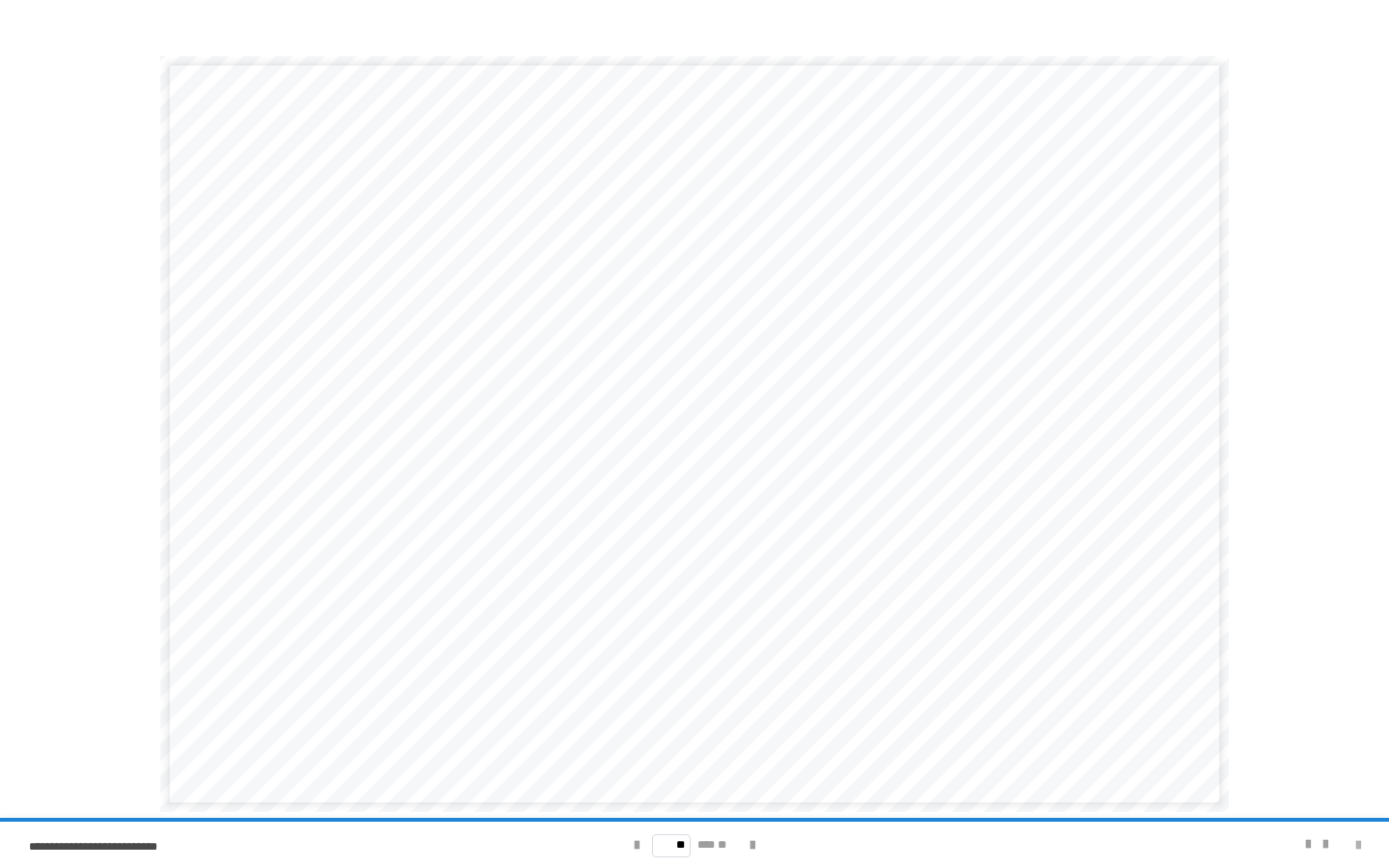 click at bounding box center (1358, 846) 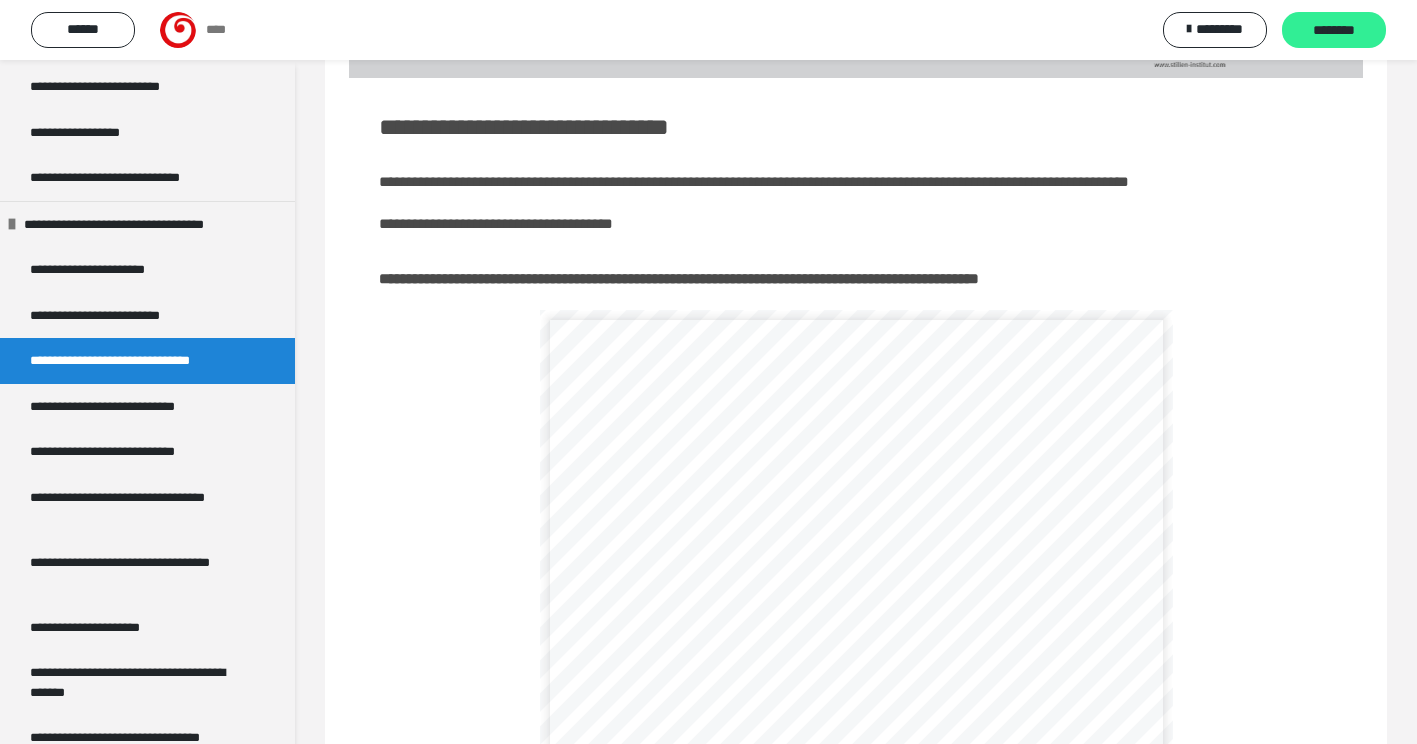 click on "********" at bounding box center (1334, 31) 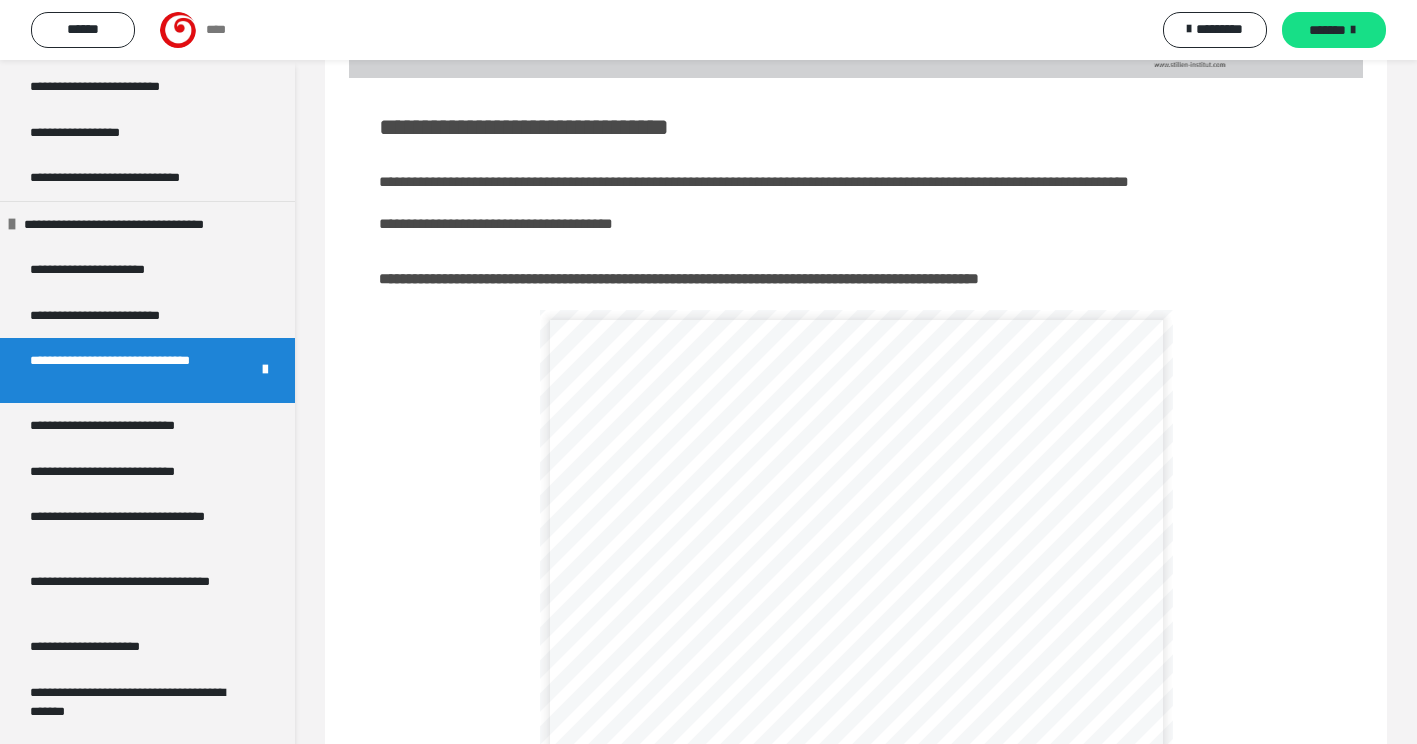 click on "*******" at bounding box center (1327, 30) 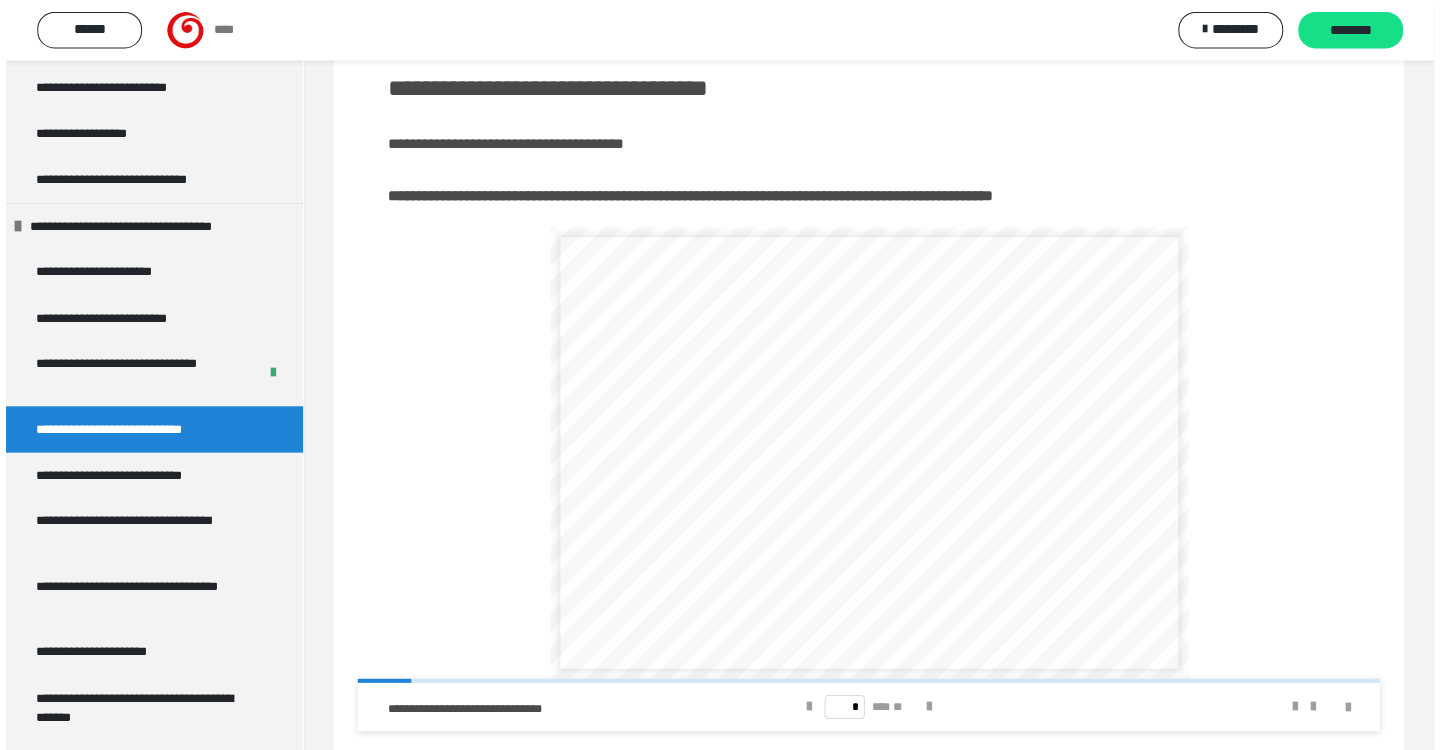 scroll, scrollTop: 170, scrollLeft: 0, axis: vertical 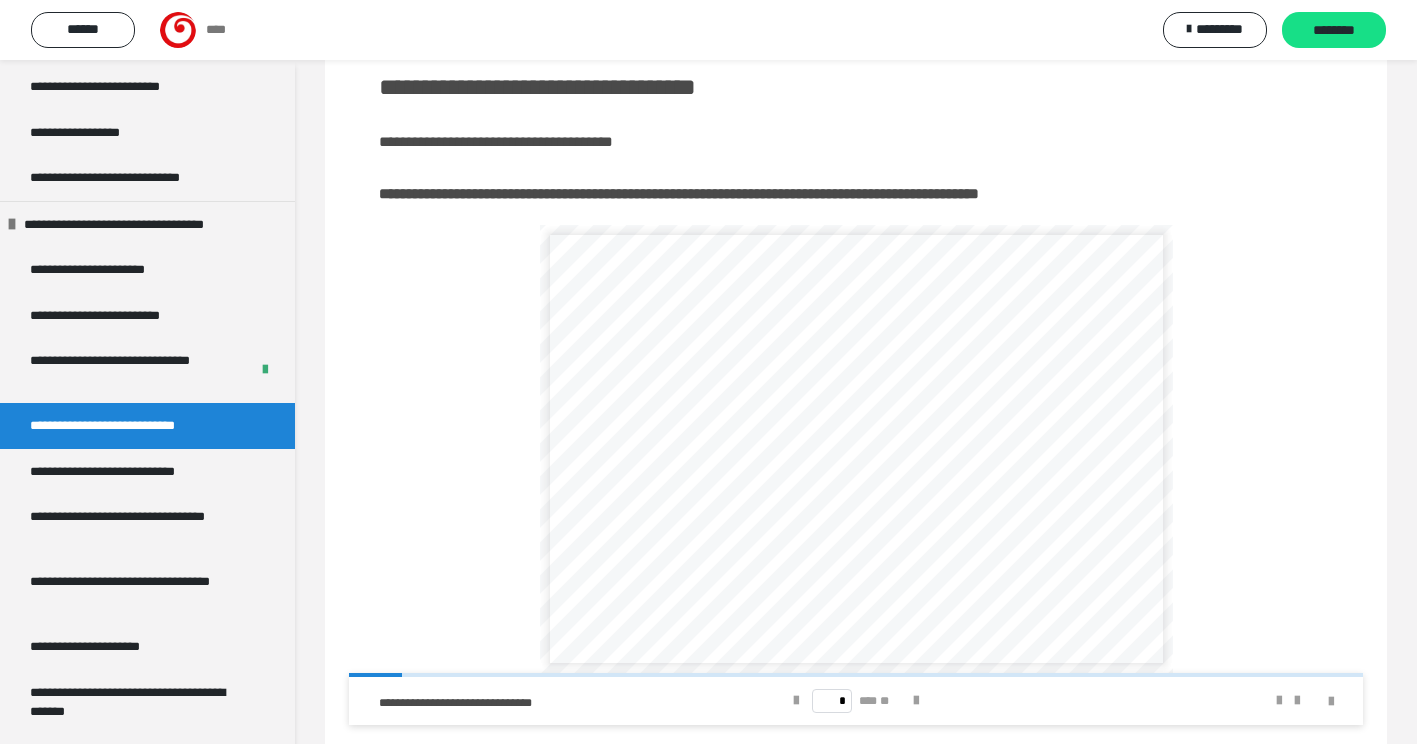click on "* *** **" at bounding box center [856, 701] 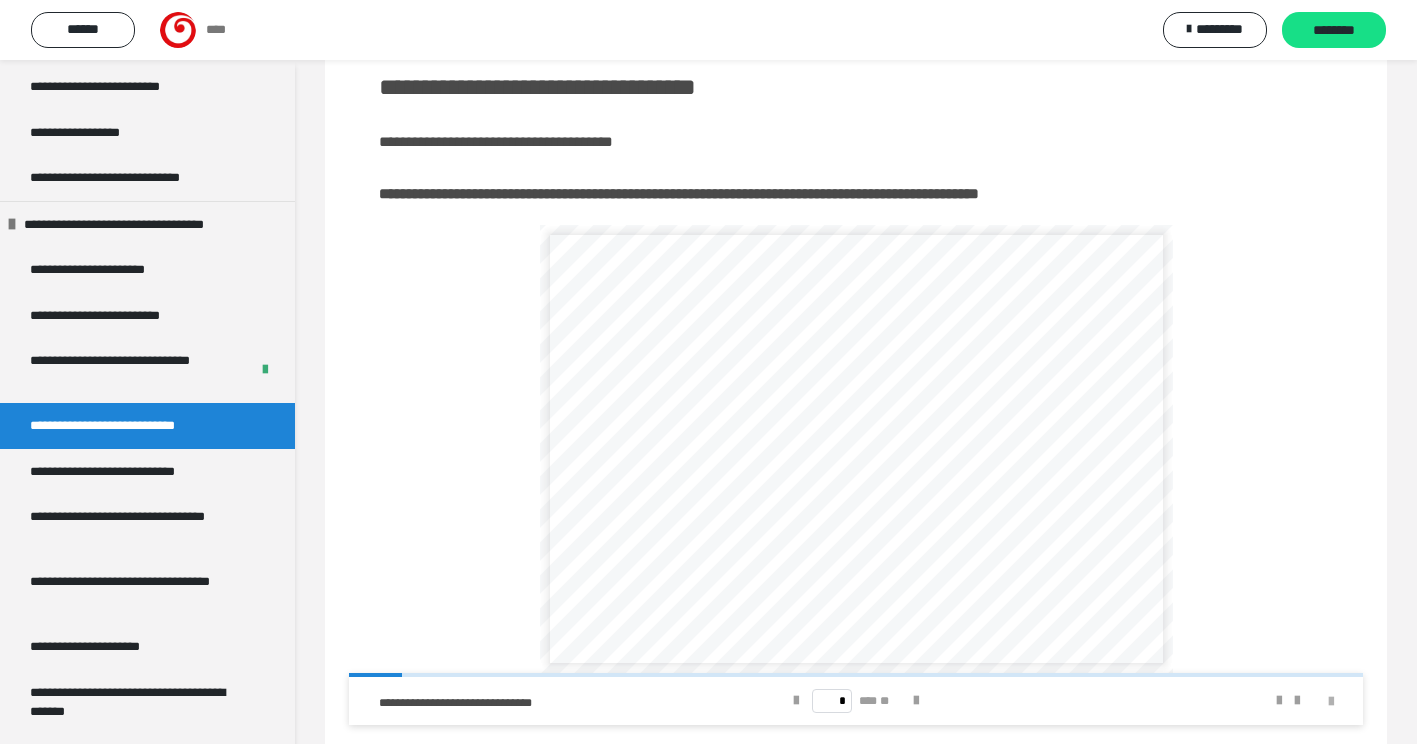click at bounding box center [1331, 702] 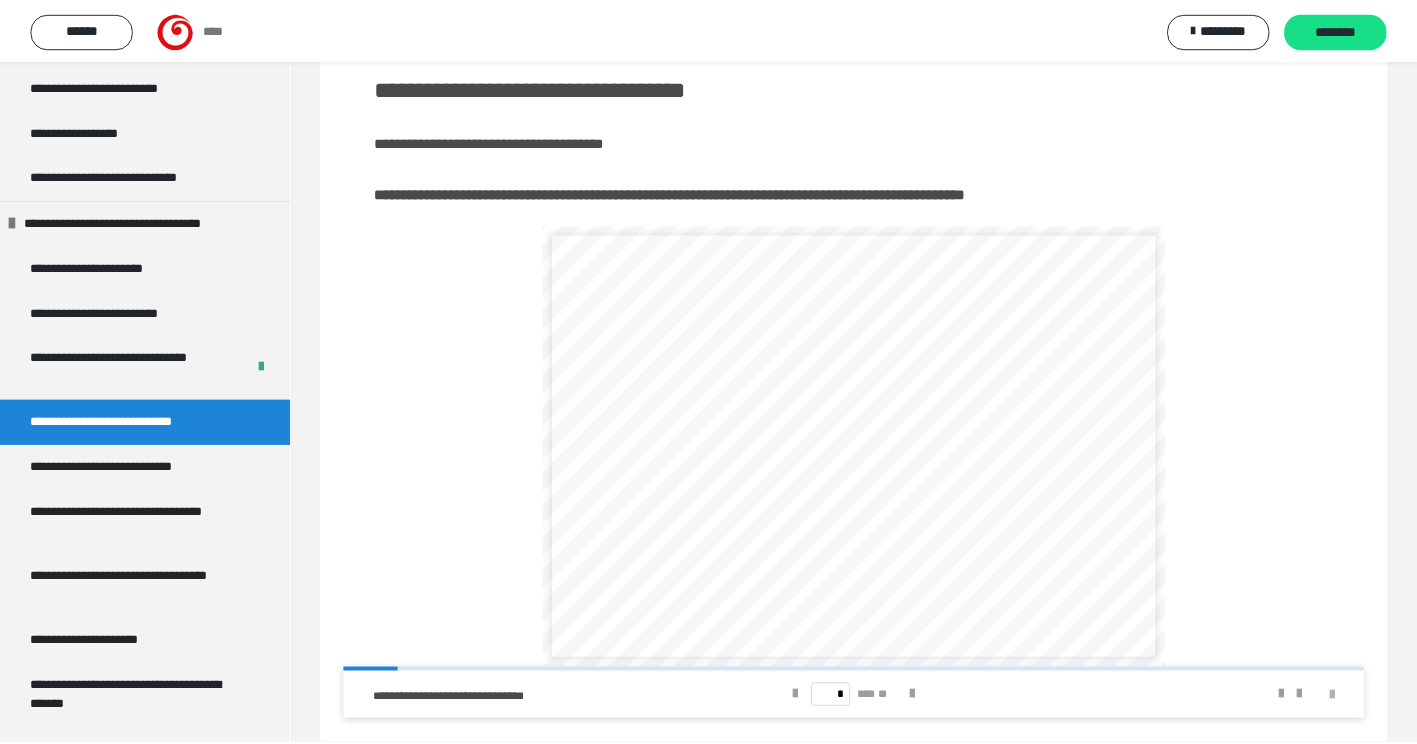 scroll, scrollTop: 60, scrollLeft: 0, axis: vertical 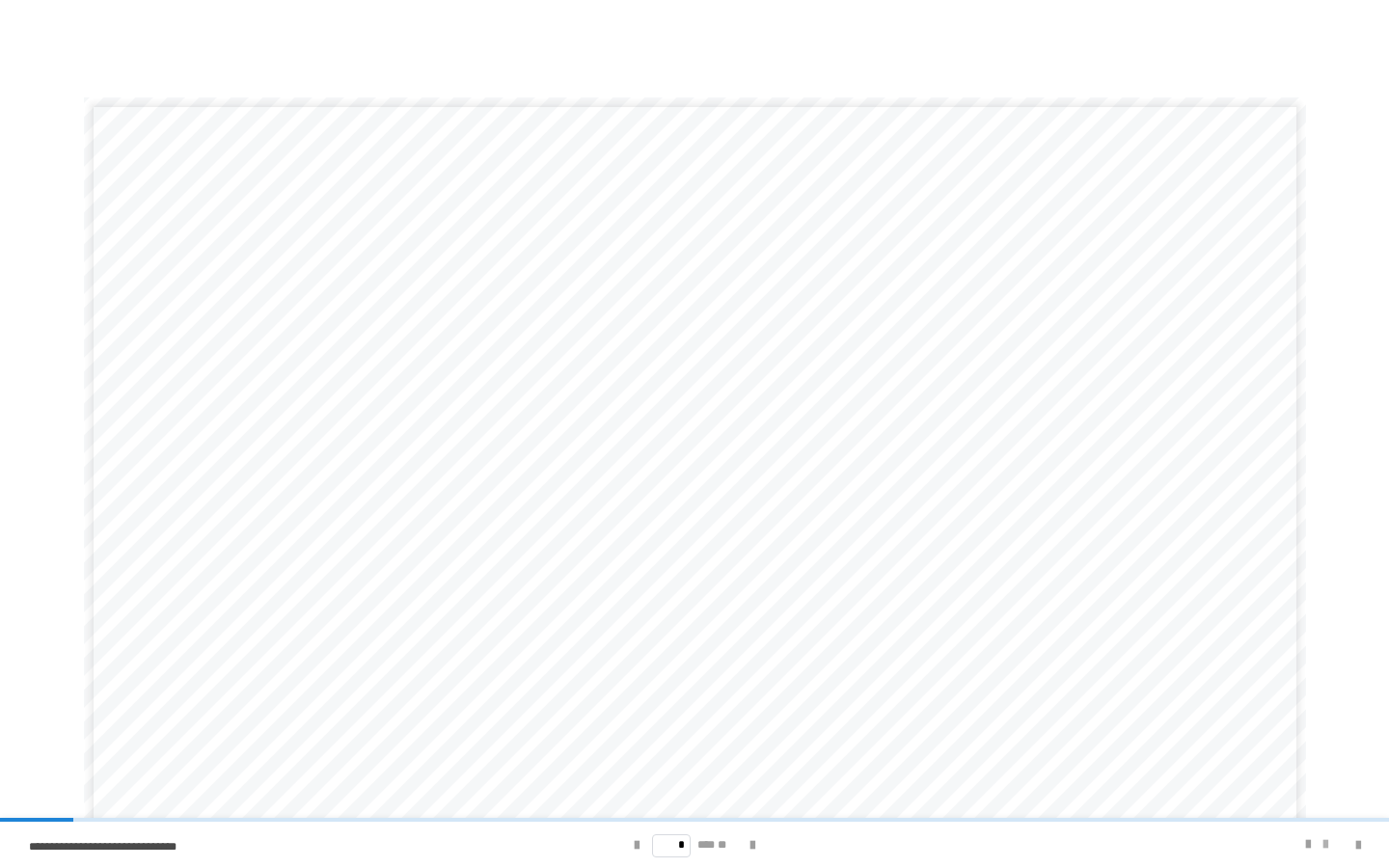 click at bounding box center [1325, 845] 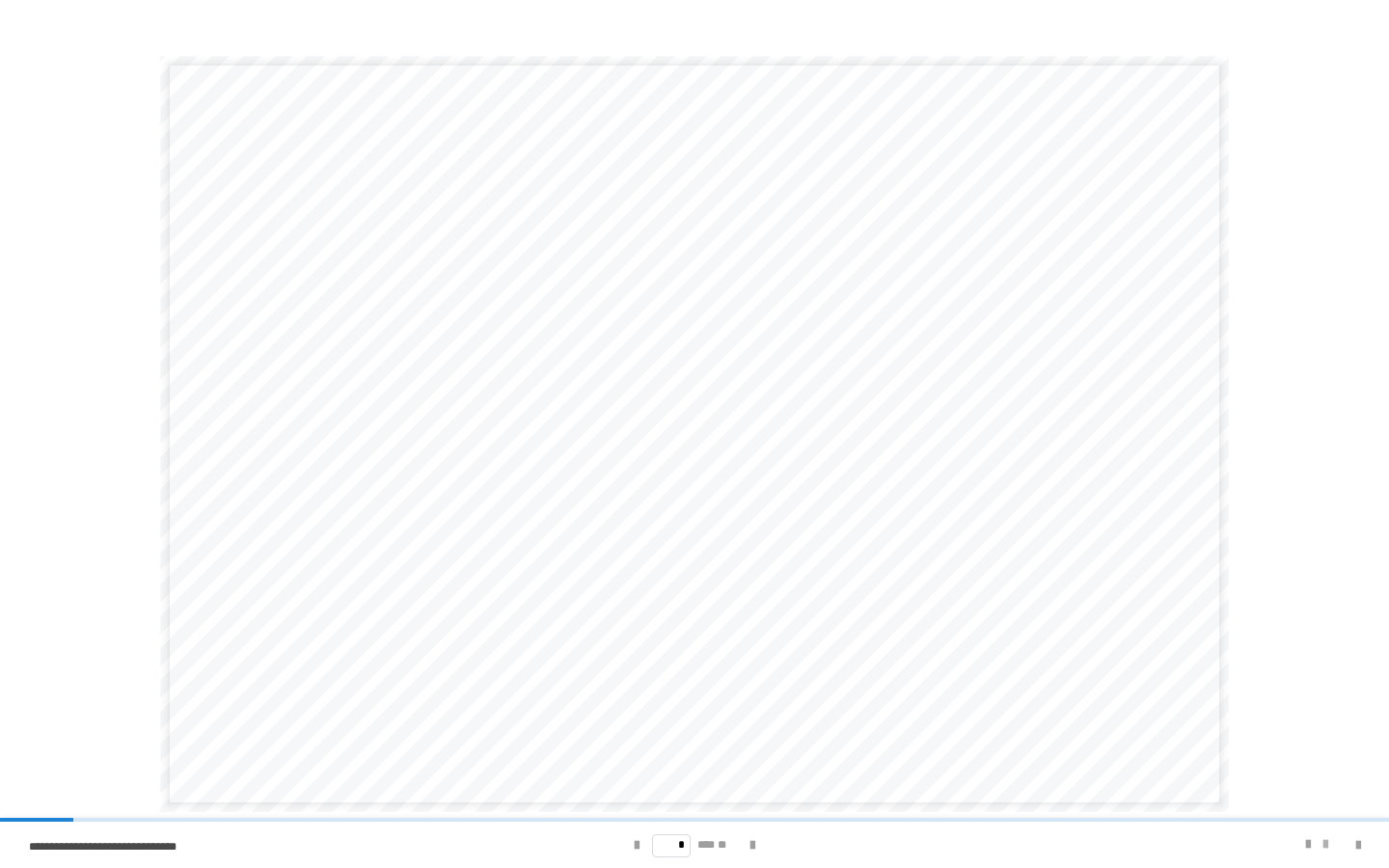 click at bounding box center [1325, 845] 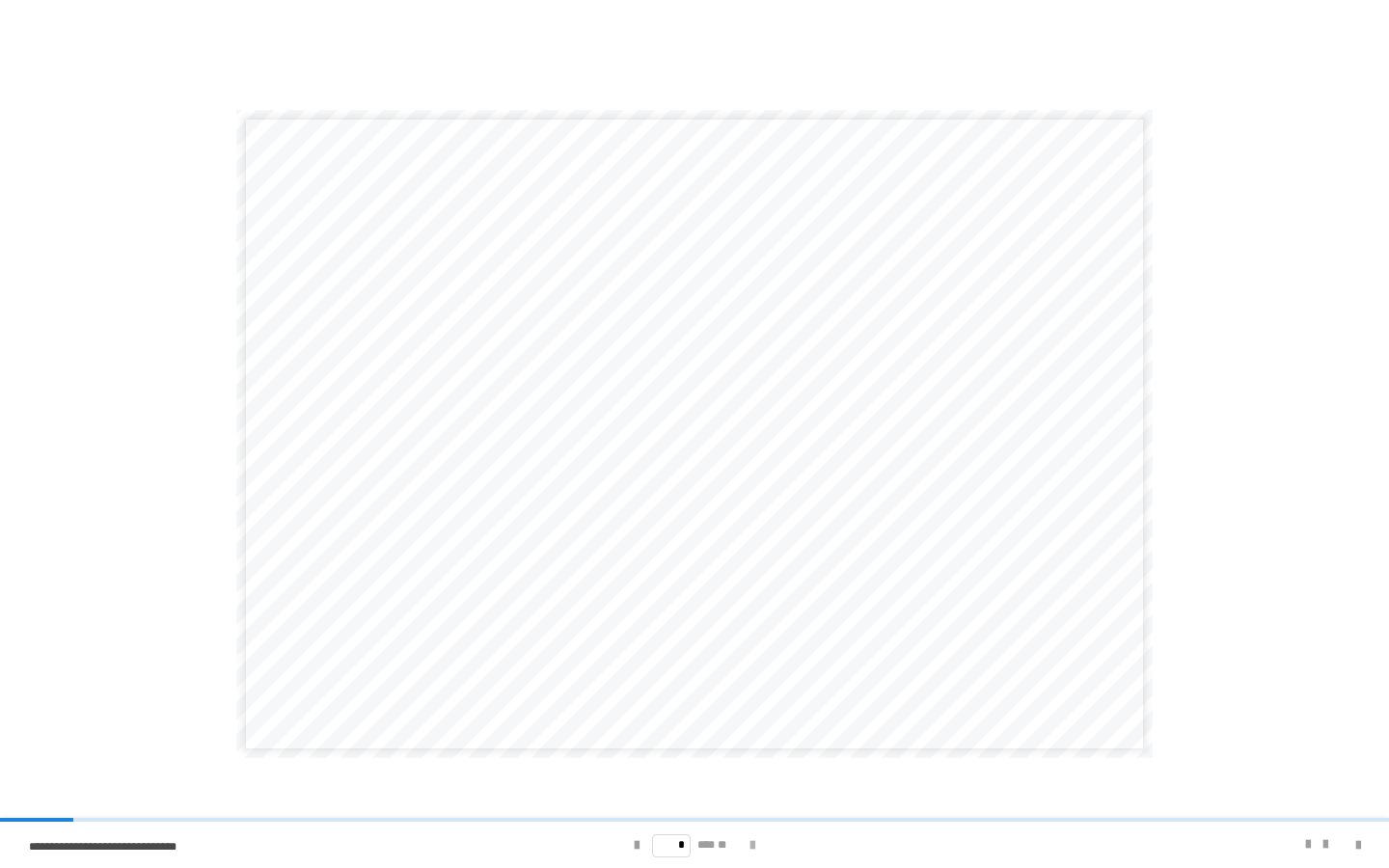 click at bounding box center (752, 846) 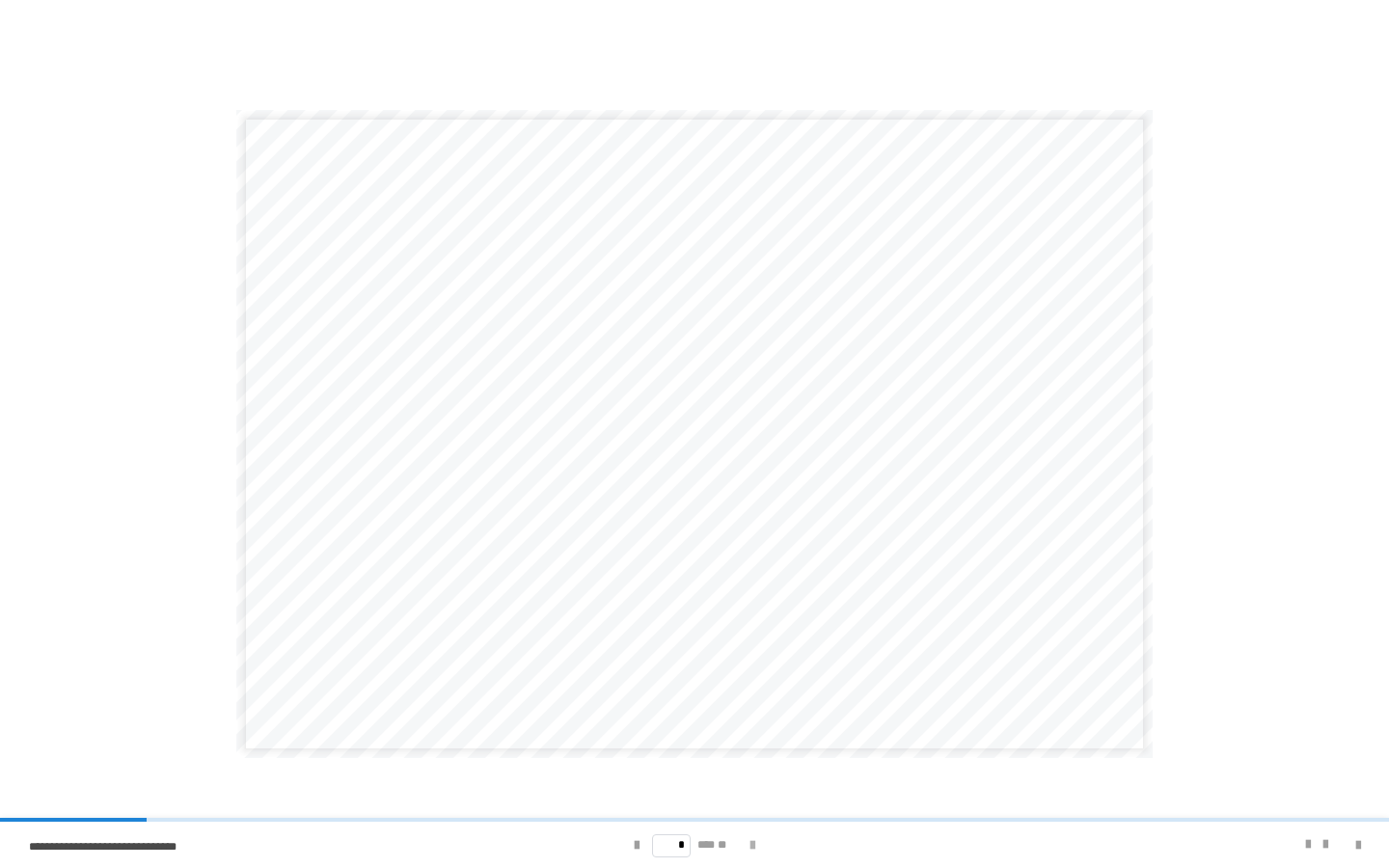 click at bounding box center (752, 846) 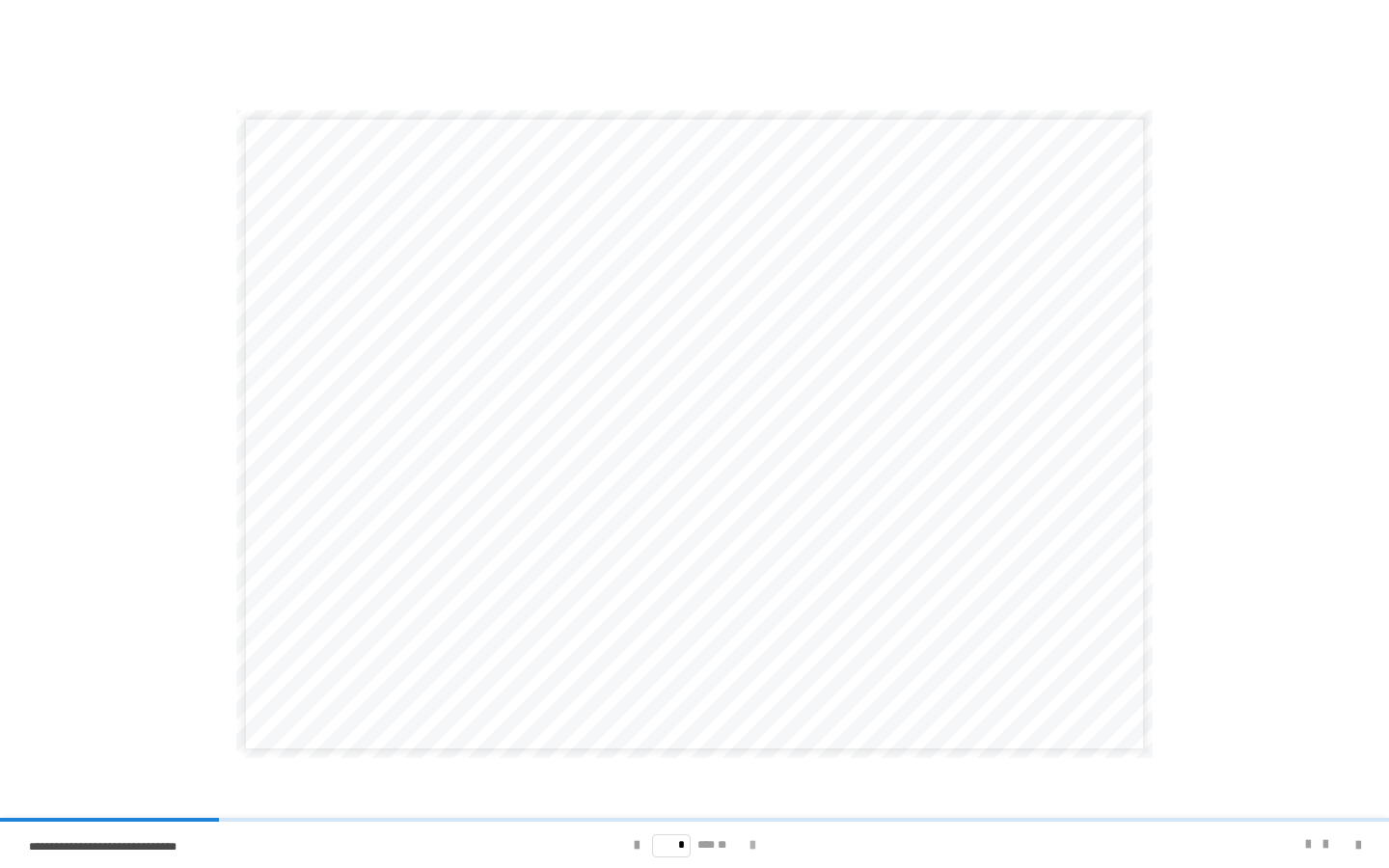 click at bounding box center [752, 846] 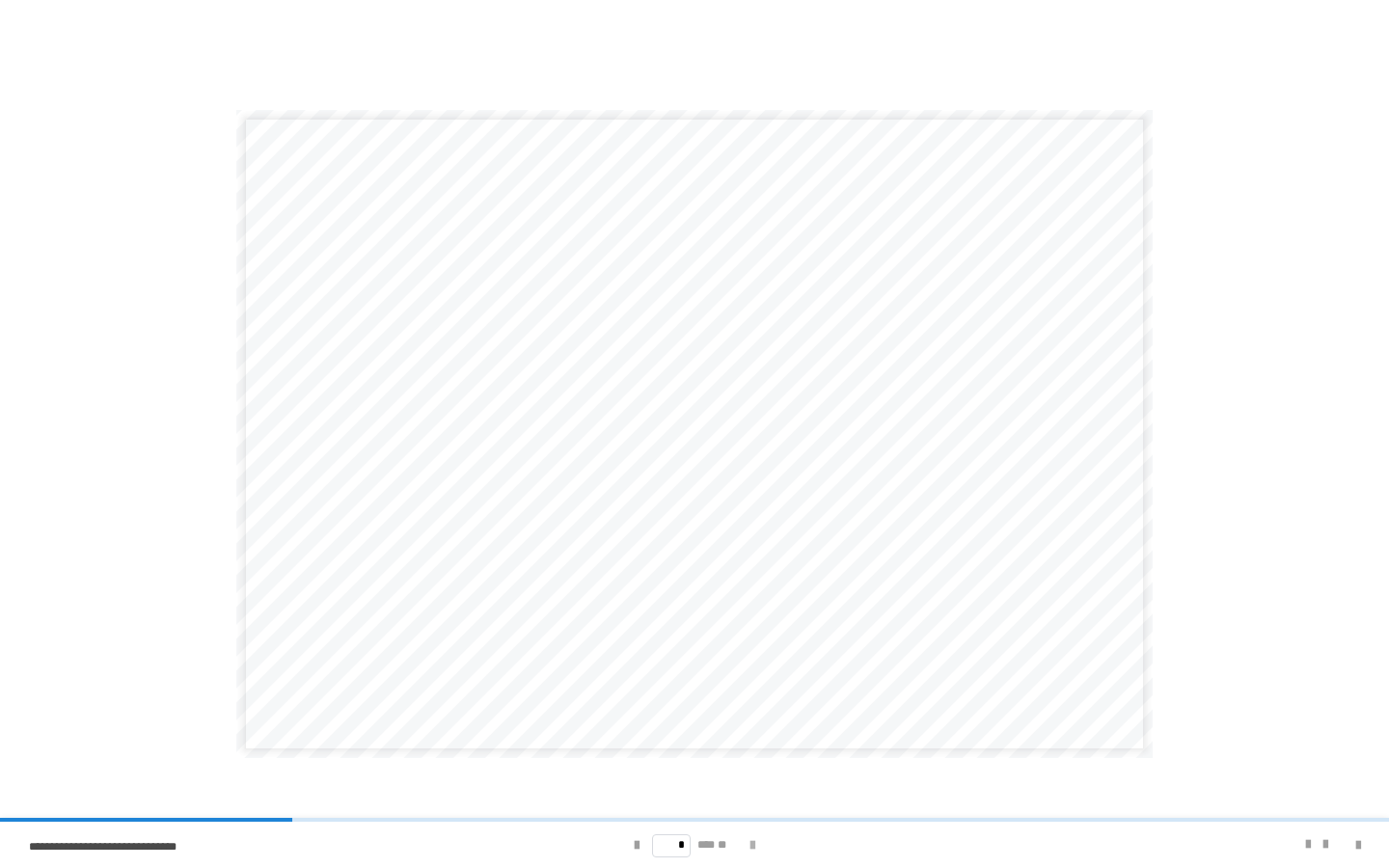 click at bounding box center (752, 846) 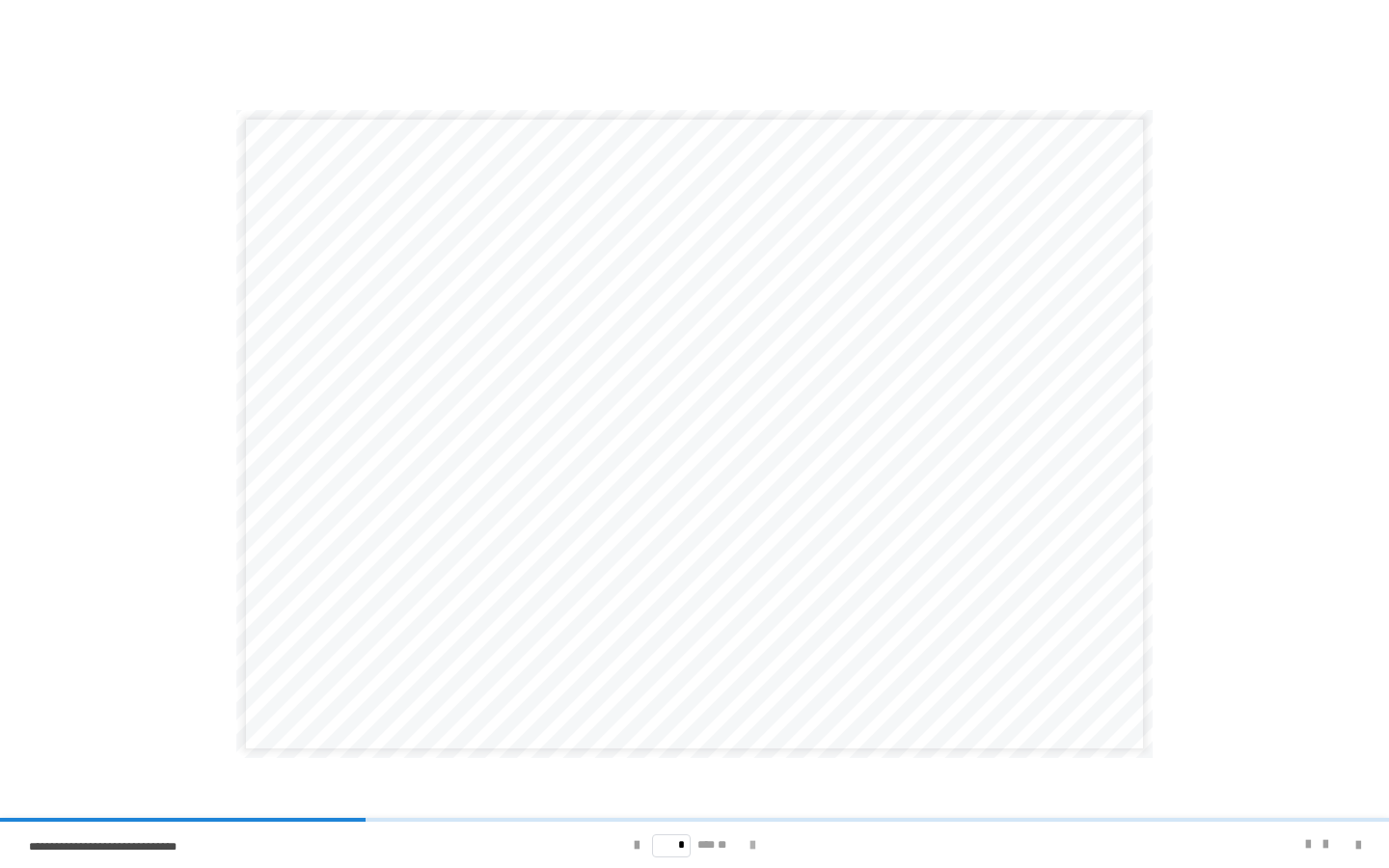 click at bounding box center (752, 846) 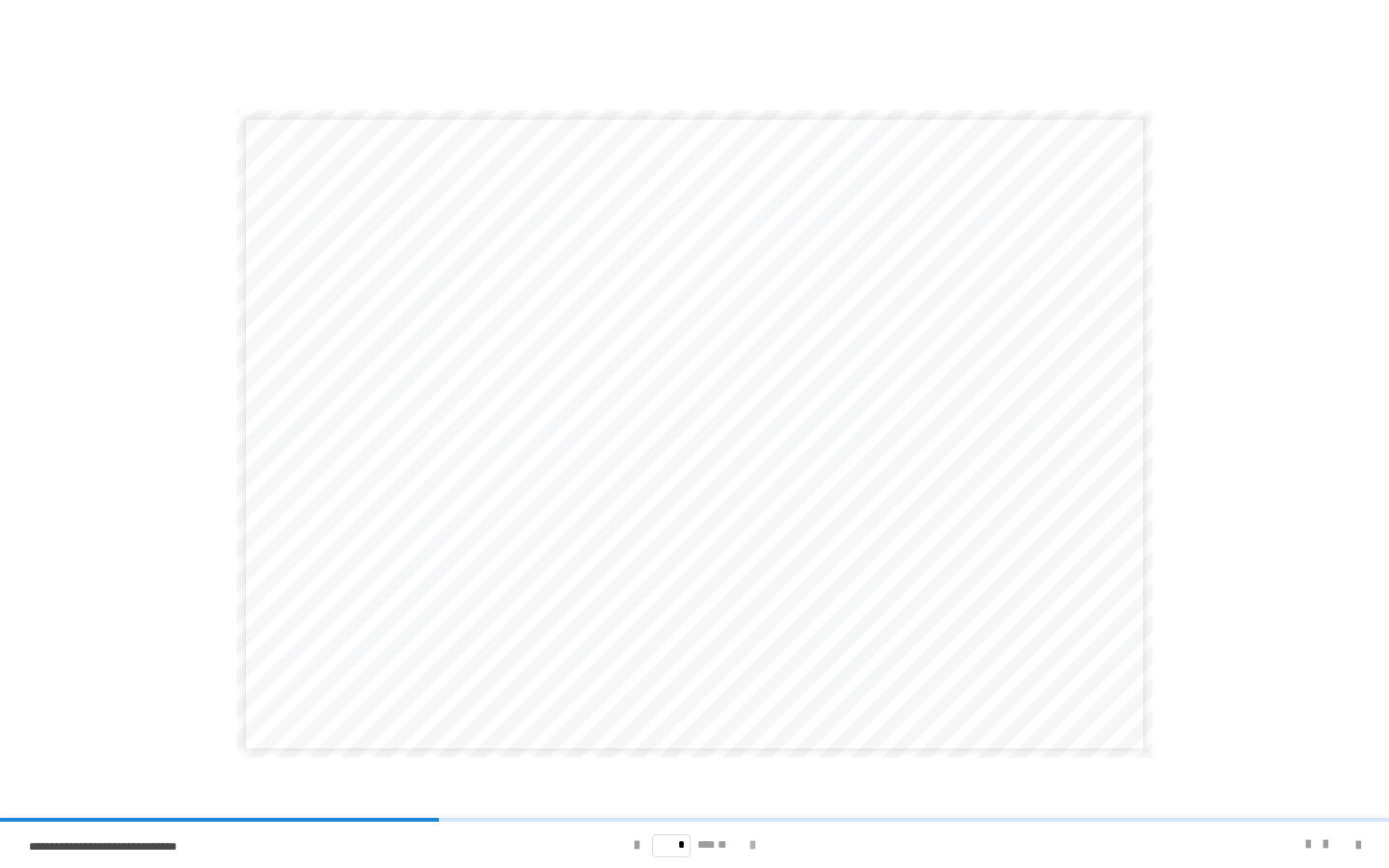 click at bounding box center (752, 846) 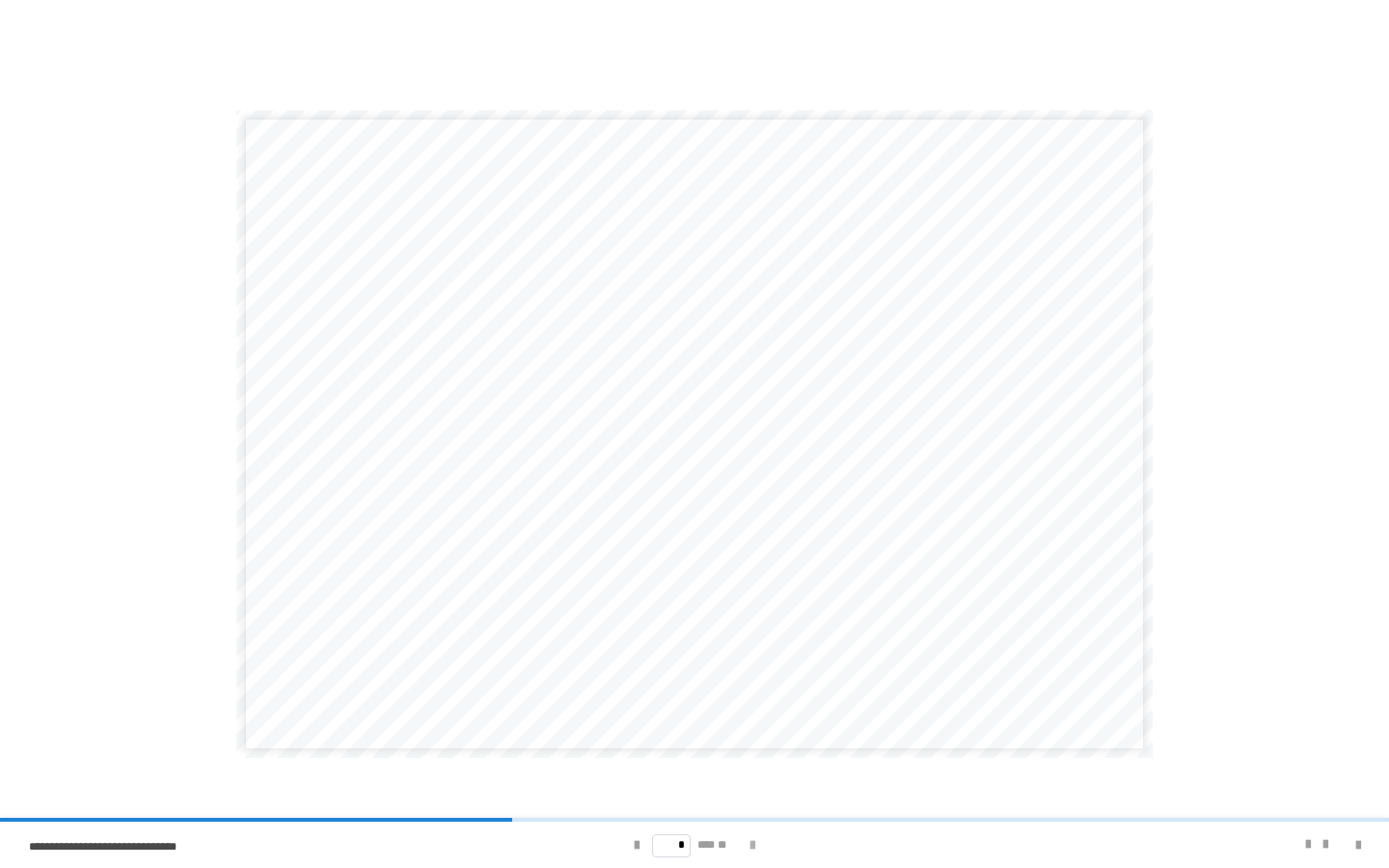 click at bounding box center (752, 846) 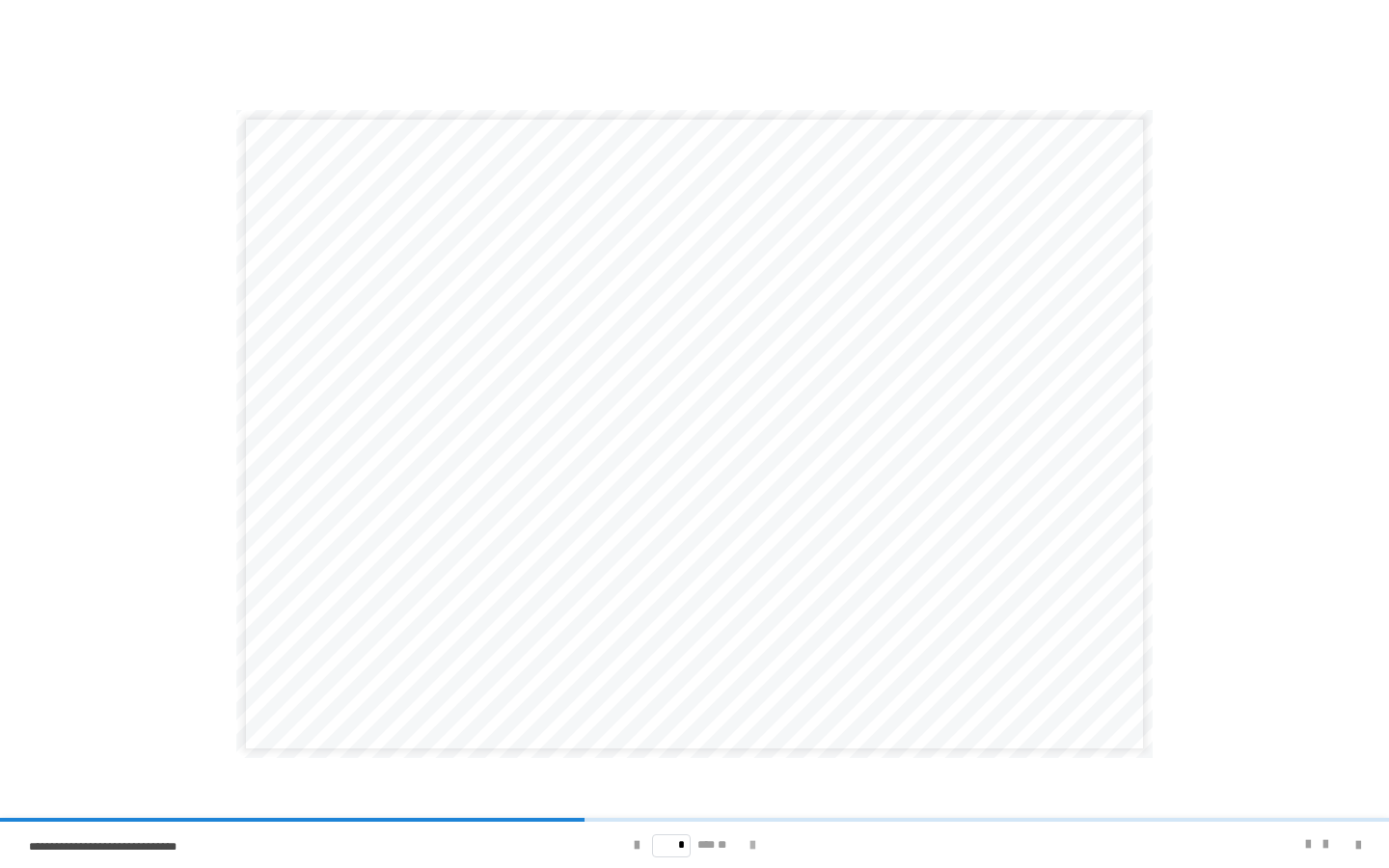 click at bounding box center (752, 846) 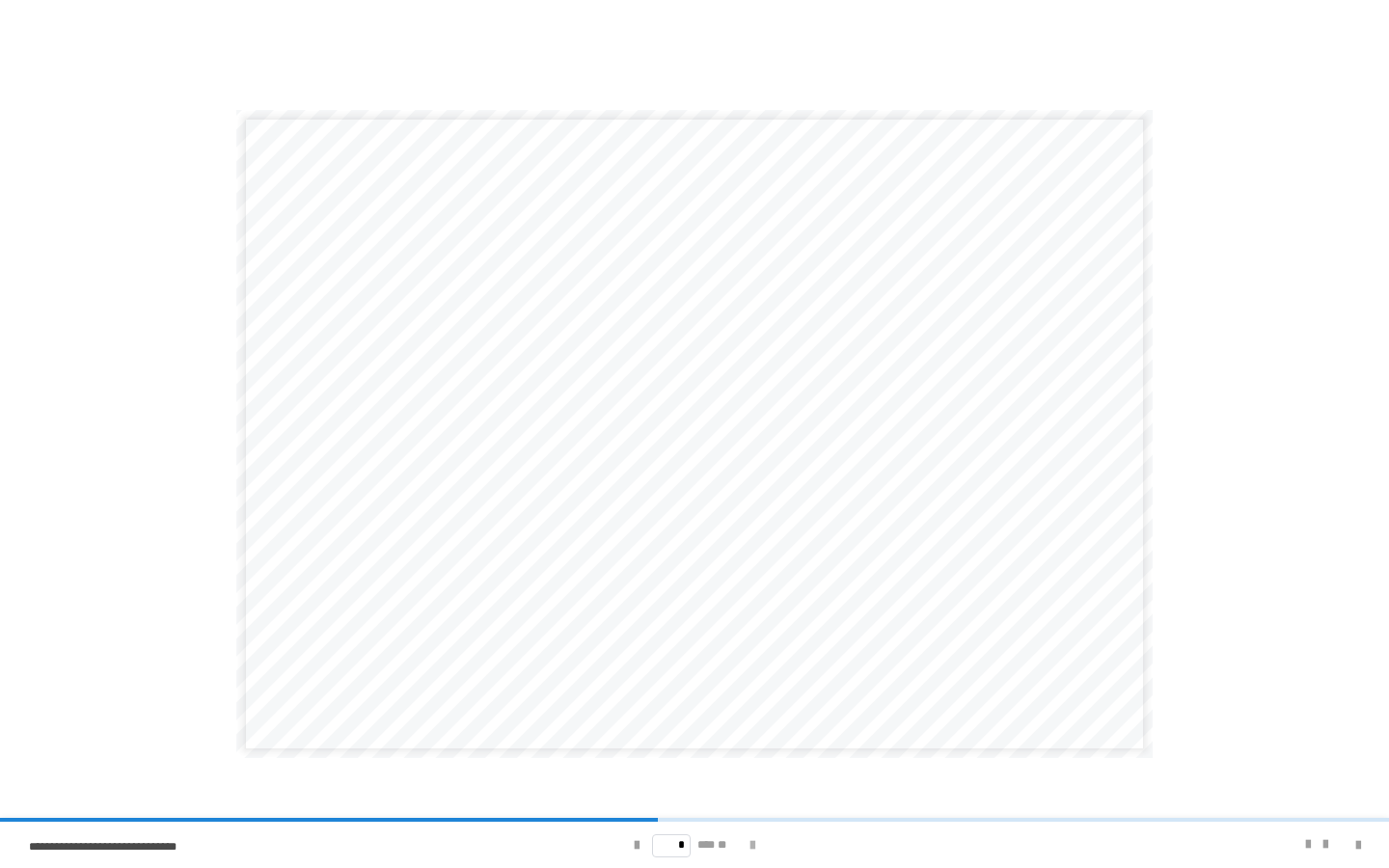 click at bounding box center [752, 846] 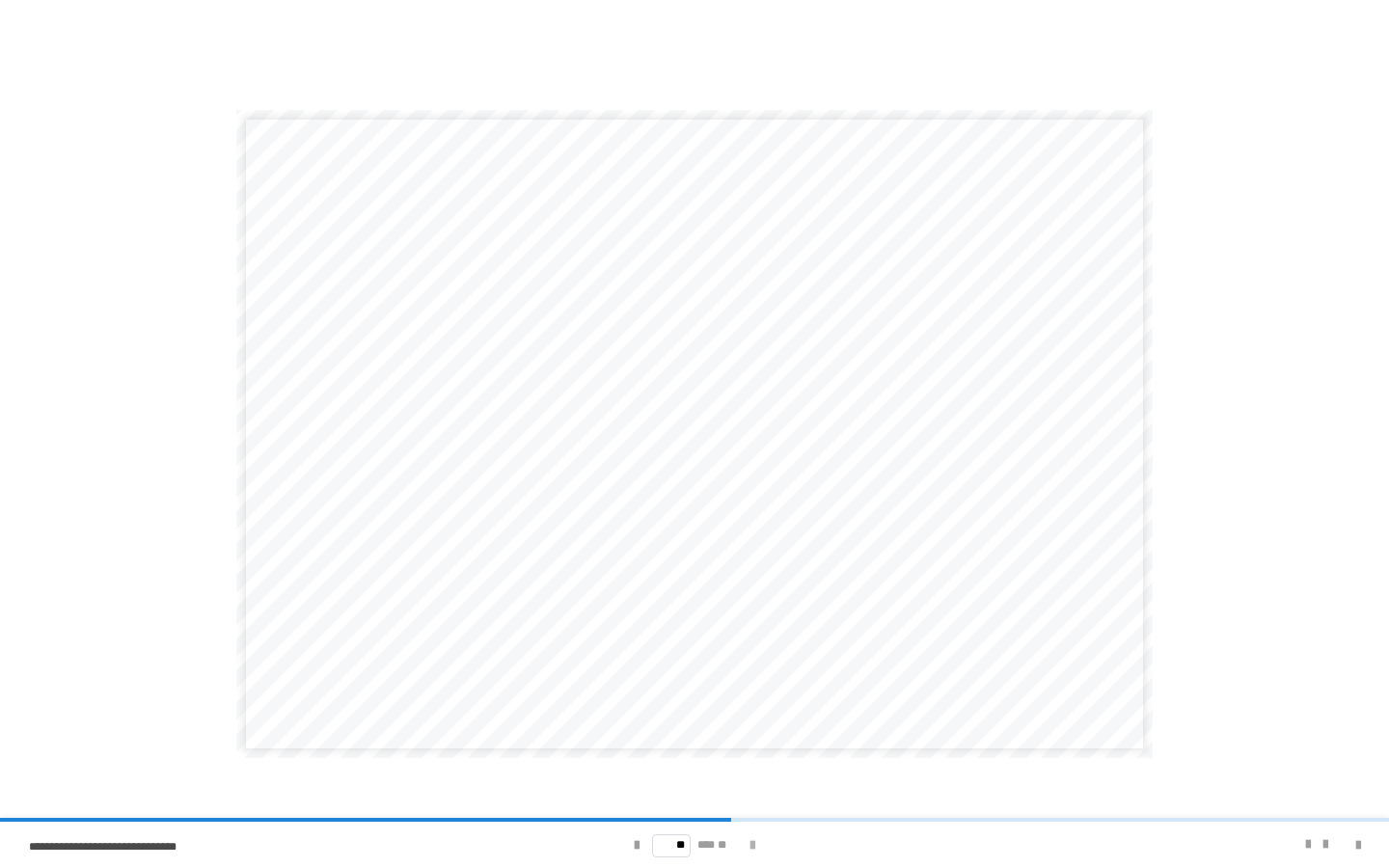 click at bounding box center (752, 846) 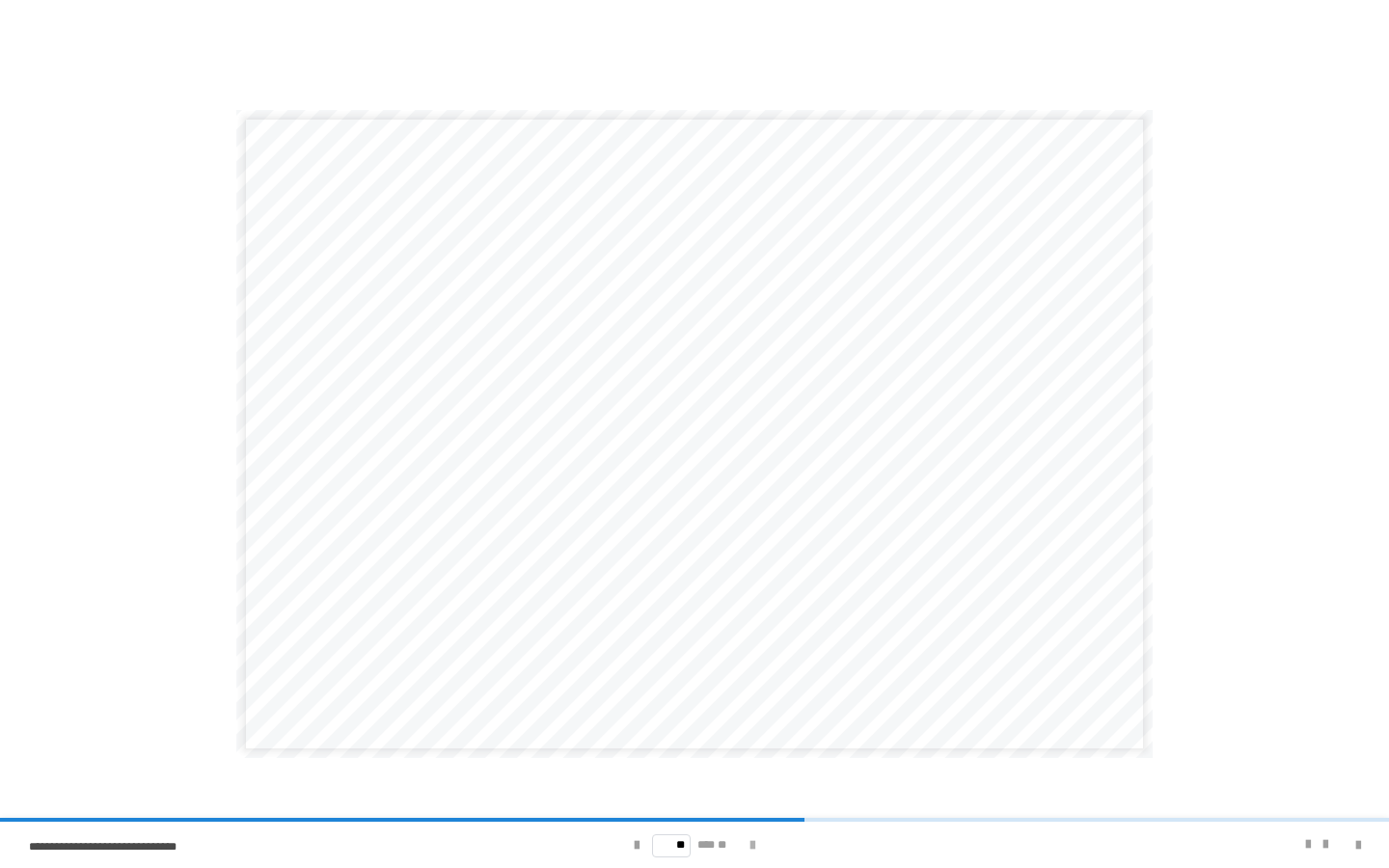 click at bounding box center (752, 846) 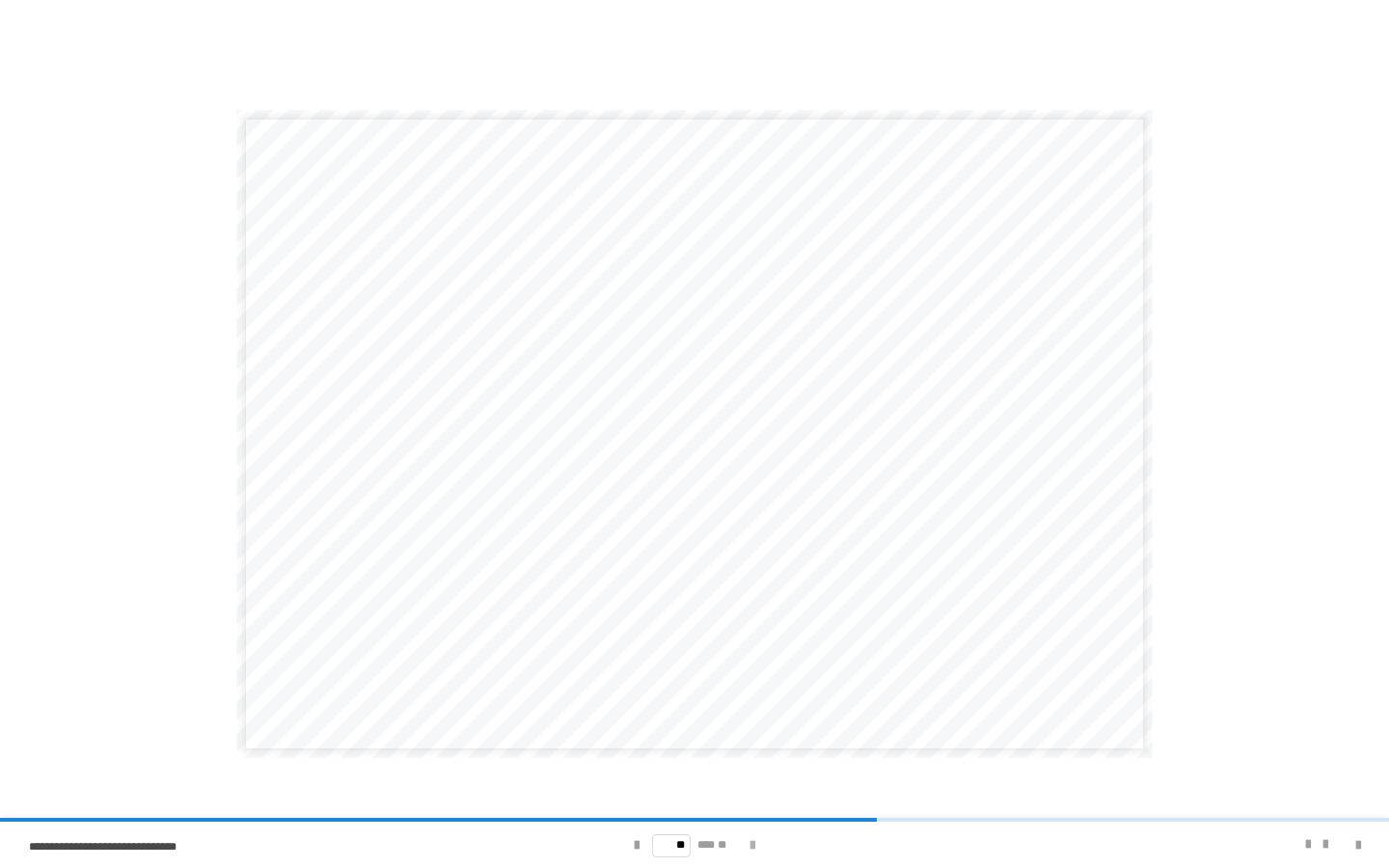 click at bounding box center (752, 846) 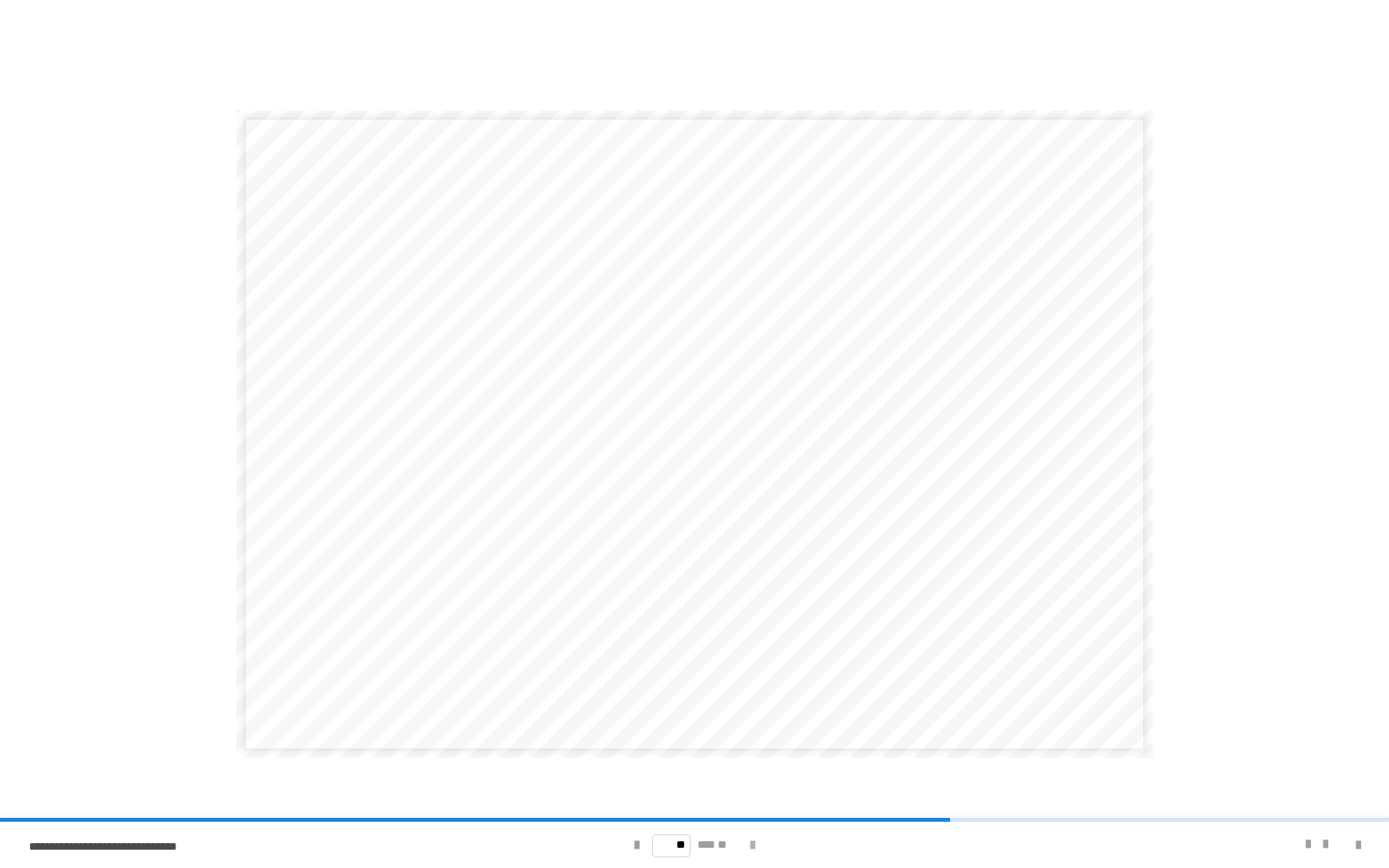 click at bounding box center (752, 846) 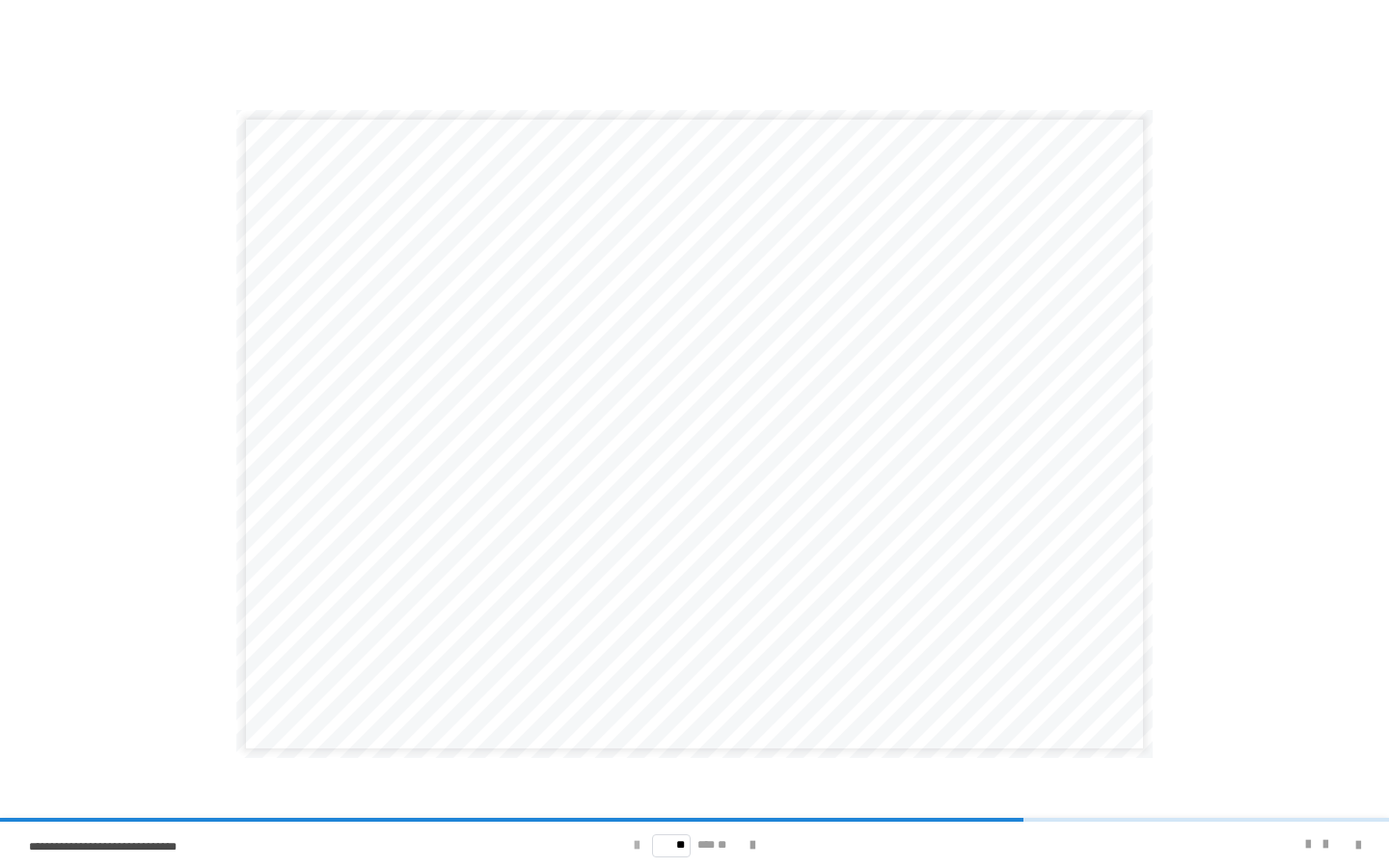 click at bounding box center (637, 846) 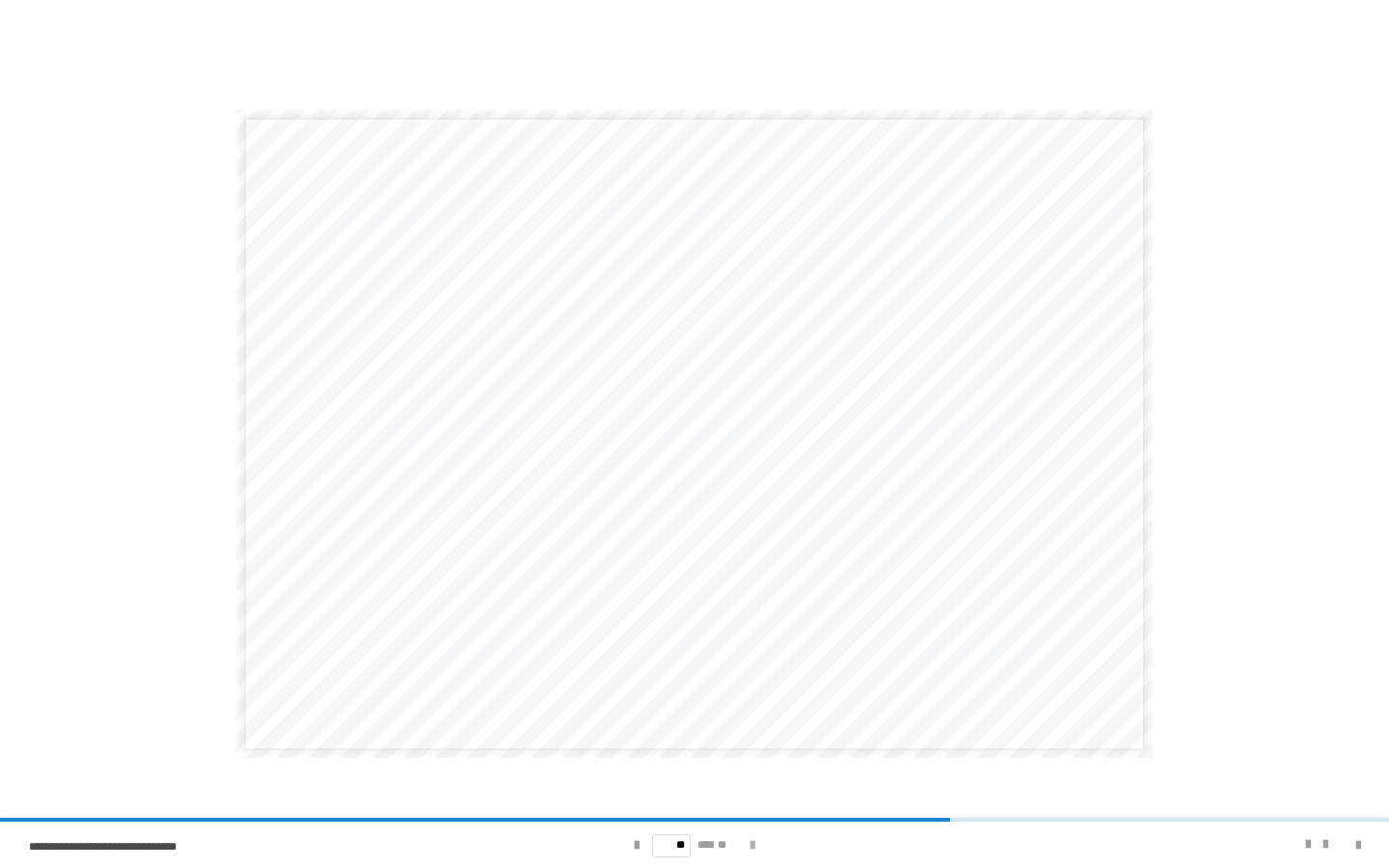 click at bounding box center (752, 846) 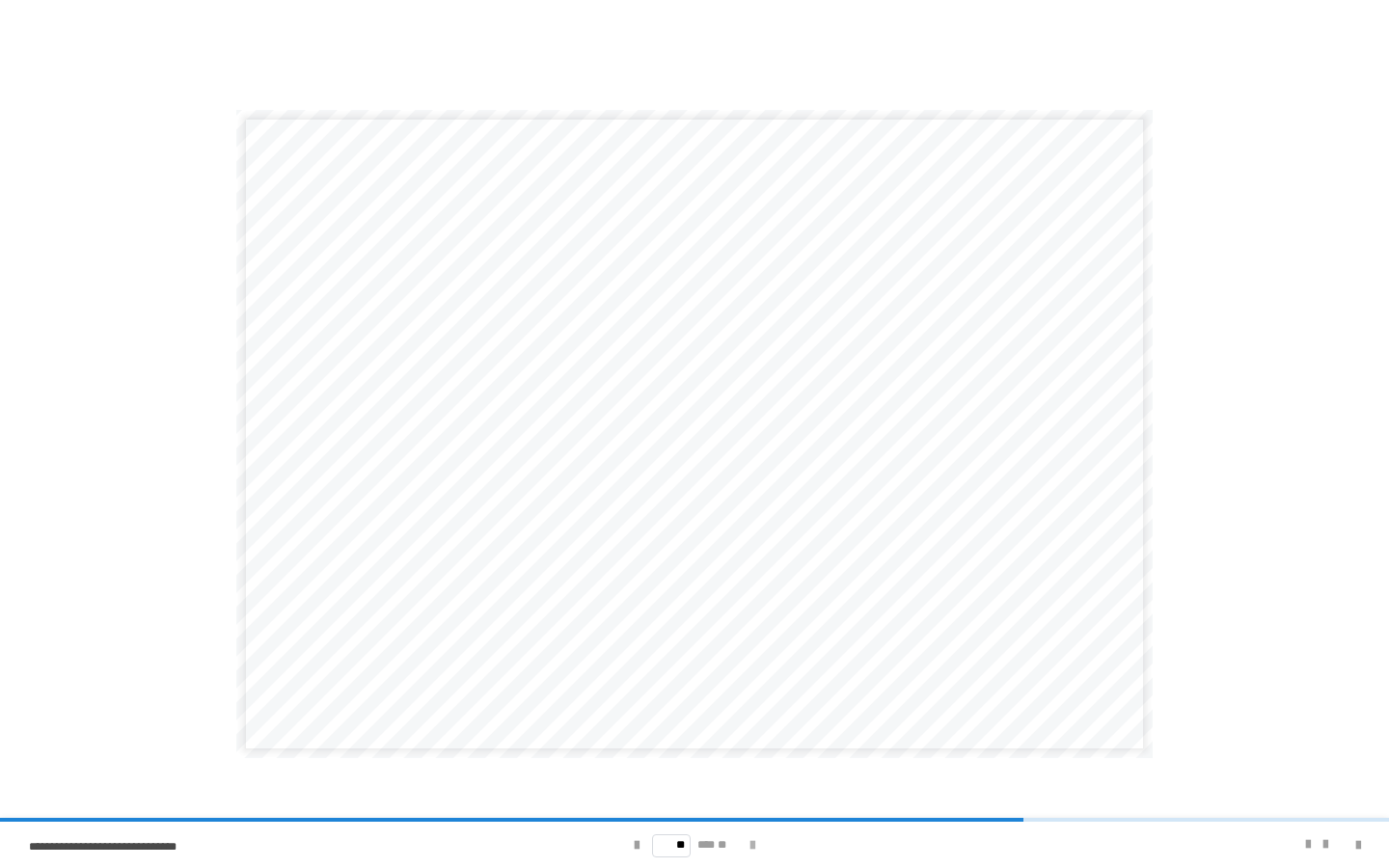 click at bounding box center (752, 846) 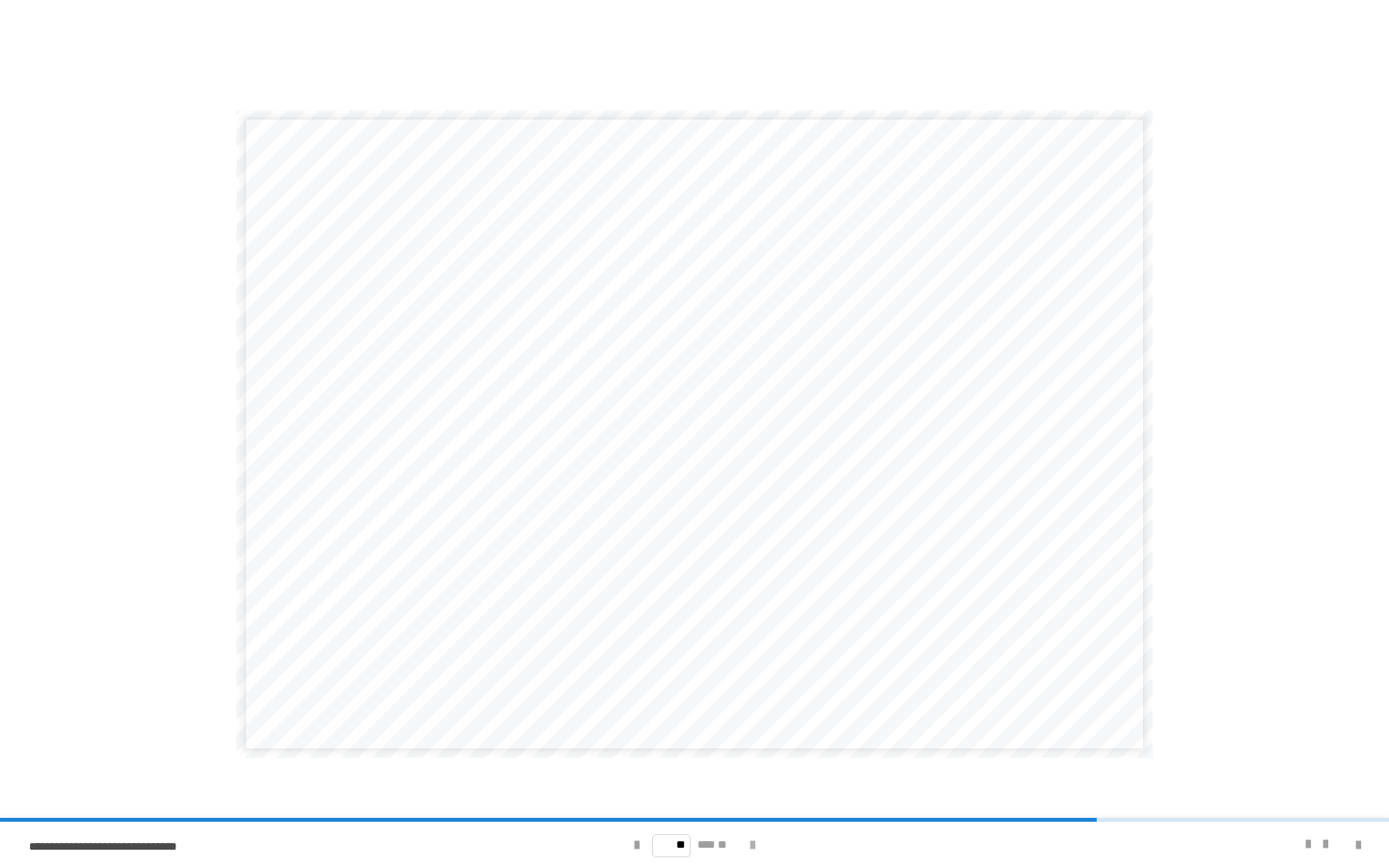 click at bounding box center [752, 846] 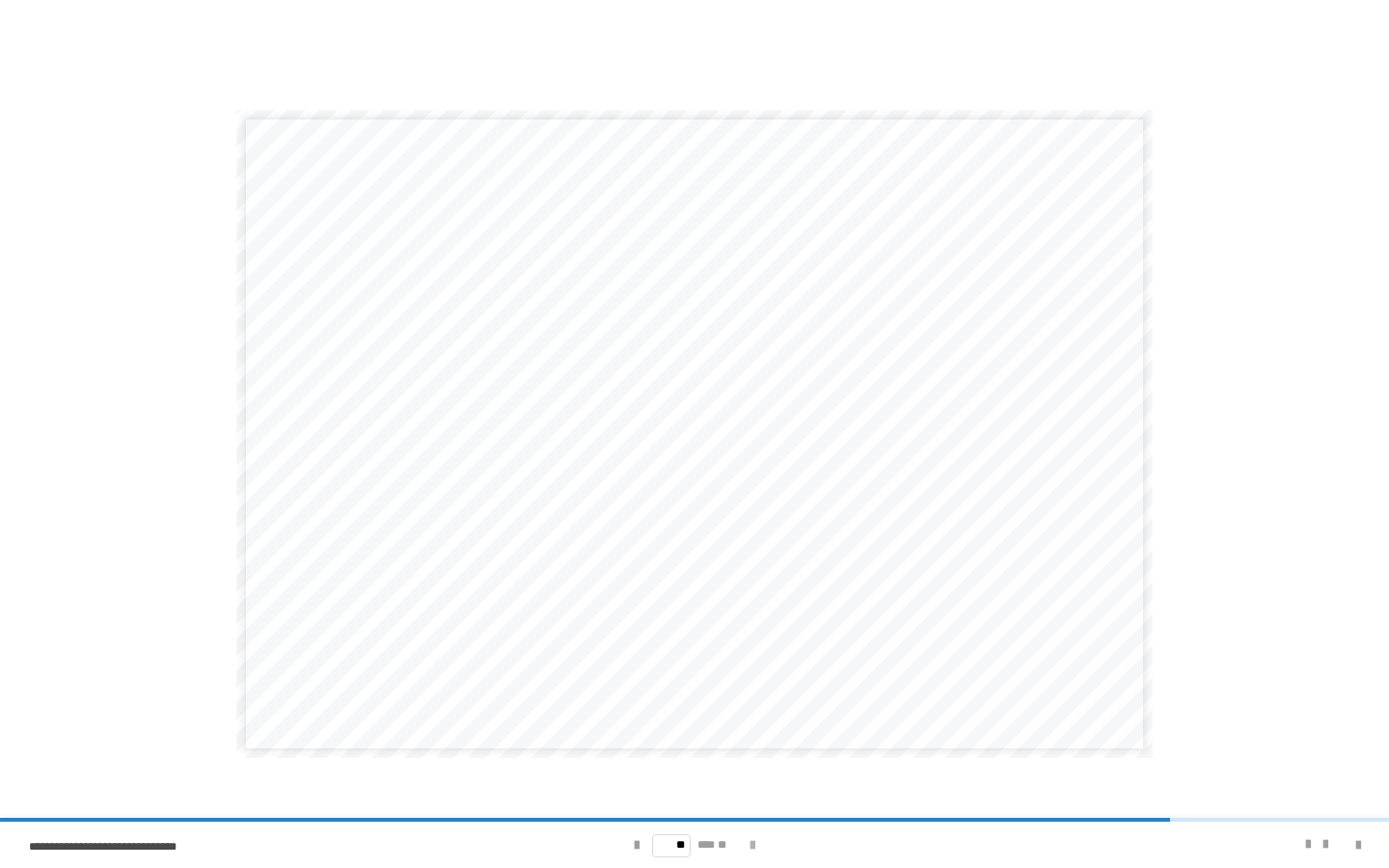 click at bounding box center (752, 846) 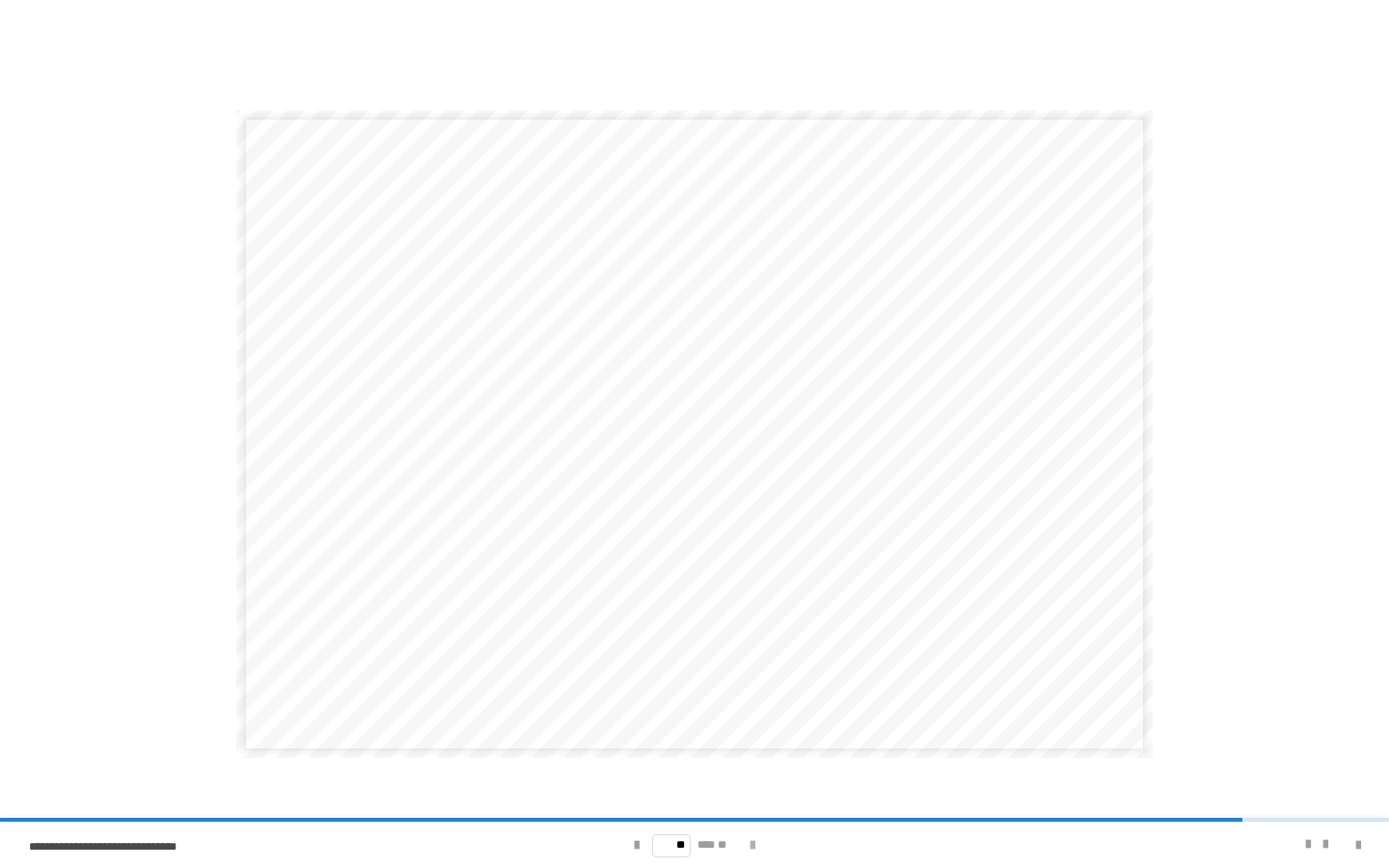 click at bounding box center (752, 846) 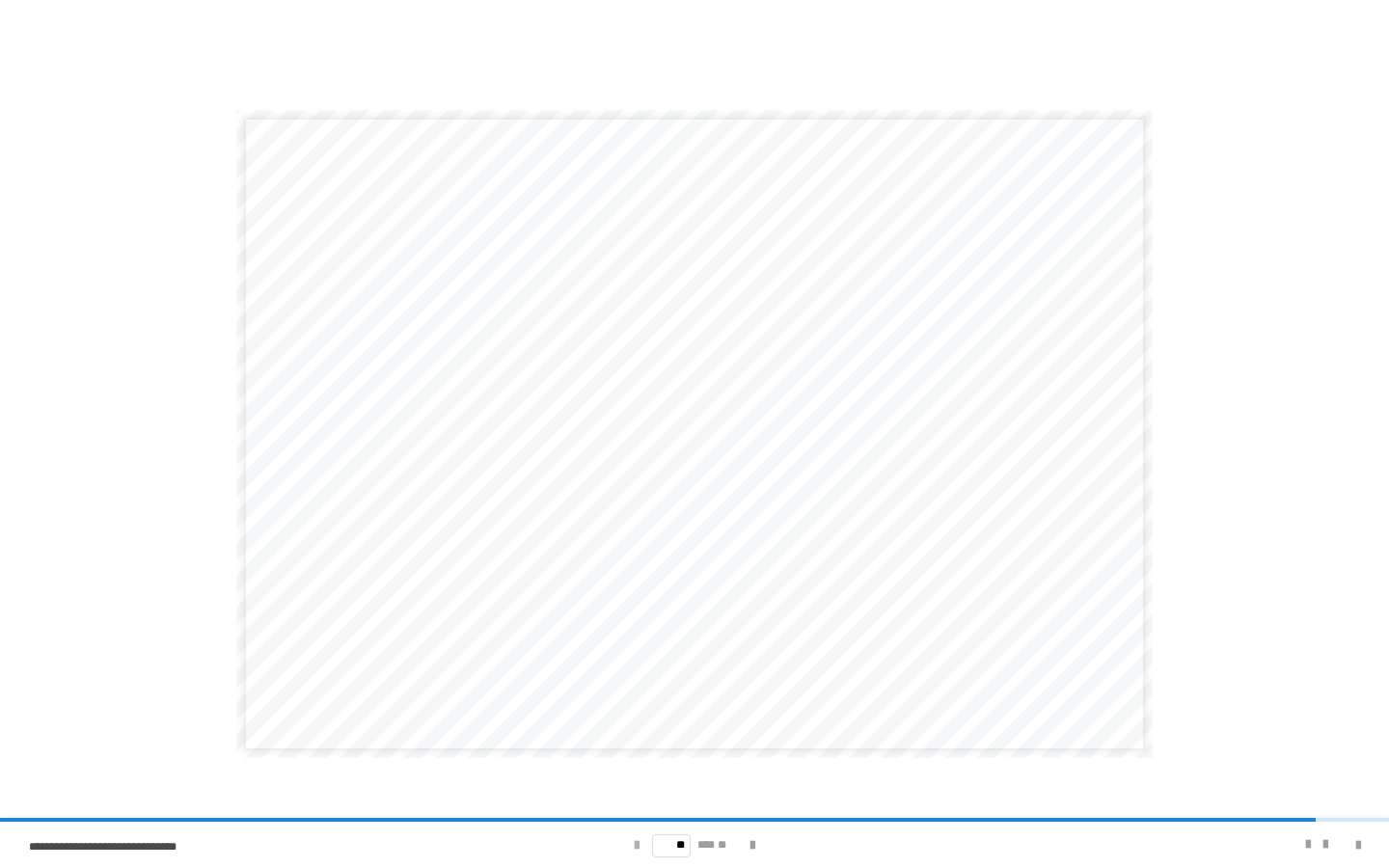 click at bounding box center (637, 846) 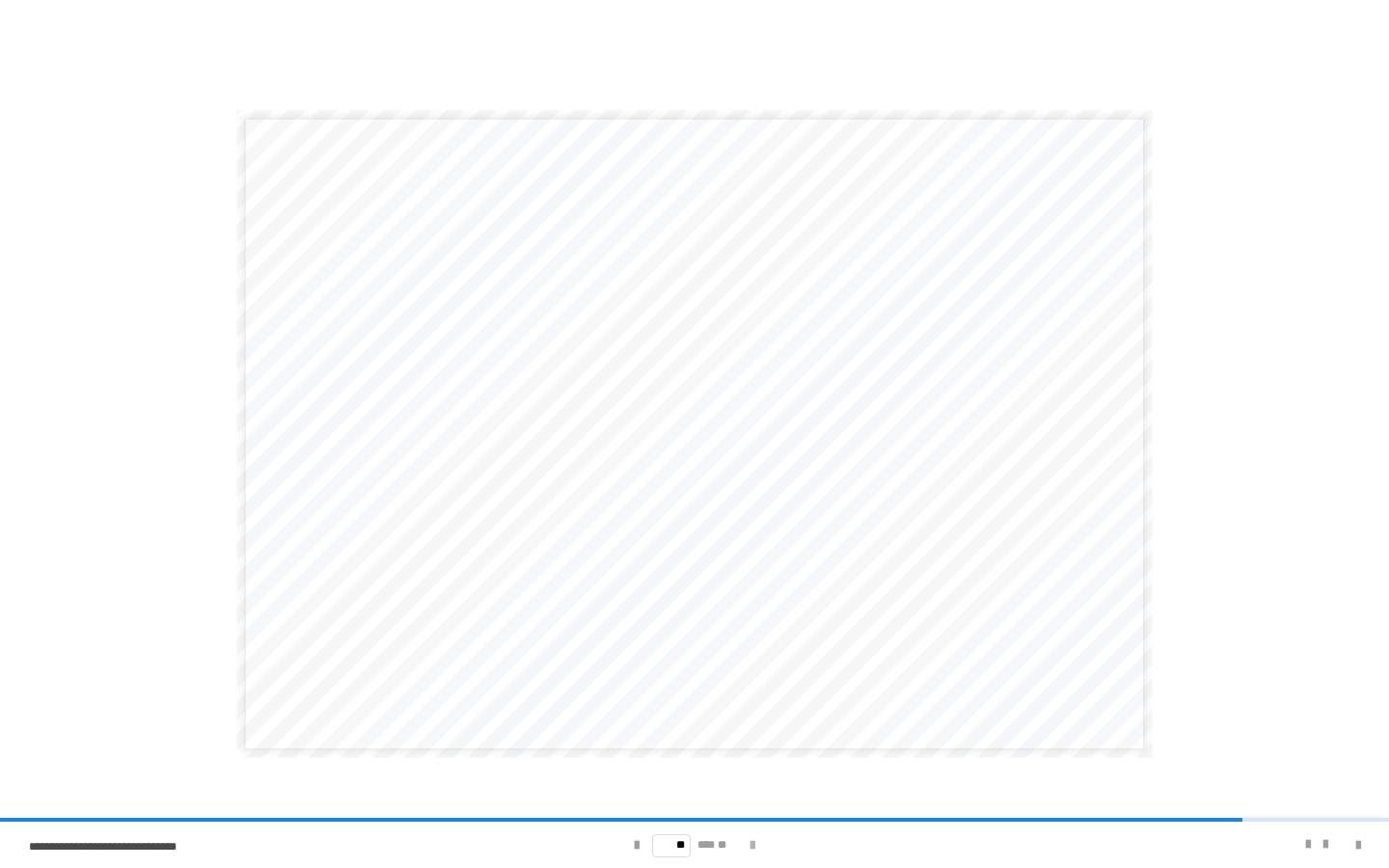 click at bounding box center (752, 846) 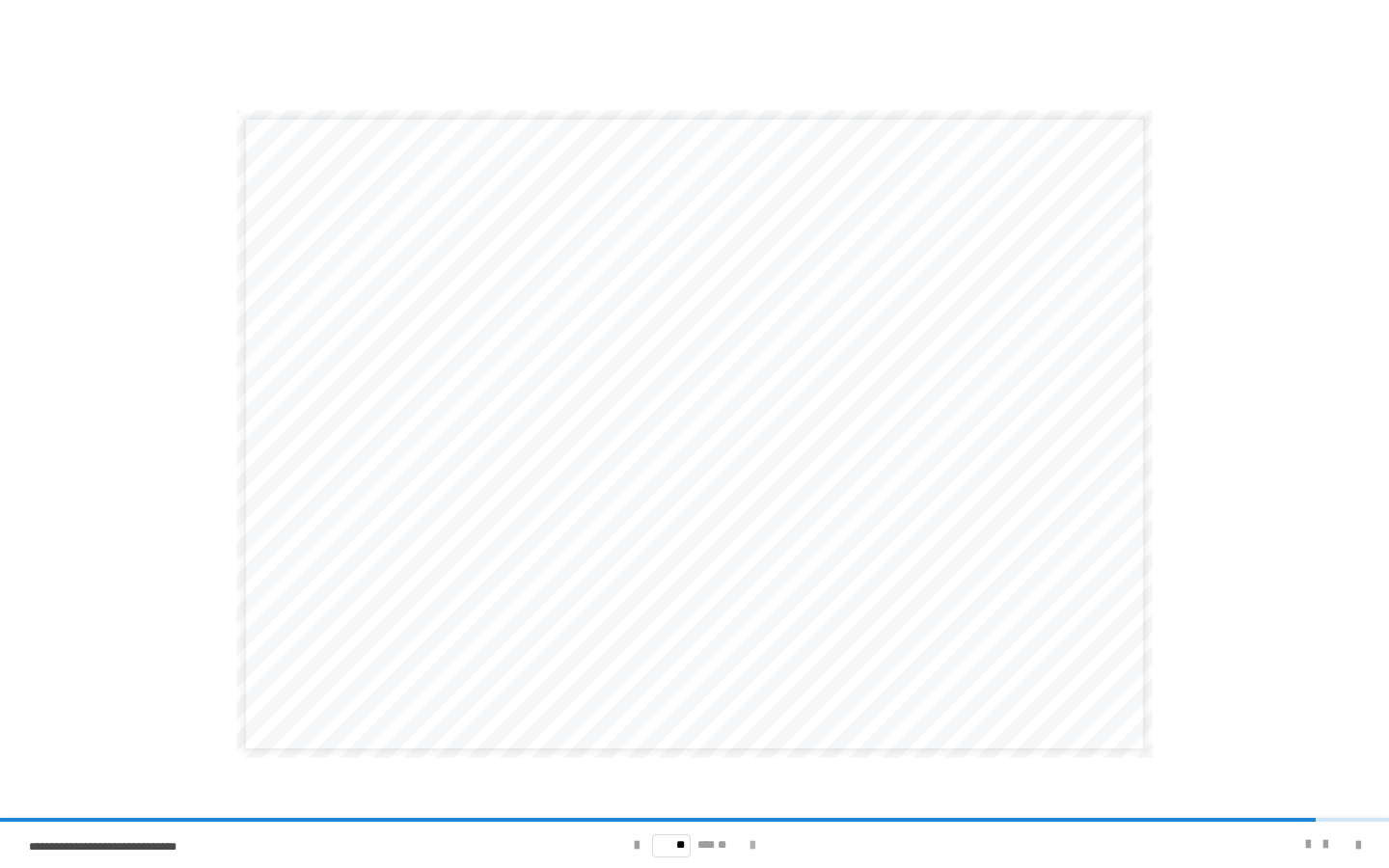 click at bounding box center (752, 846) 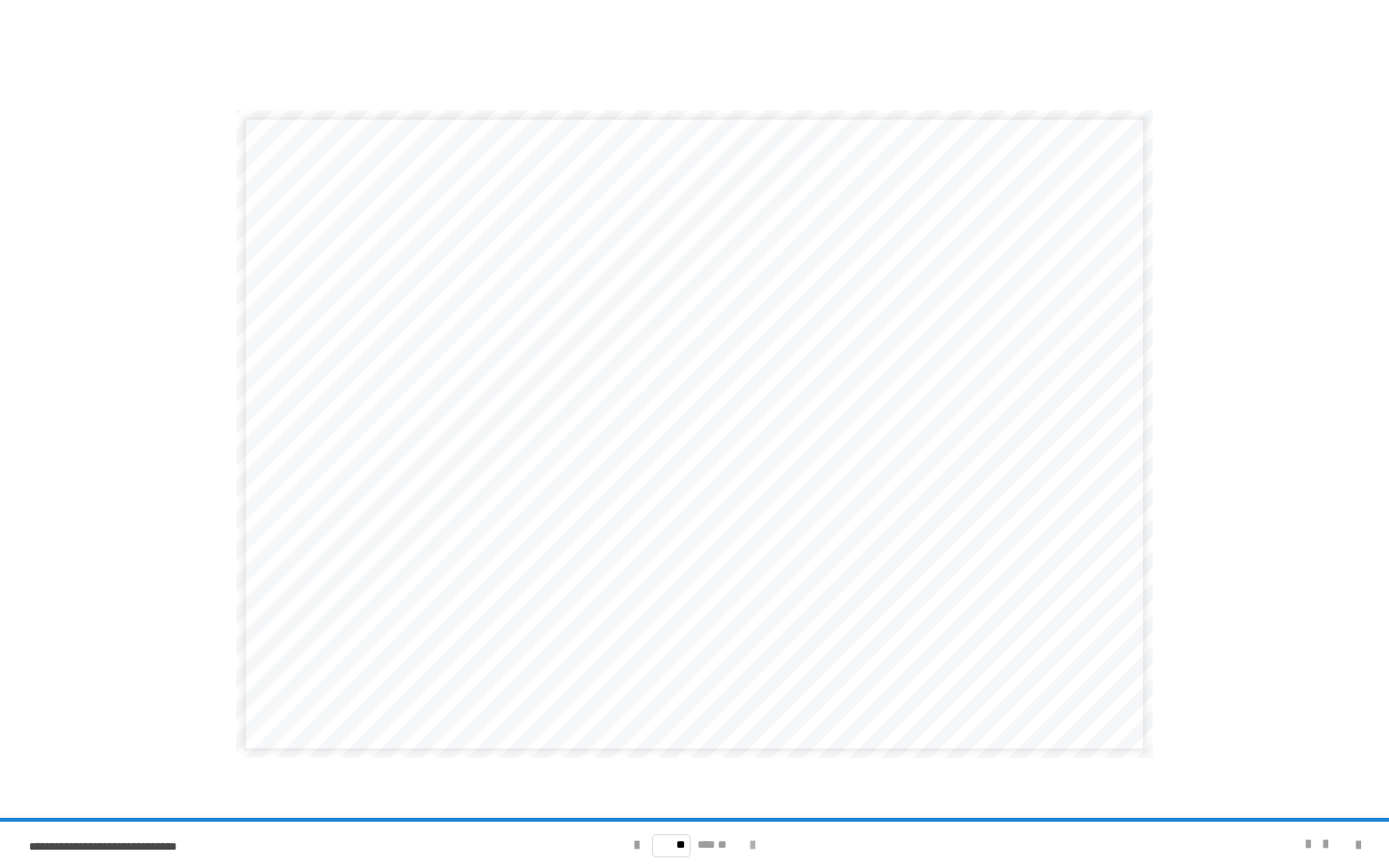 click on "** *** **" at bounding box center [694, 845] 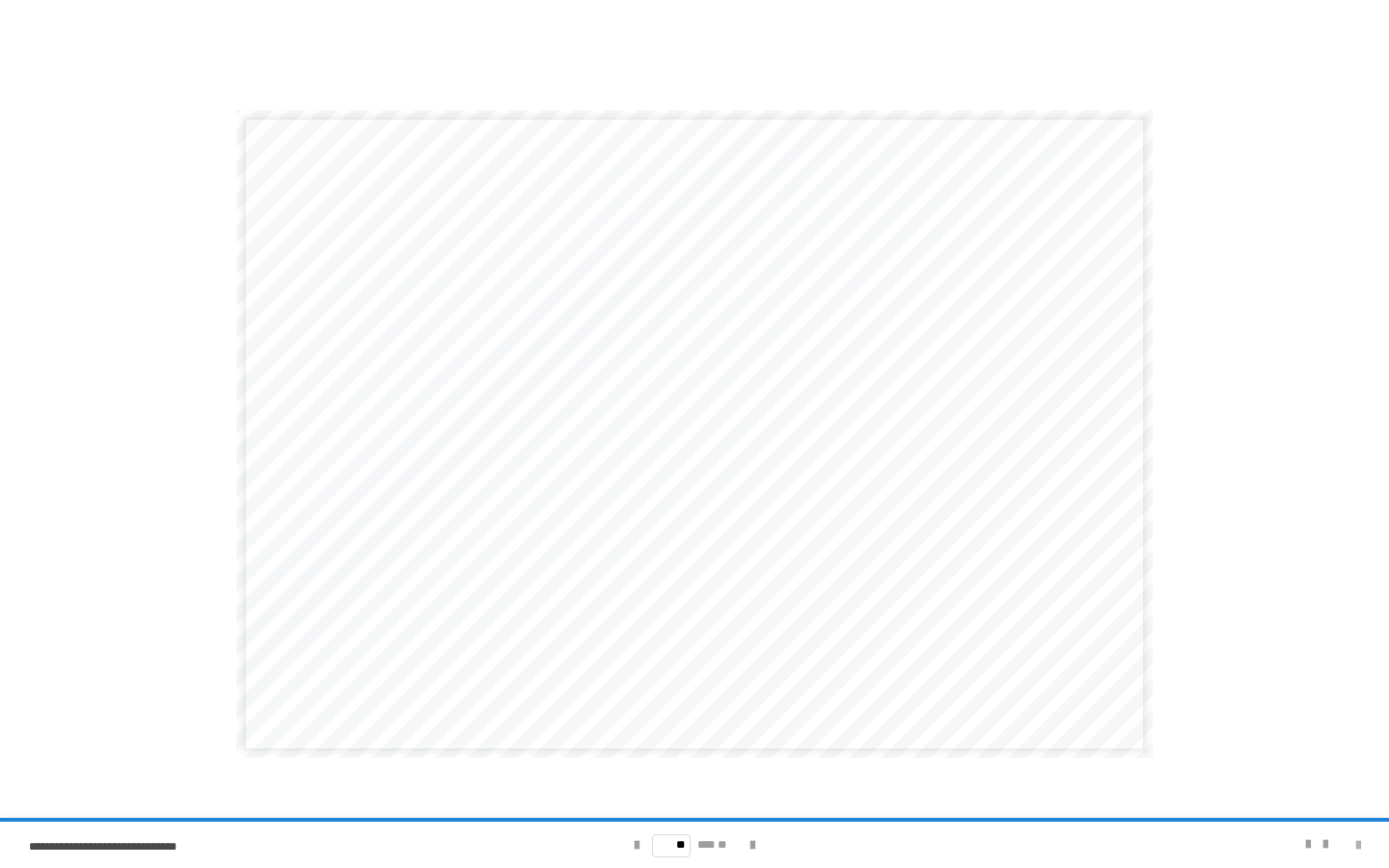 click at bounding box center [1358, 846] 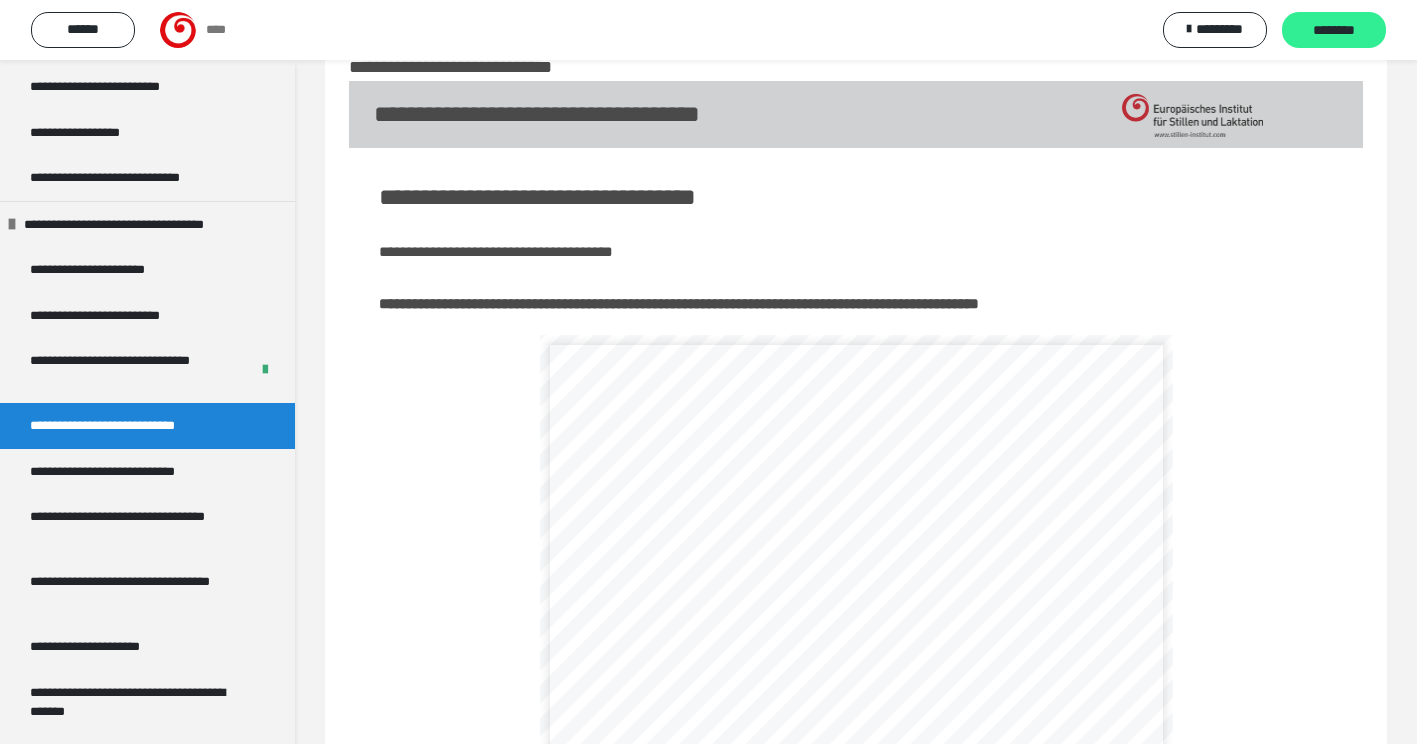 click on "********" at bounding box center (1334, 31) 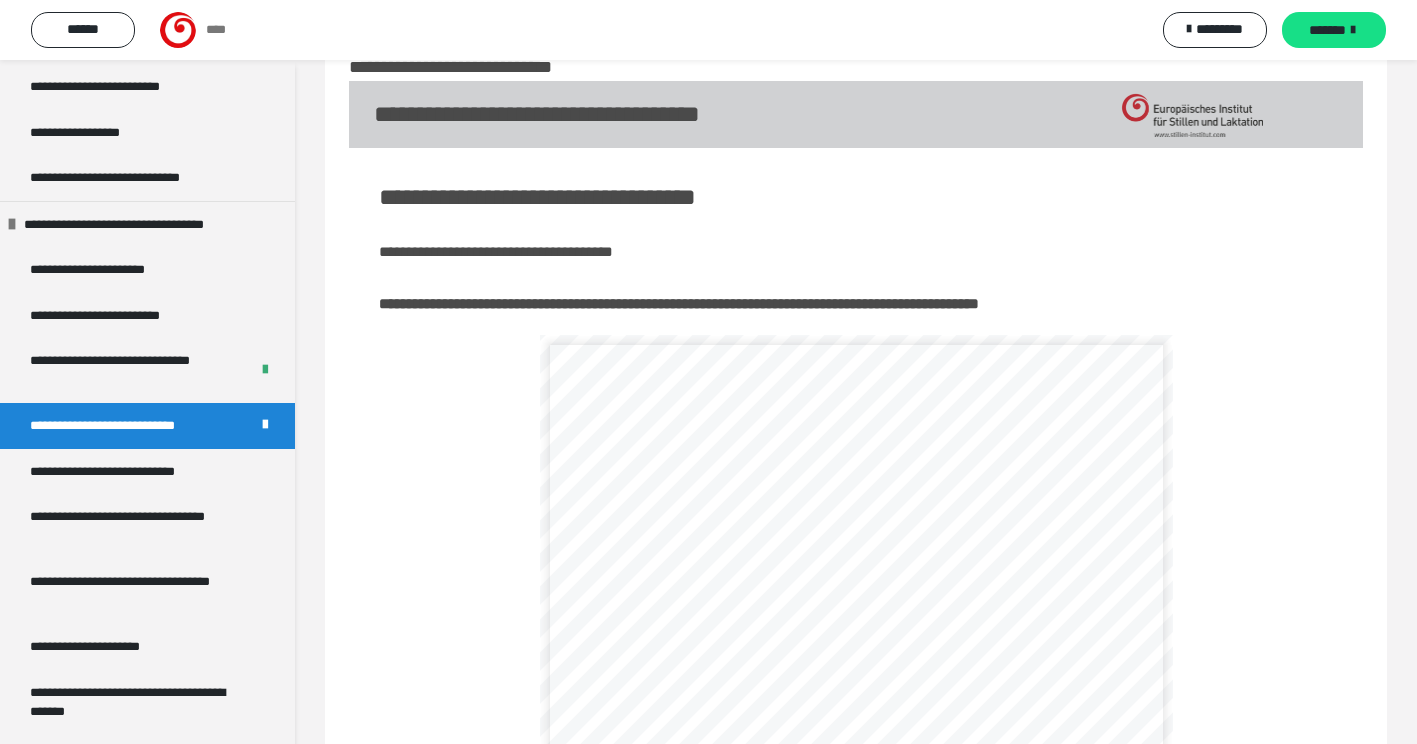 click on "*******" at bounding box center (1327, 30) 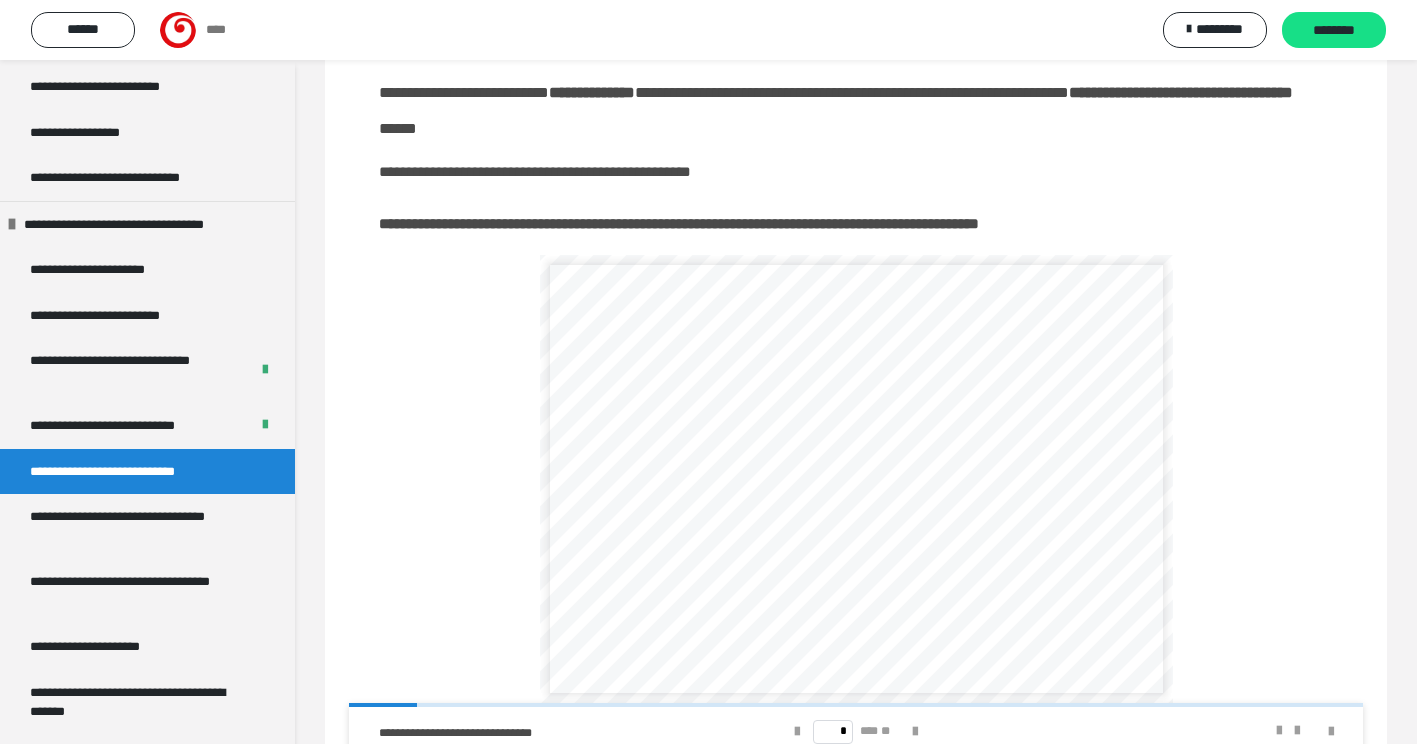 scroll, scrollTop: 220, scrollLeft: 0, axis: vertical 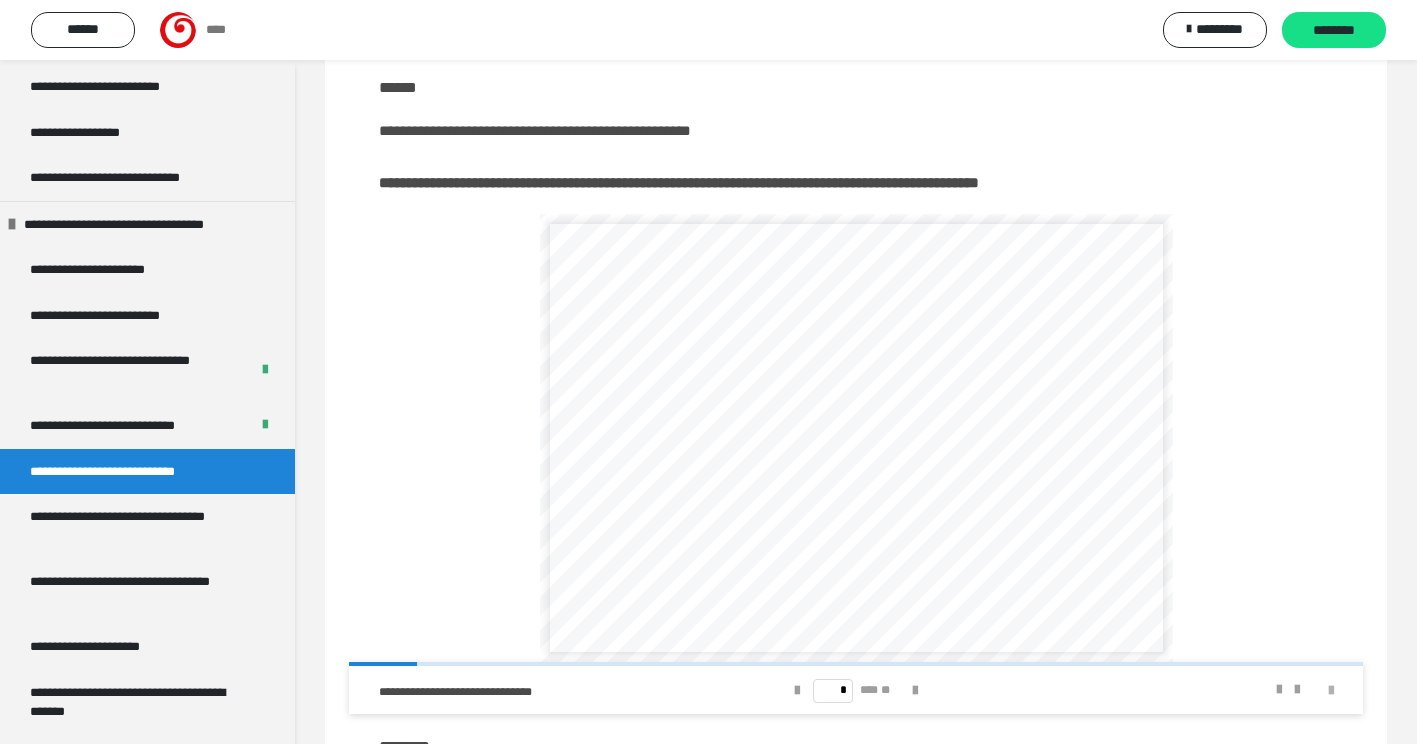 click at bounding box center [1331, 691] 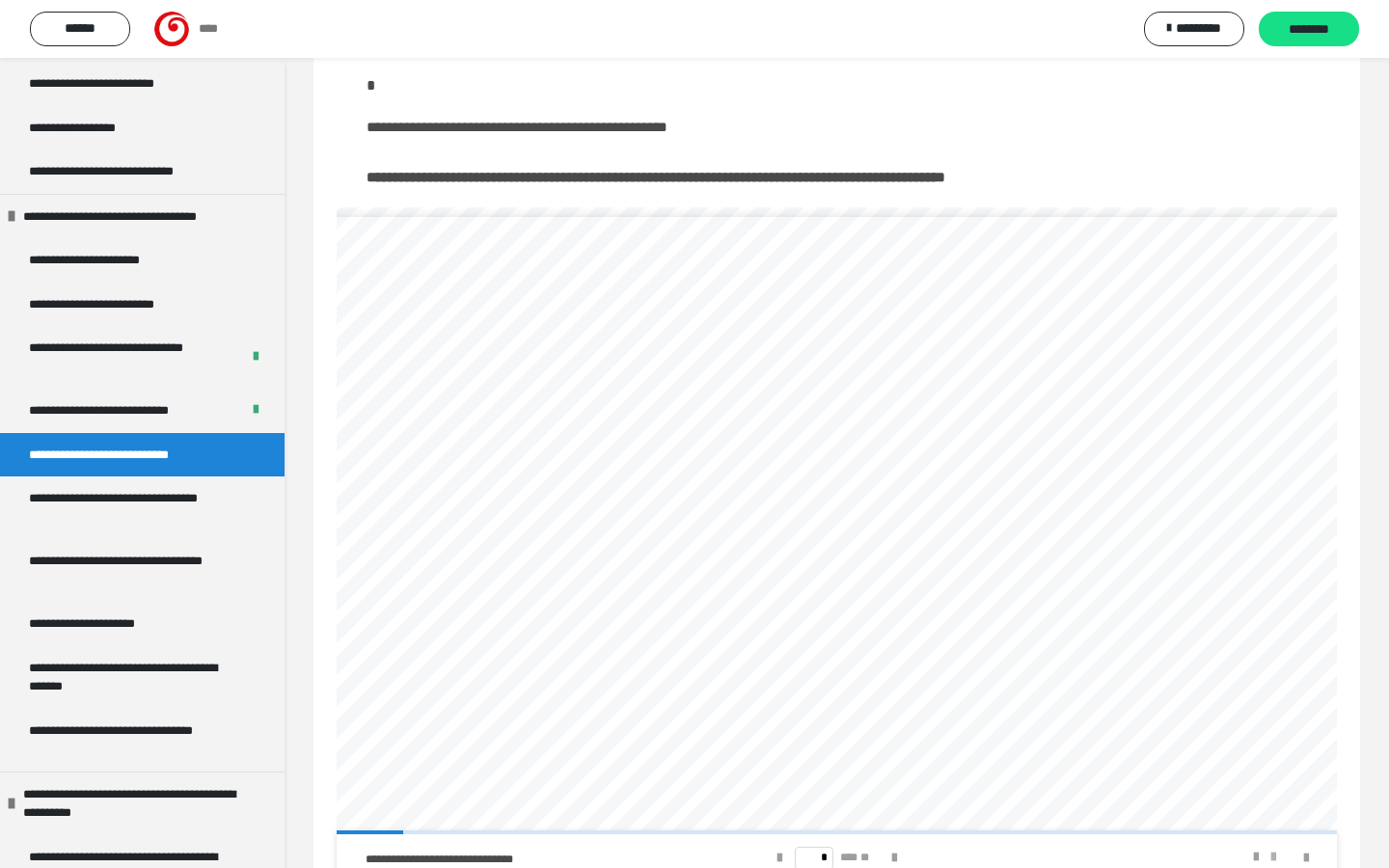 click at bounding box center [1273, 857] 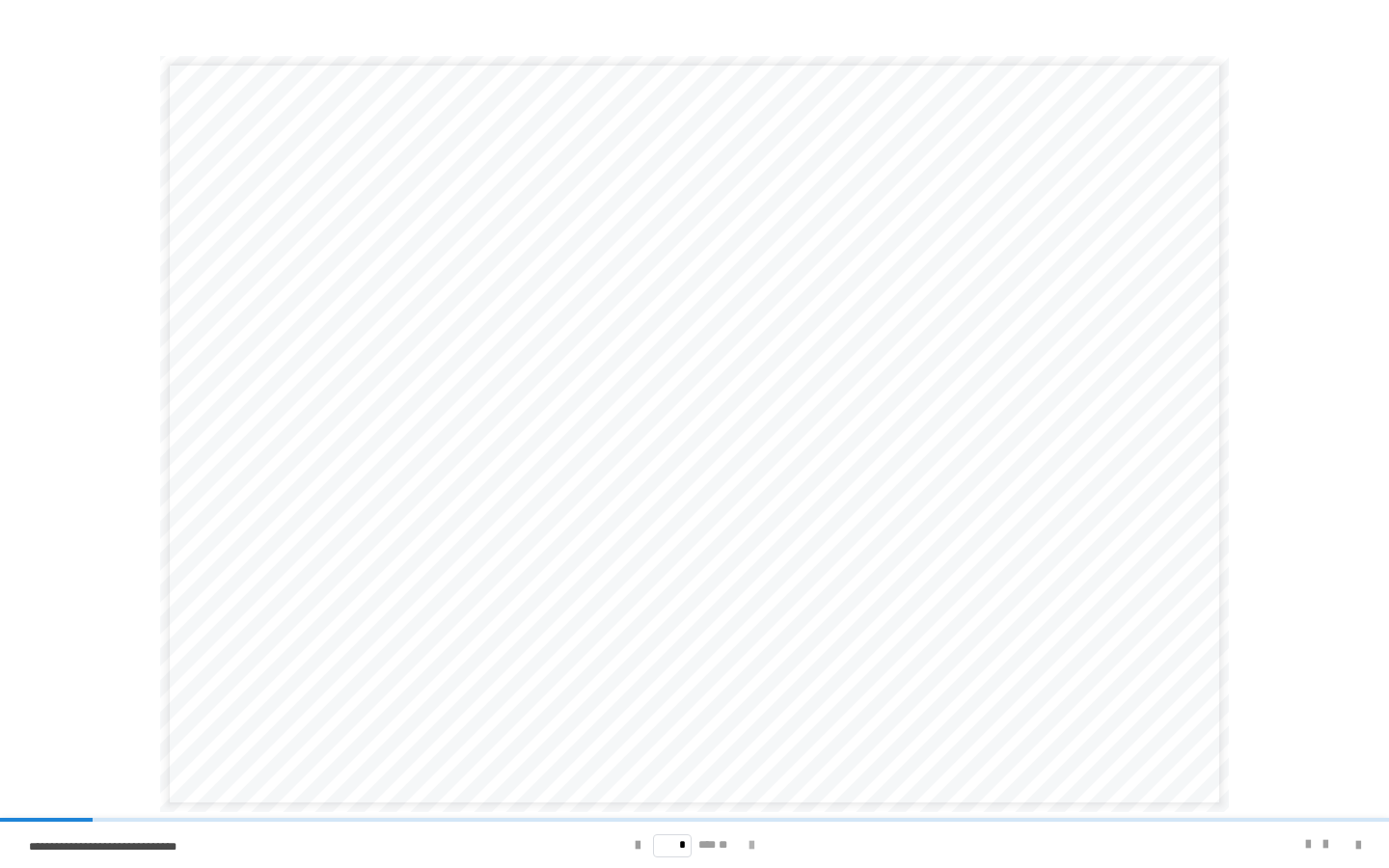 click at bounding box center [751, 846] 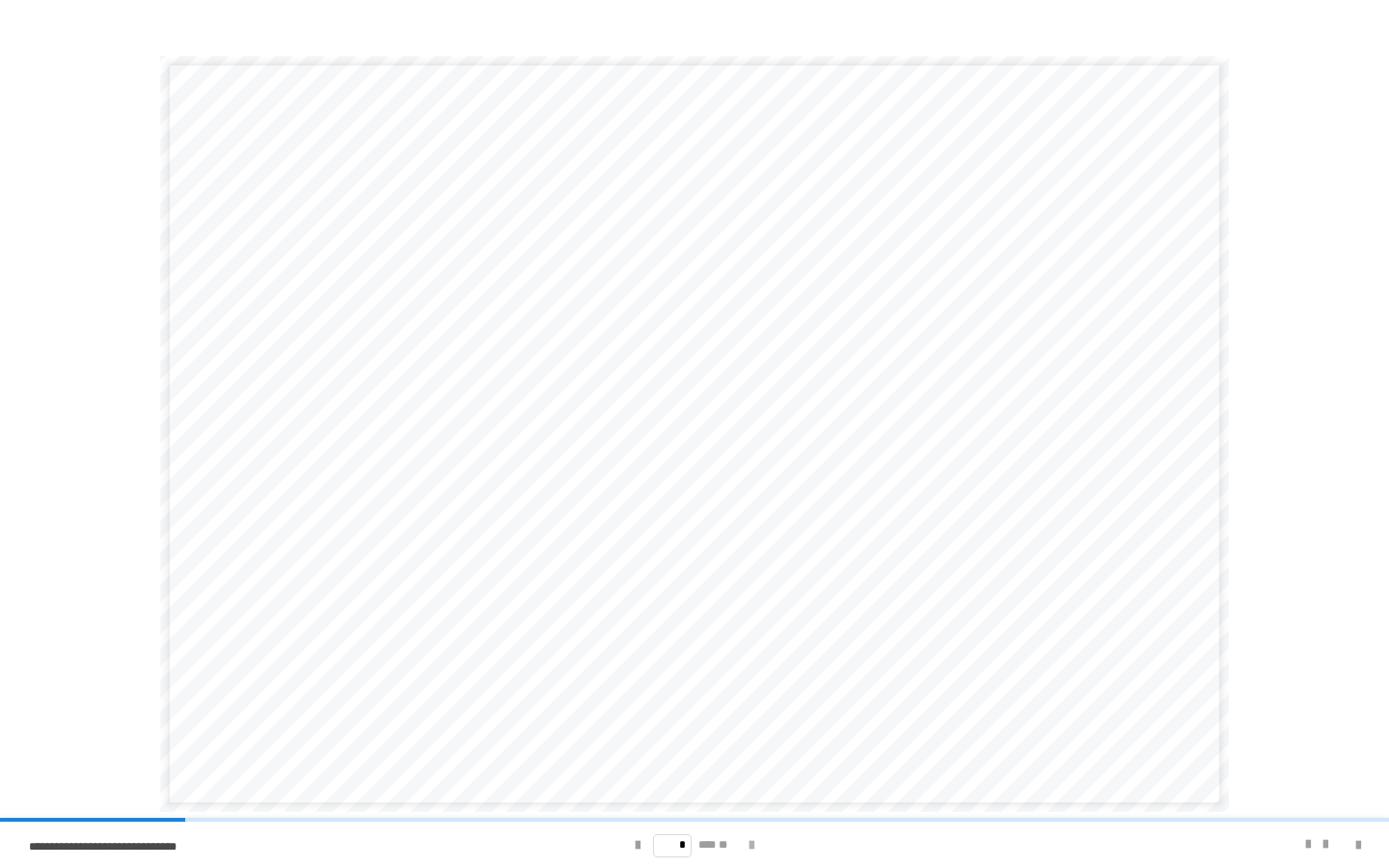click at bounding box center [751, 846] 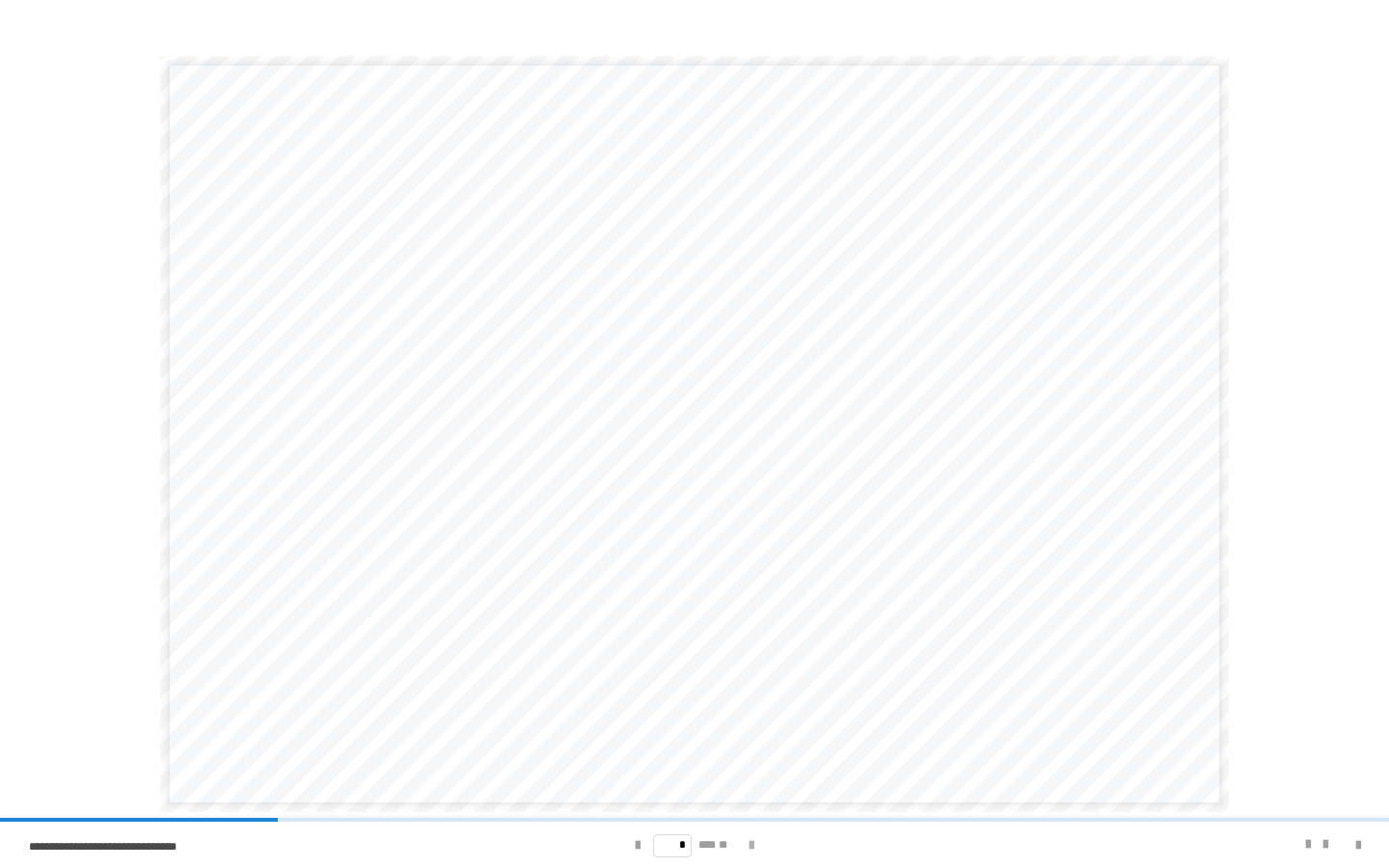 click at bounding box center (751, 846) 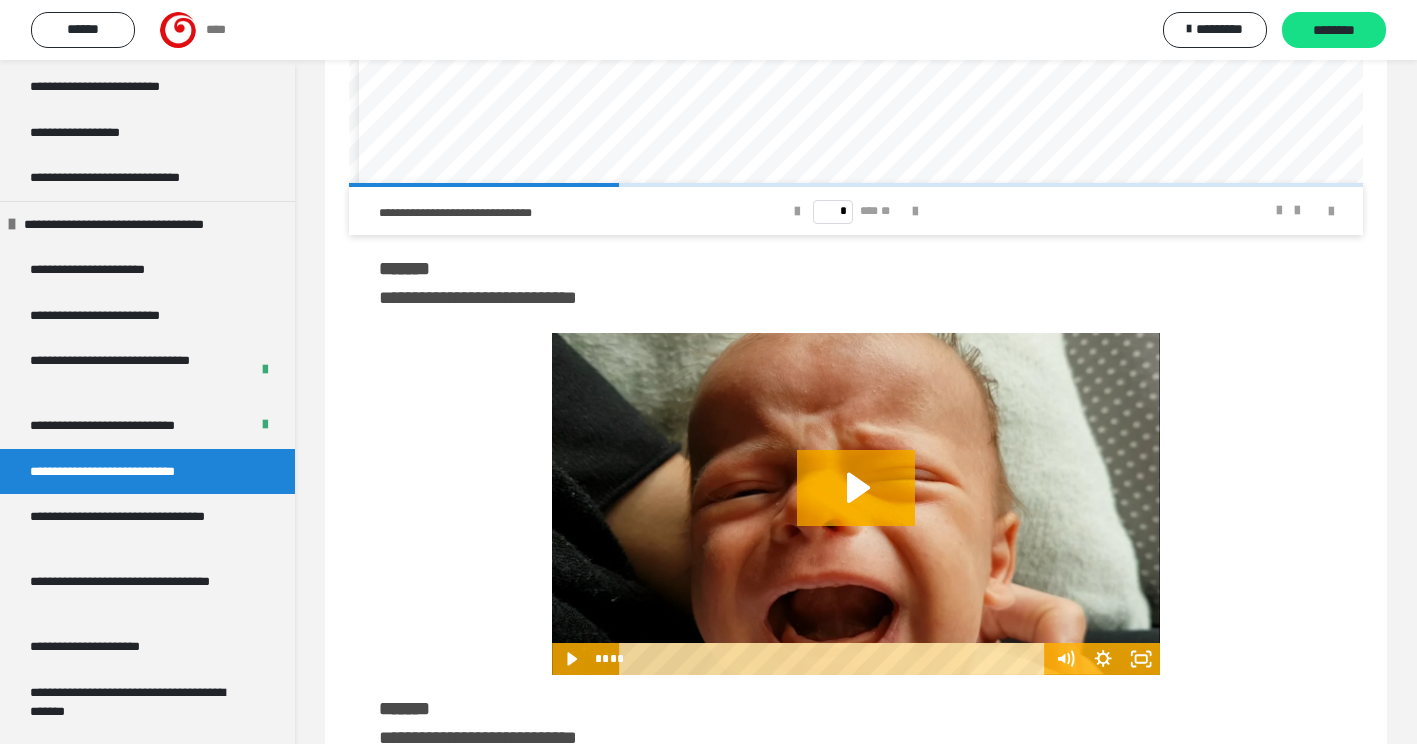 scroll, scrollTop: 740, scrollLeft: 0, axis: vertical 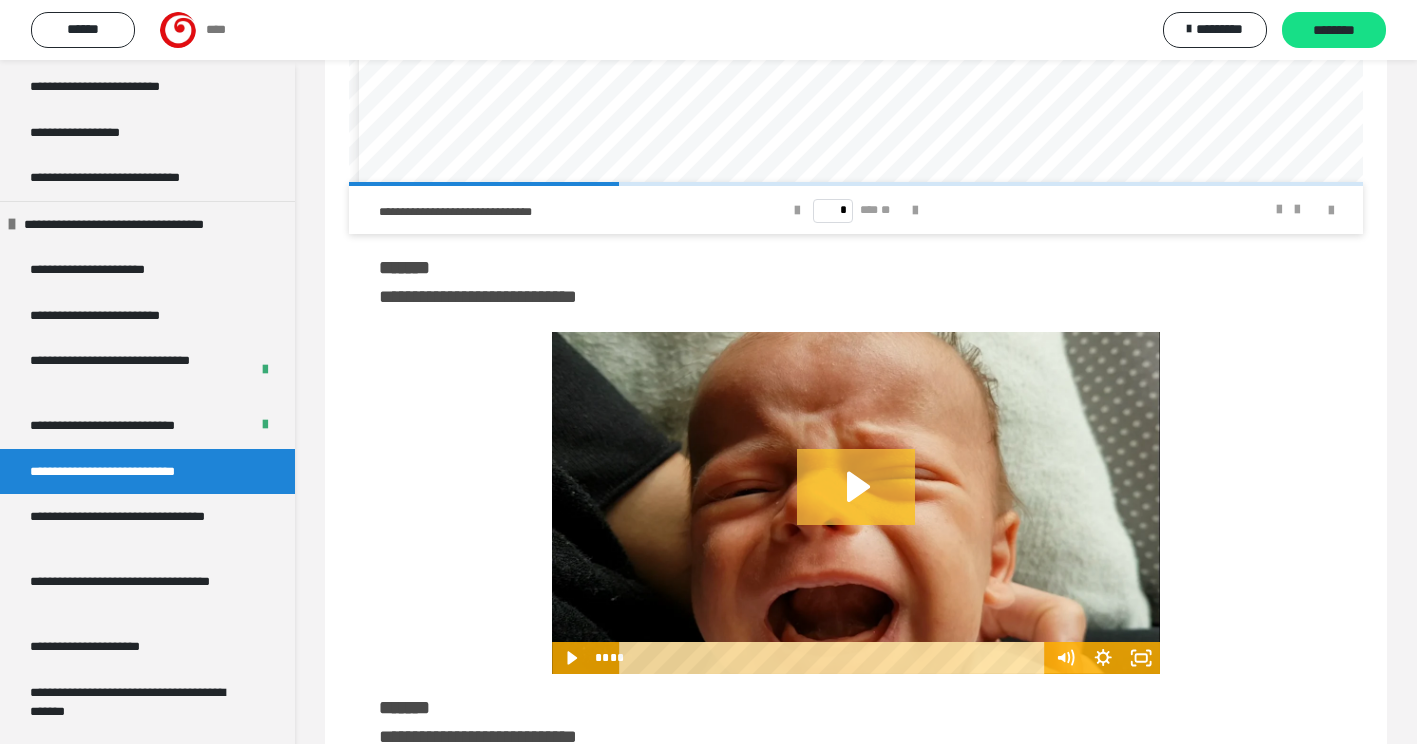 click 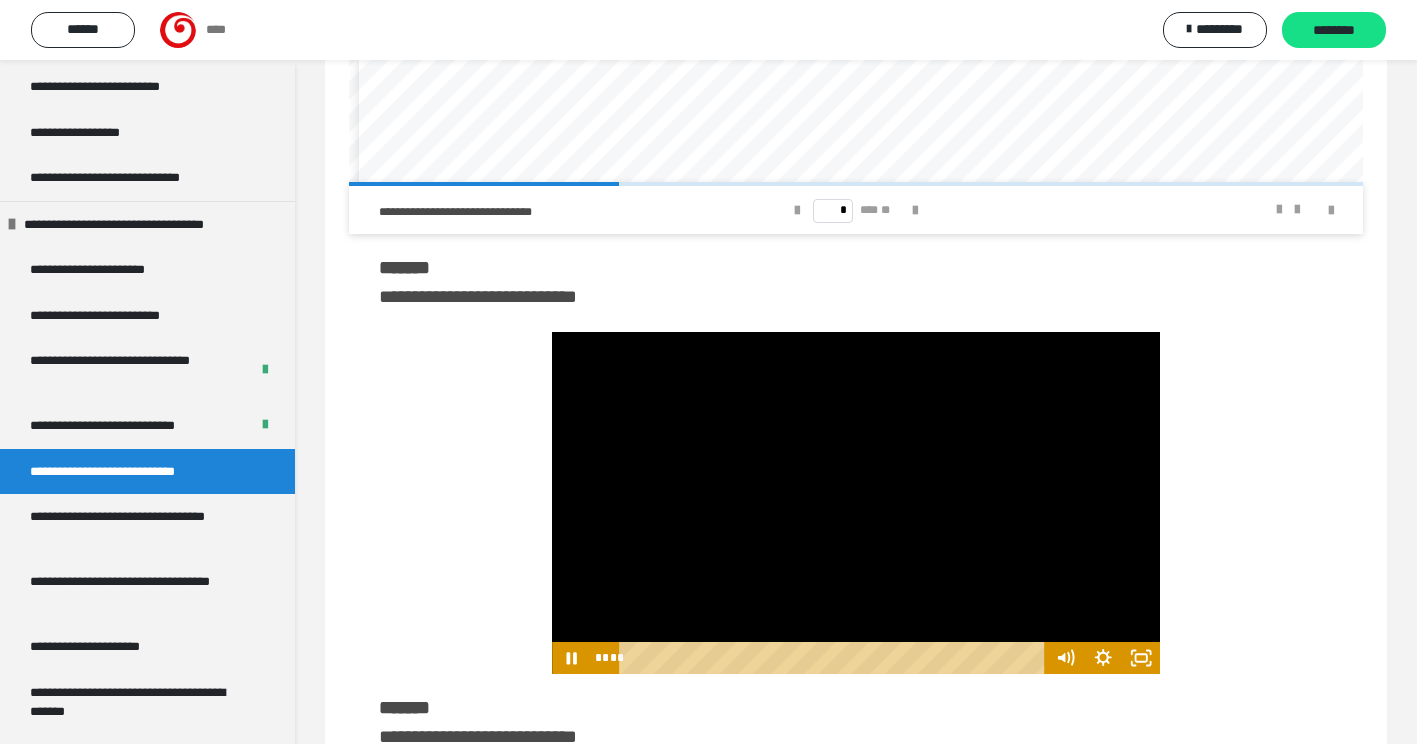 click on "**********" at bounding box center (845, 722) 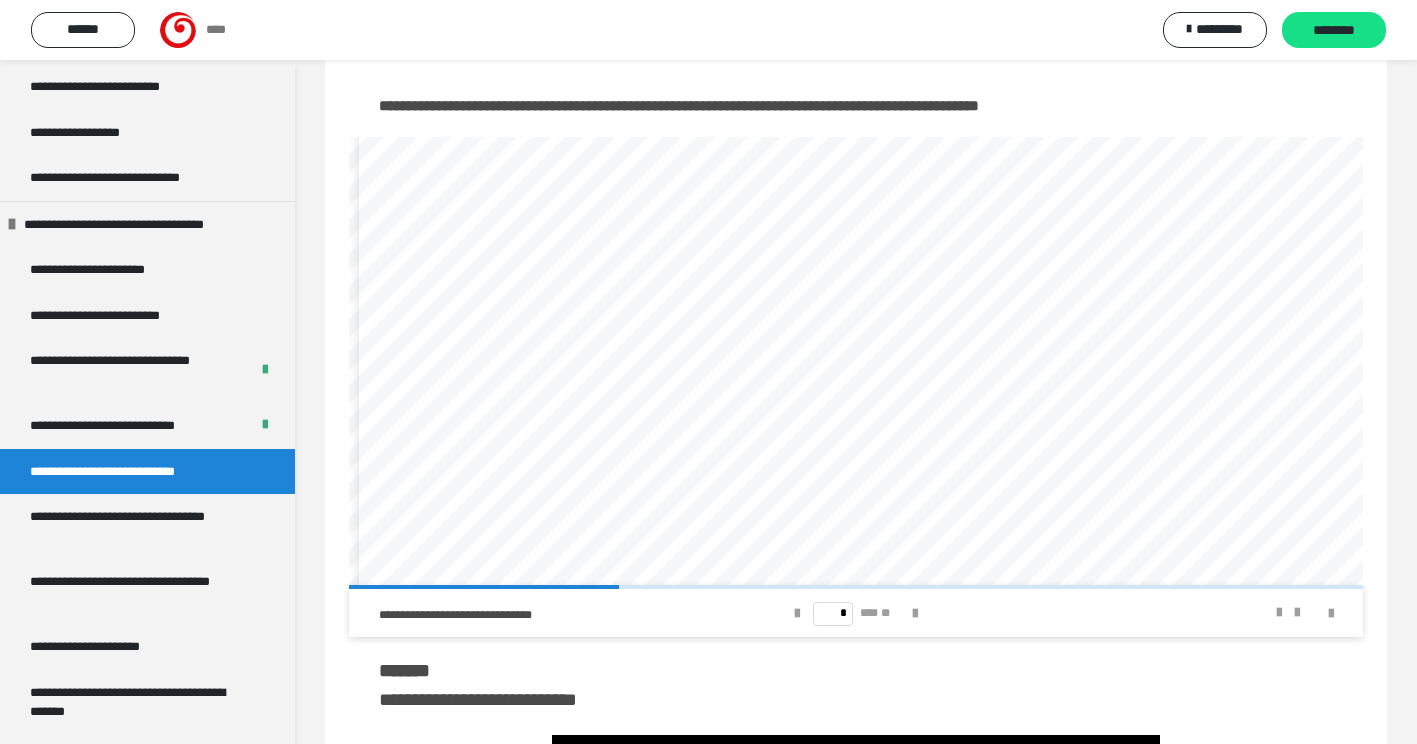 scroll, scrollTop: 335, scrollLeft: 0, axis: vertical 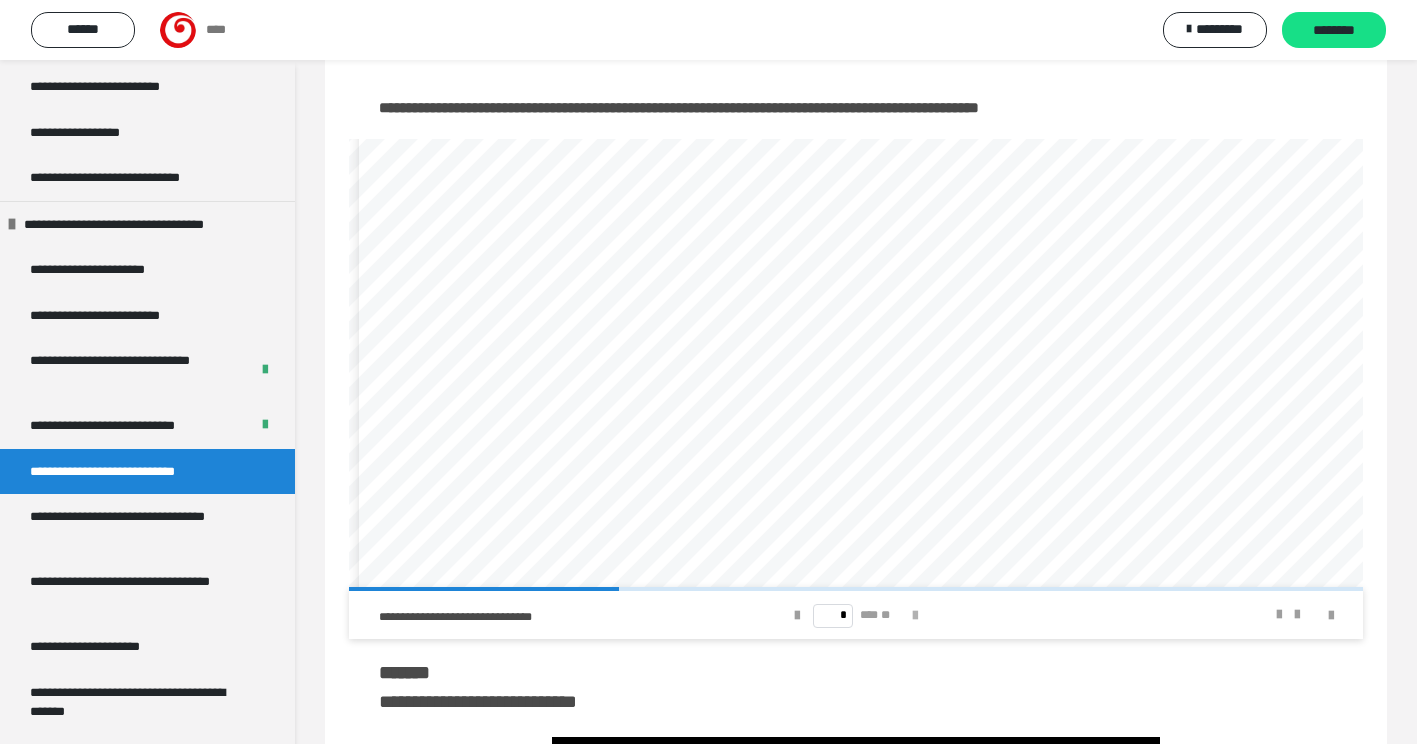 click at bounding box center (915, 616) 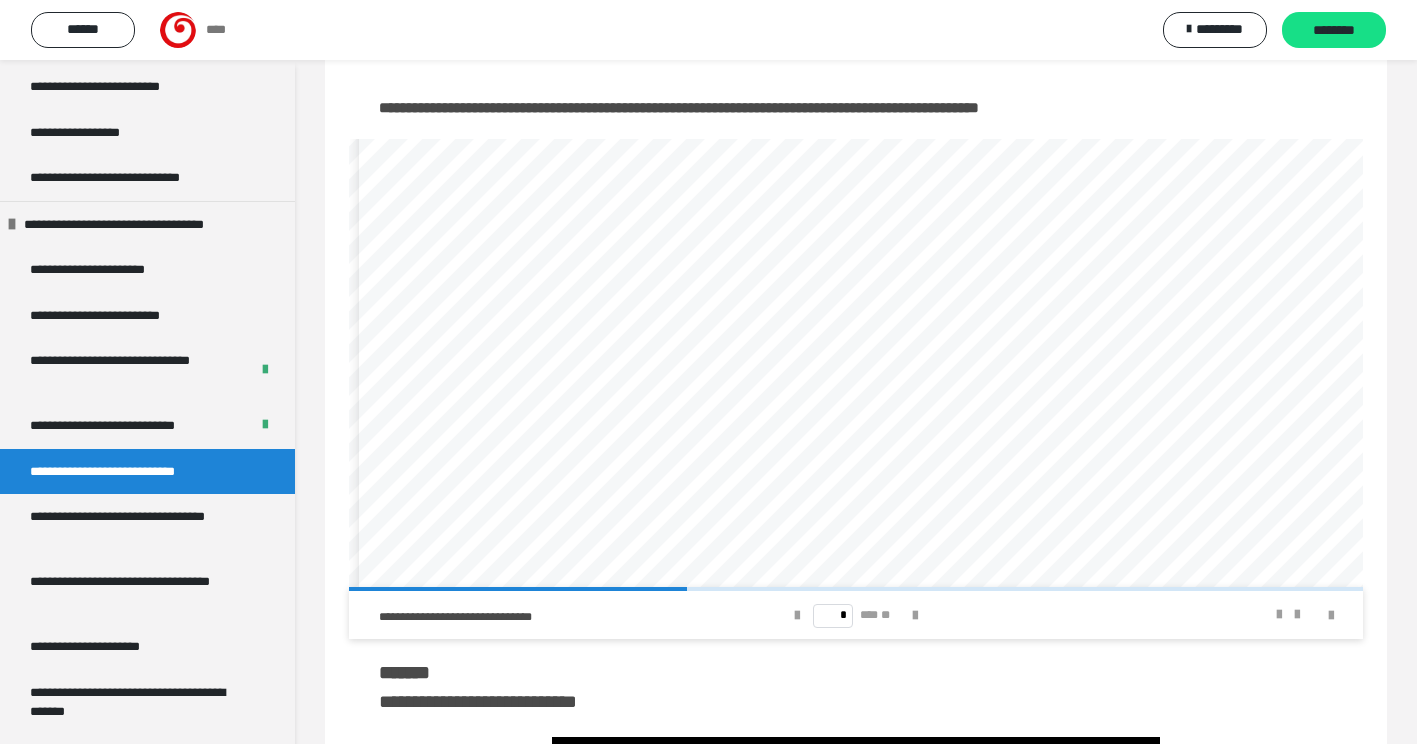 scroll, scrollTop: 226, scrollLeft: 0, axis: vertical 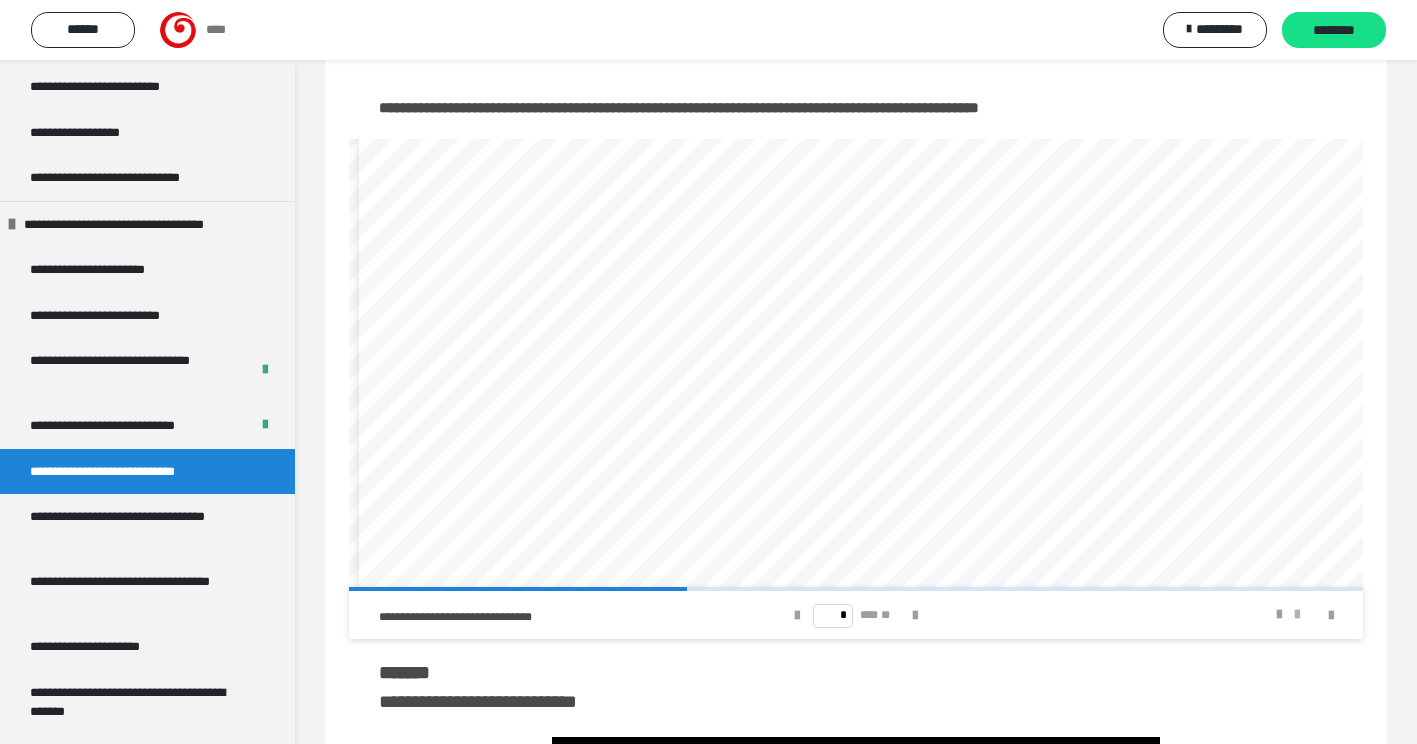 click at bounding box center [1297, 615] 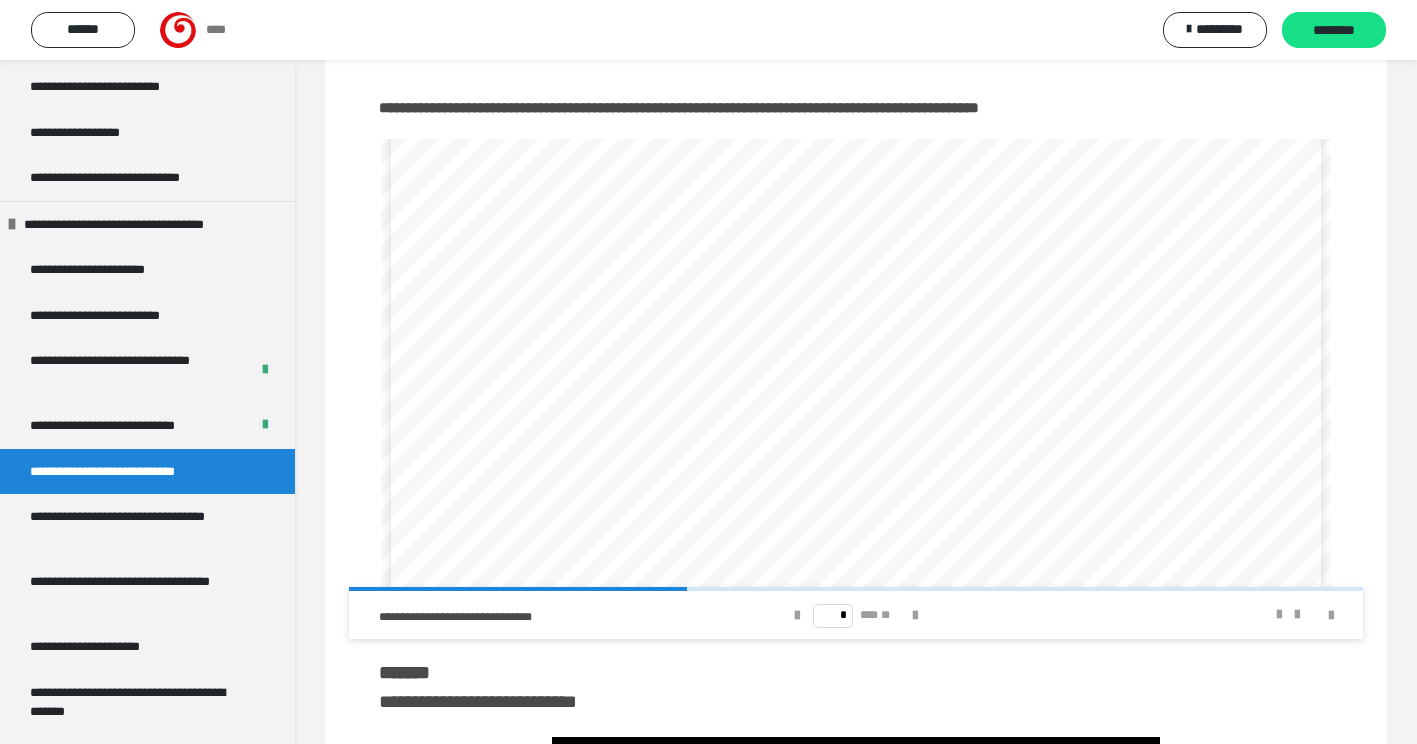 scroll, scrollTop: 224, scrollLeft: 0, axis: vertical 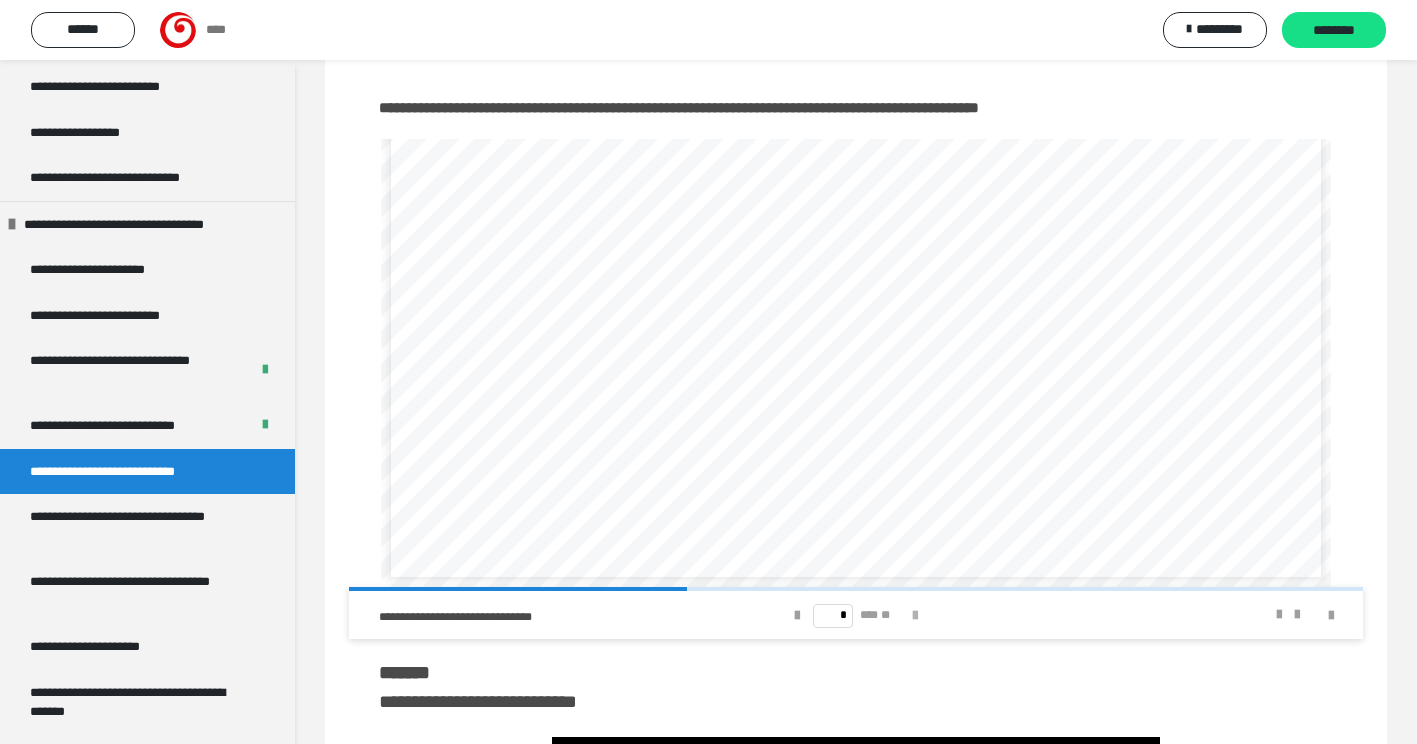 click at bounding box center [915, 616] 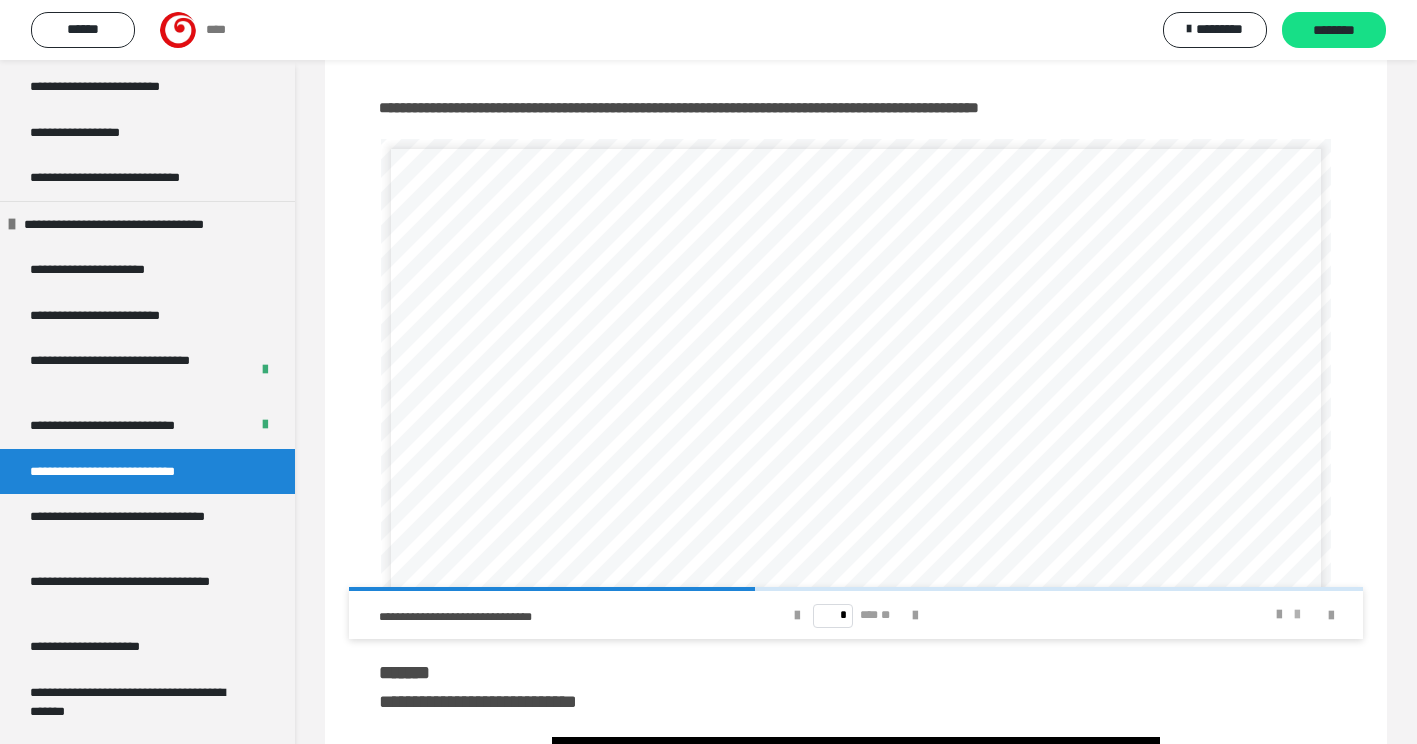 click at bounding box center (1297, 615) 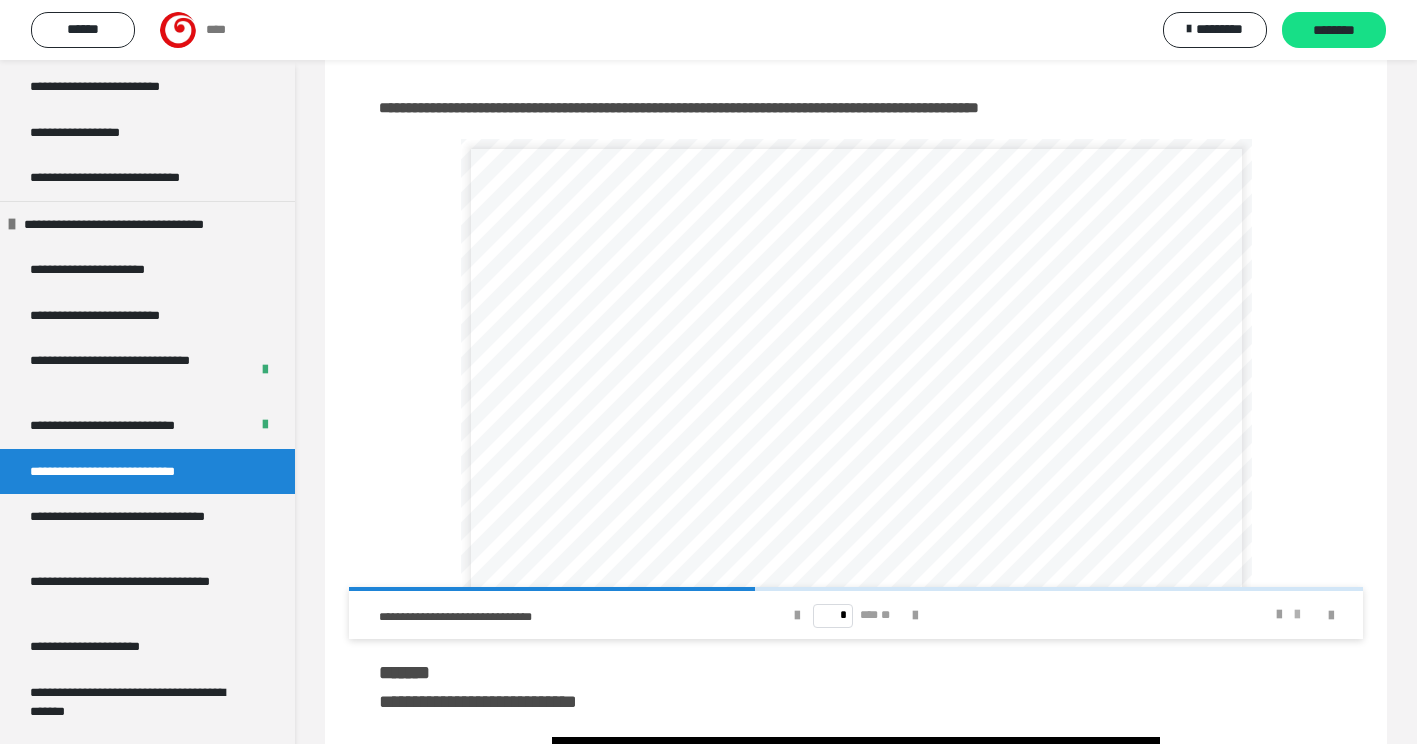 click at bounding box center (1297, 615) 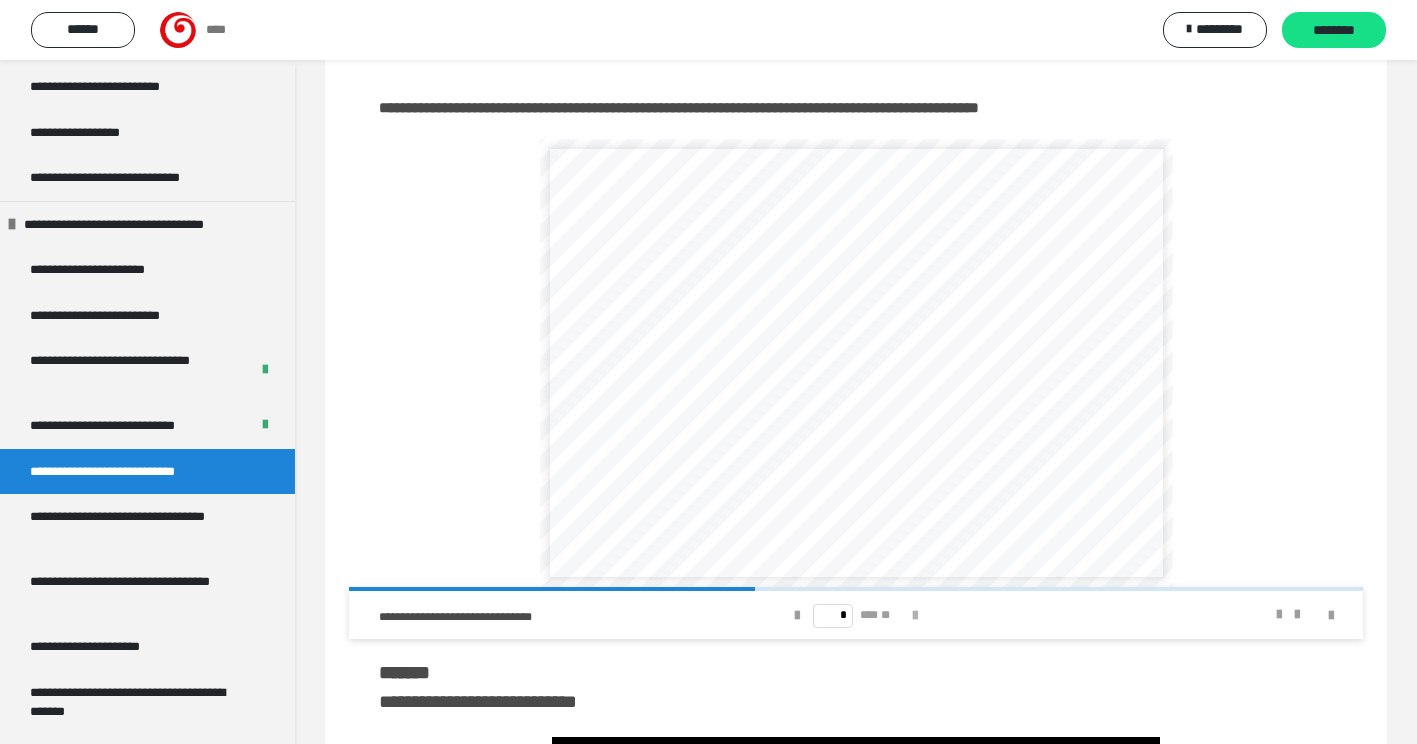 click at bounding box center [915, 616] 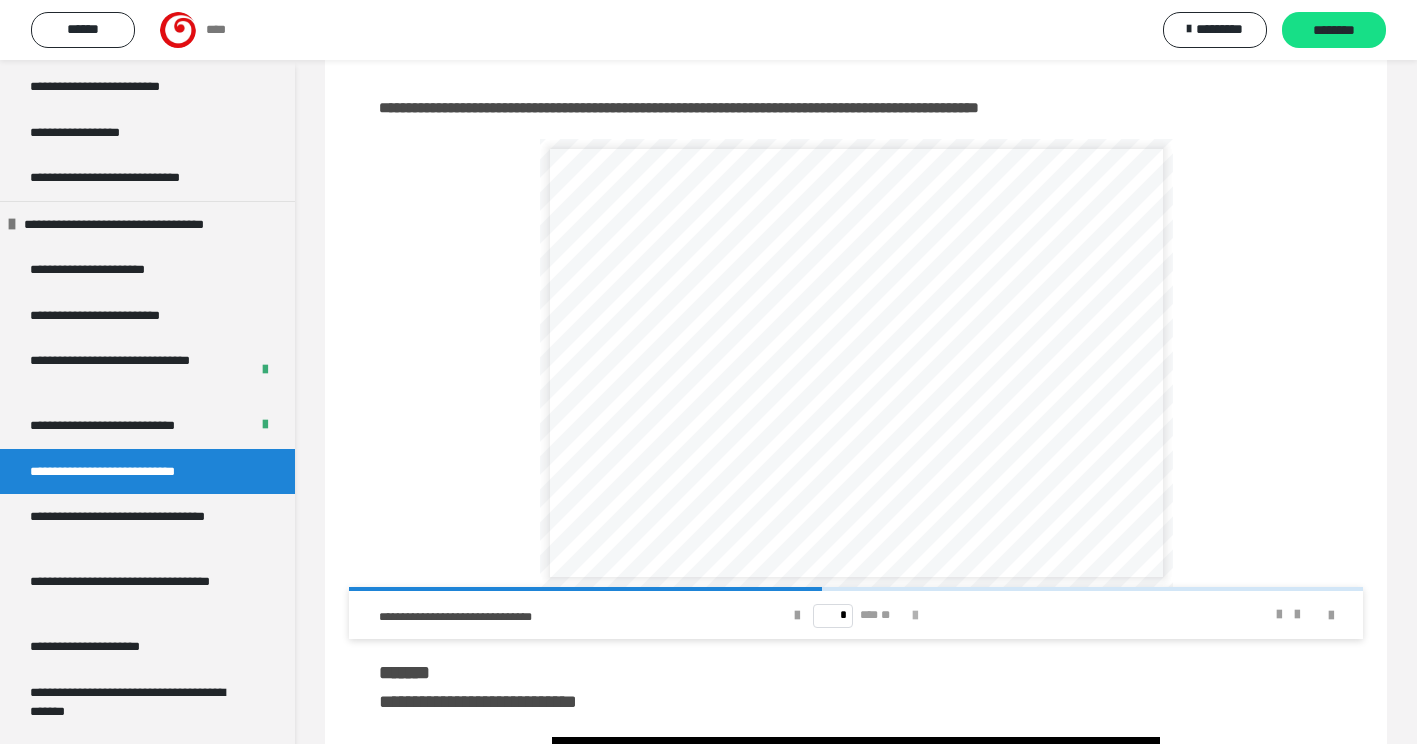 click at bounding box center [915, 616] 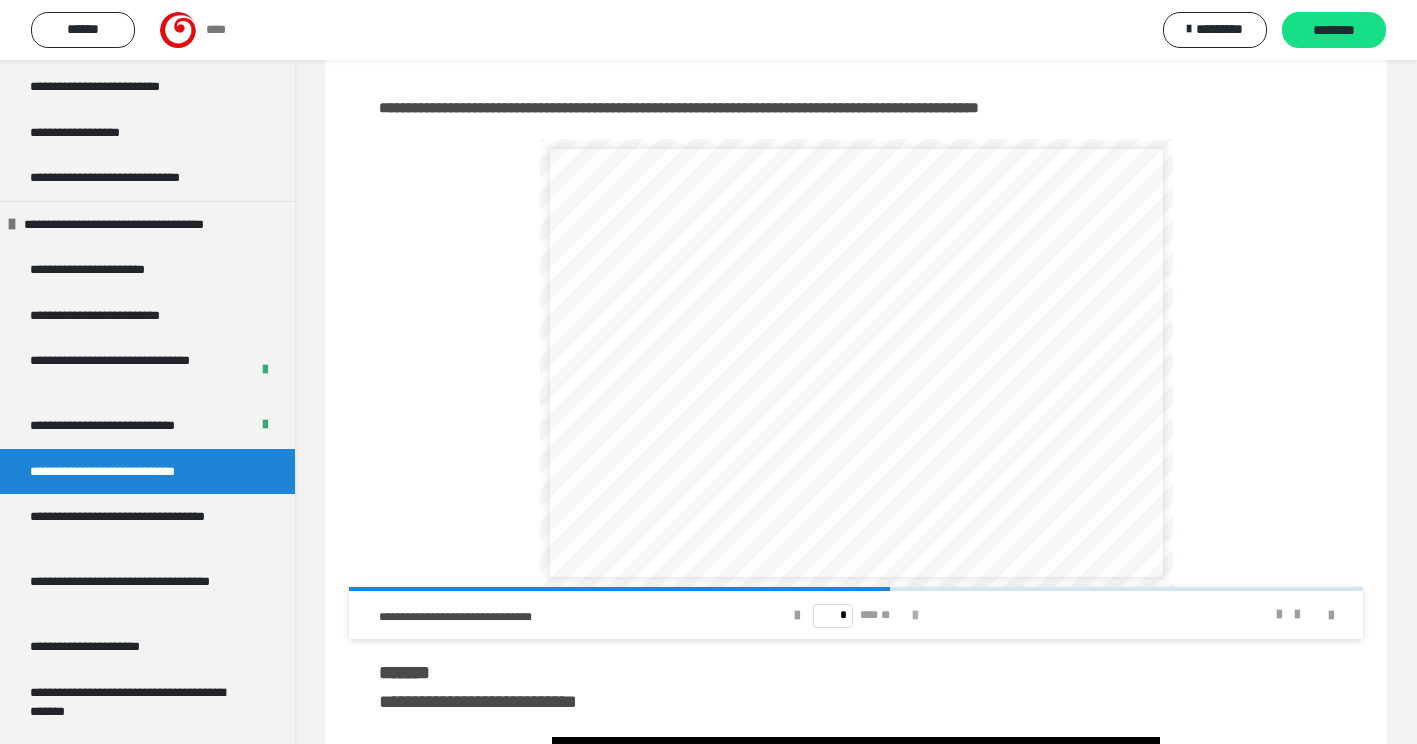 click at bounding box center [915, 616] 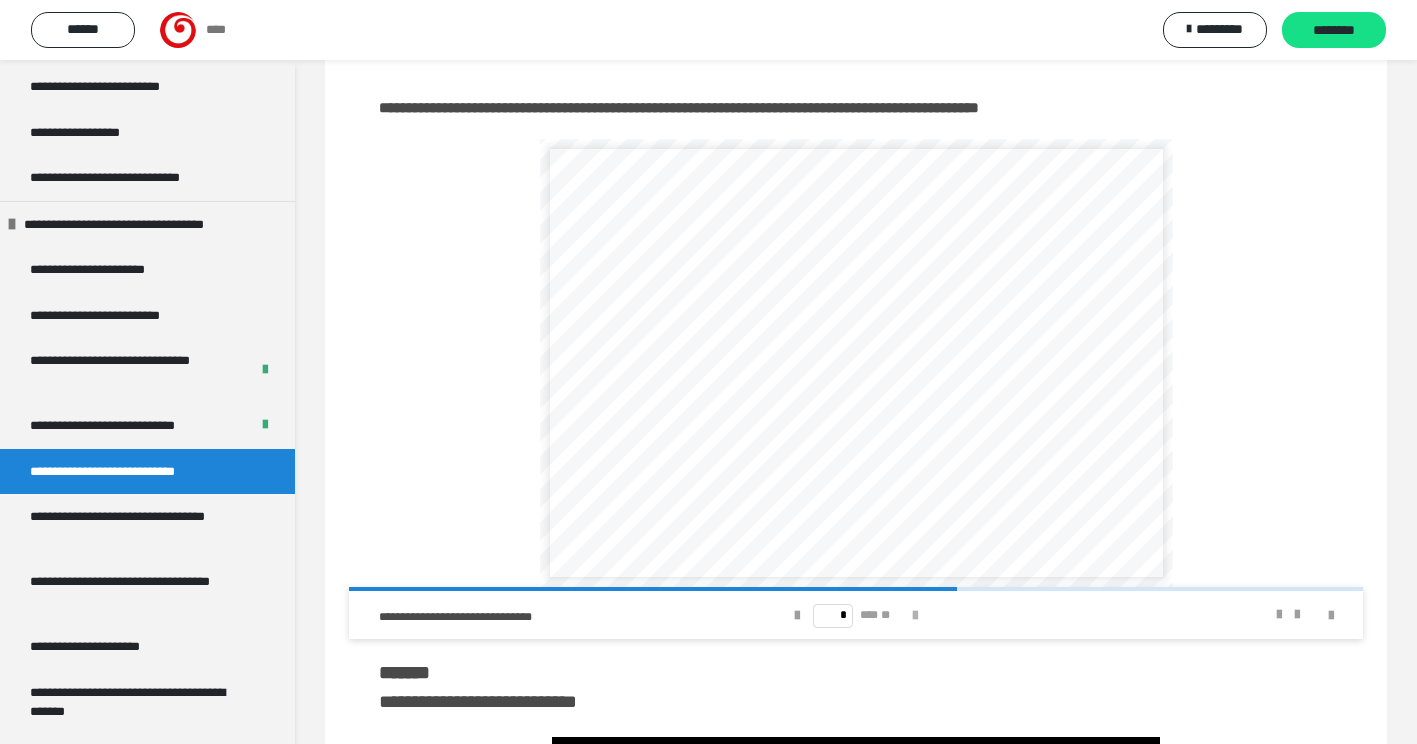 click at bounding box center [915, 616] 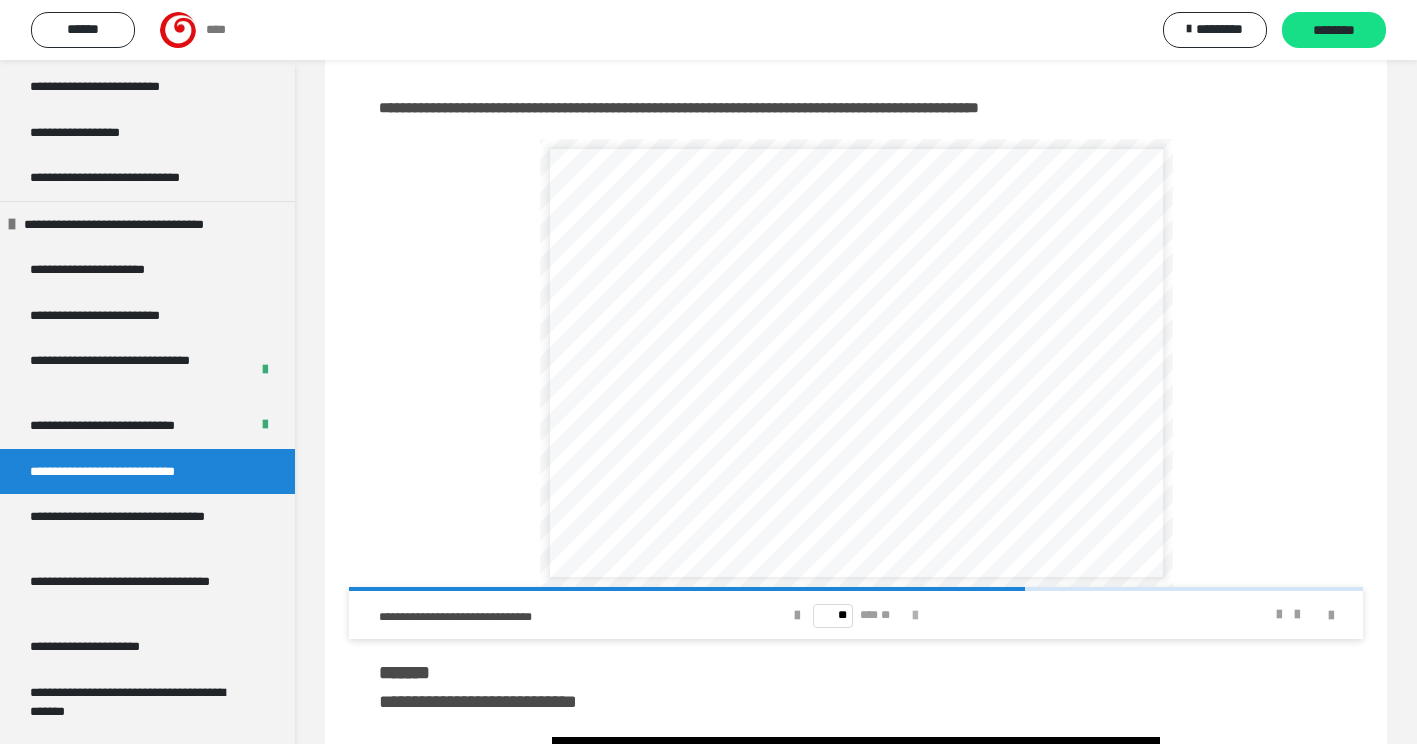 click at bounding box center (915, 616) 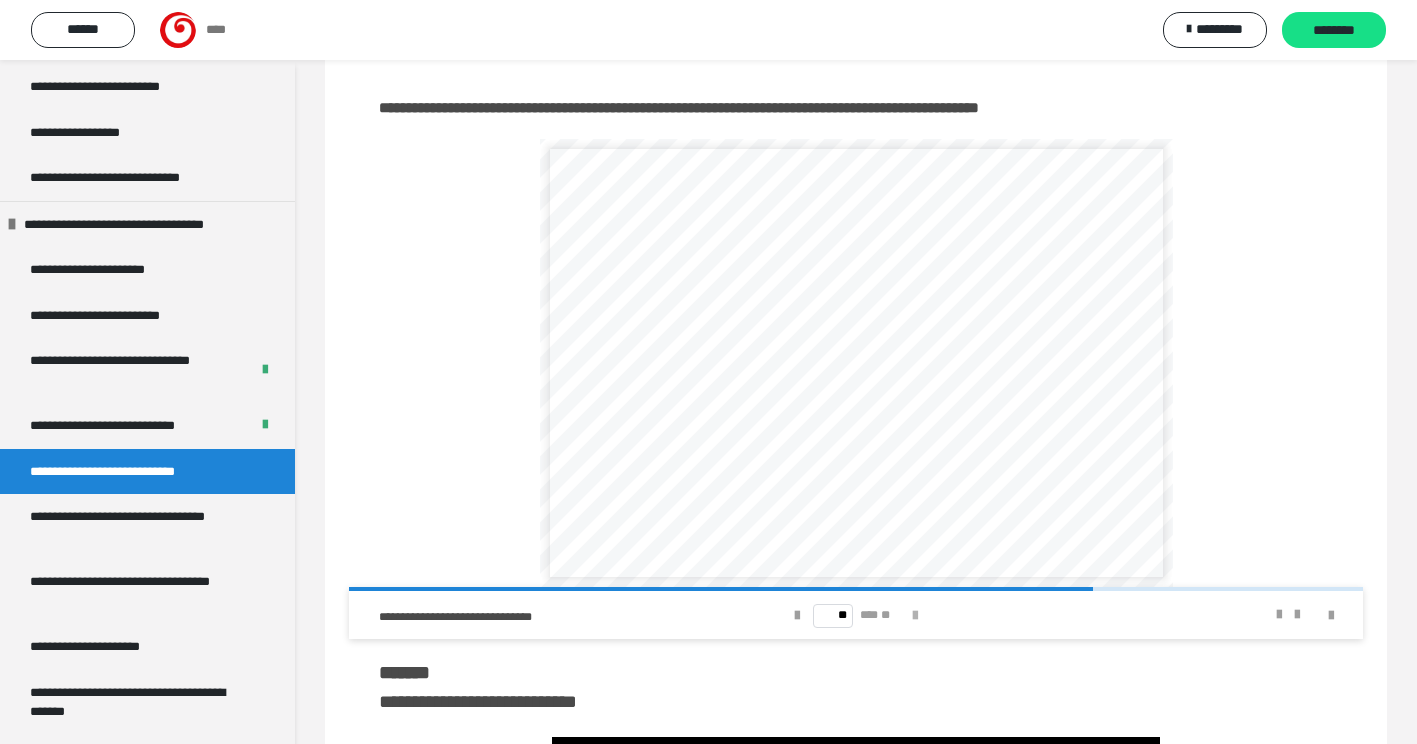click at bounding box center [915, 616] 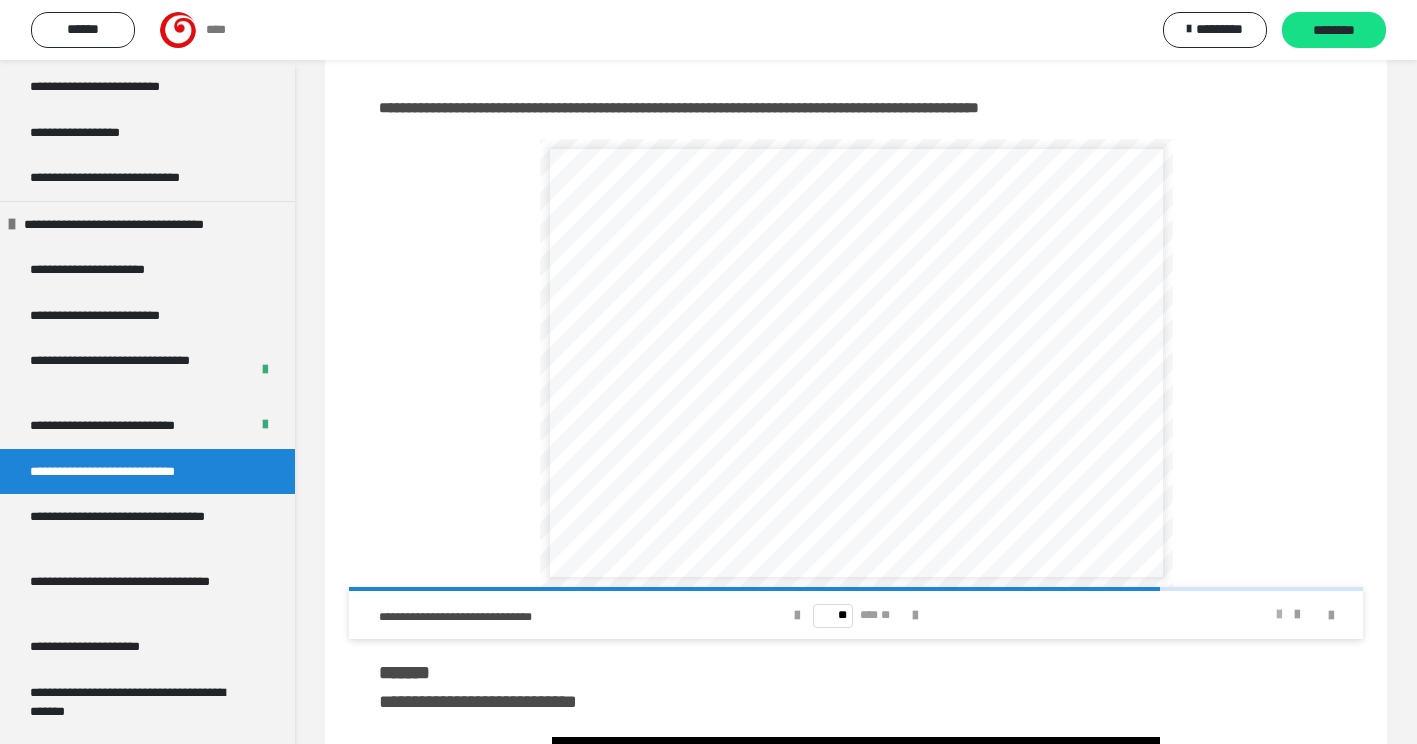 click at bounding box center (1279, 615) 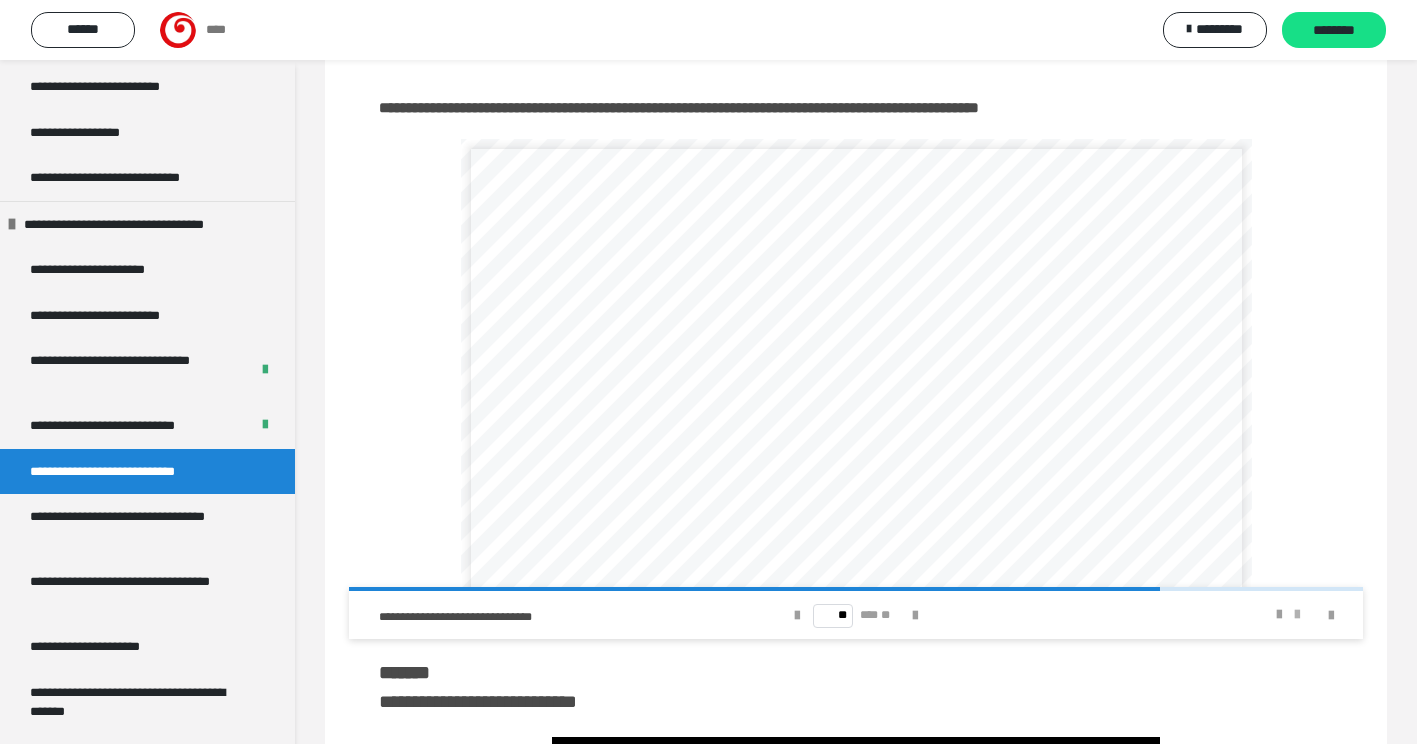 click at bounding box center (1297, 615) 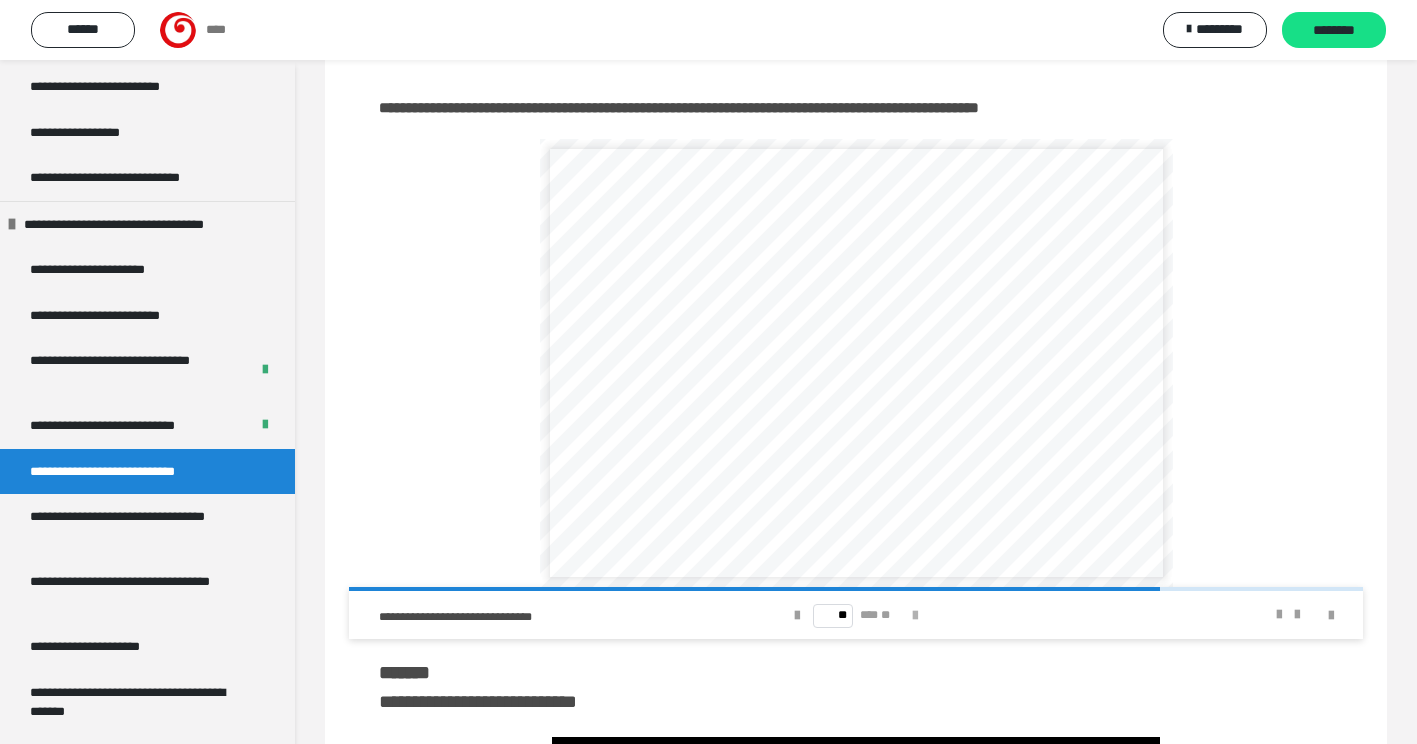 click at bounding box center (915, 616) 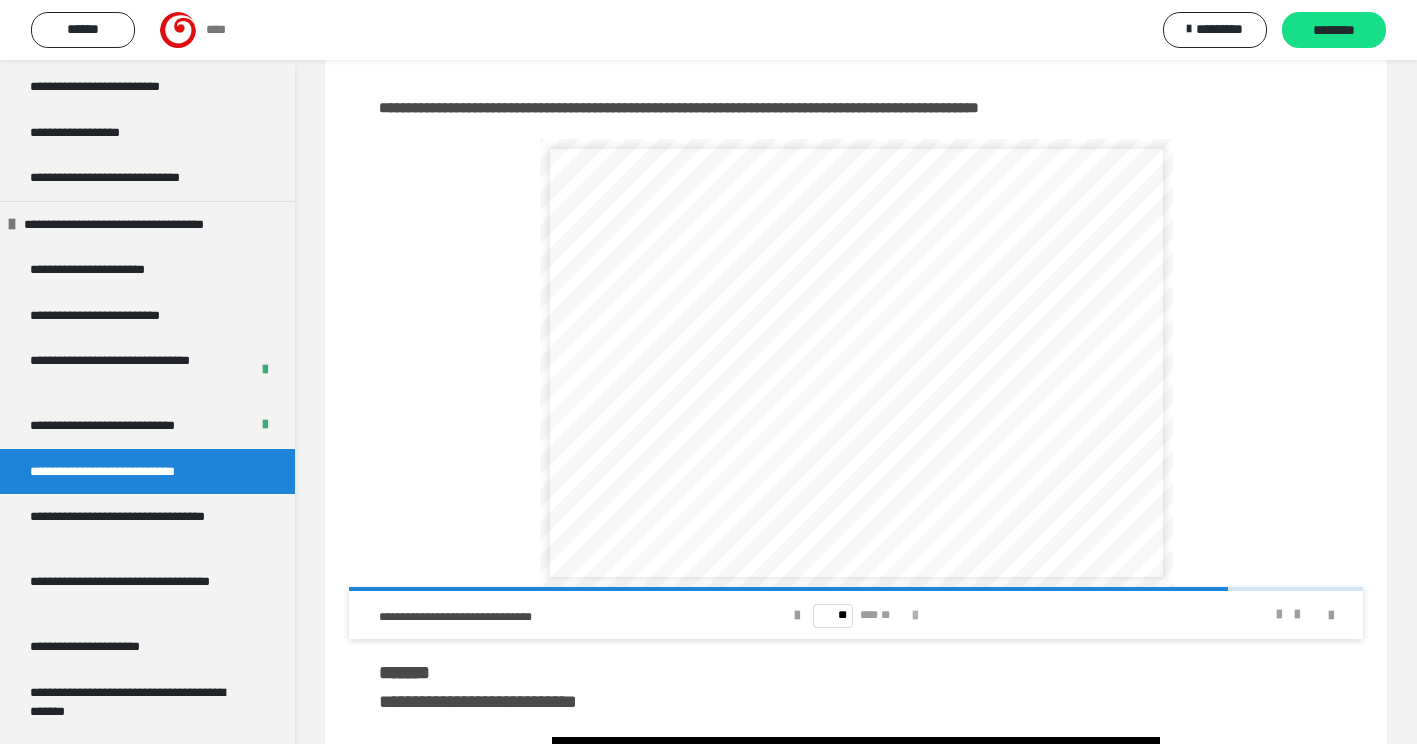 click at bounding box center [915, 616] 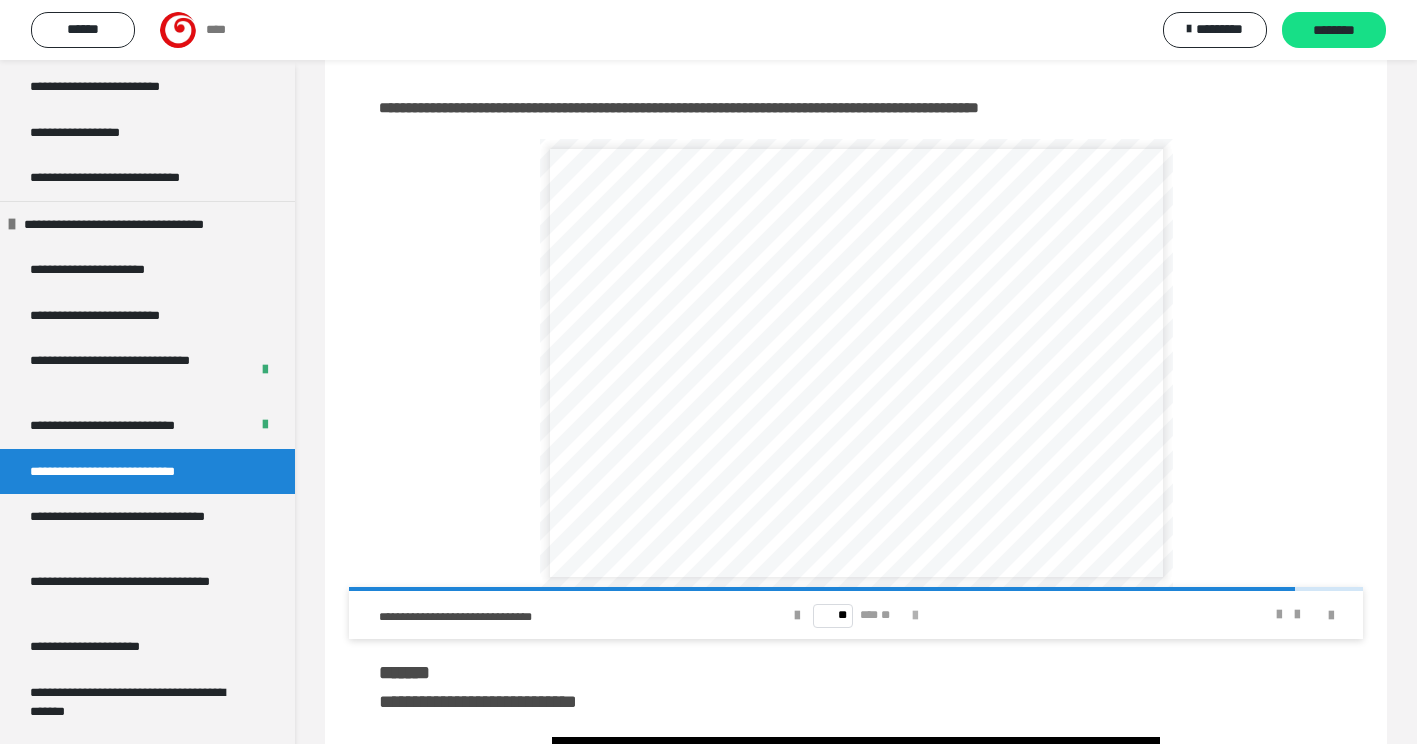 click at bounding box center [915, 616] 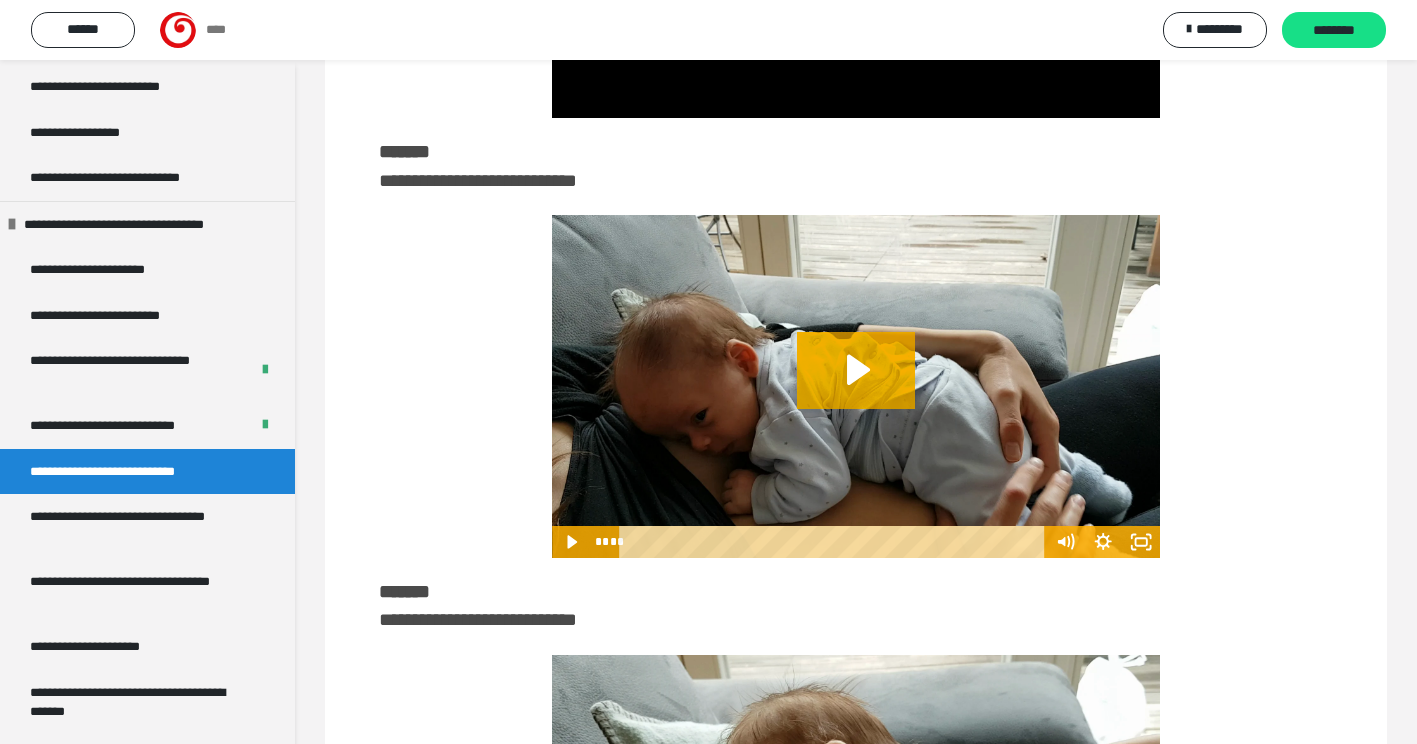 scroll, scrollTop: 1278, scrollLeft: 0, axis: vertical 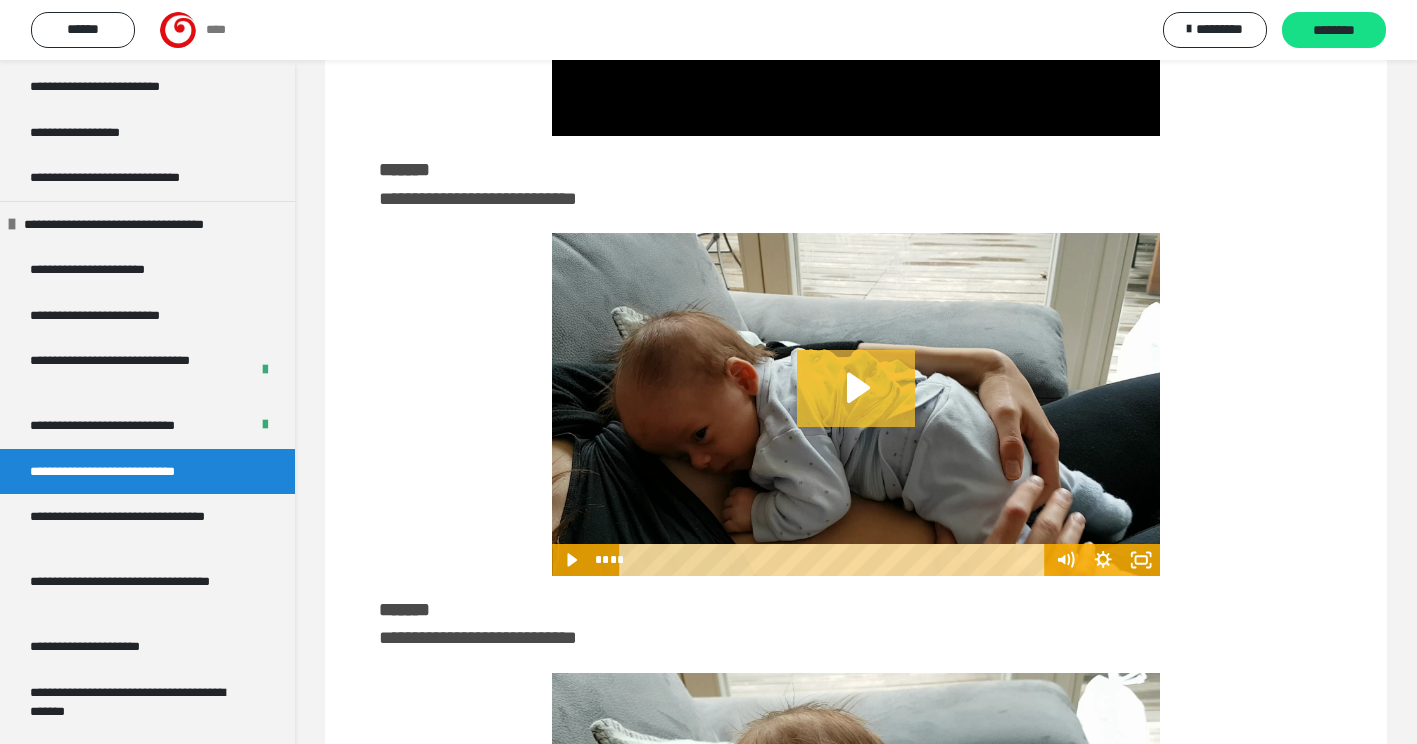 click 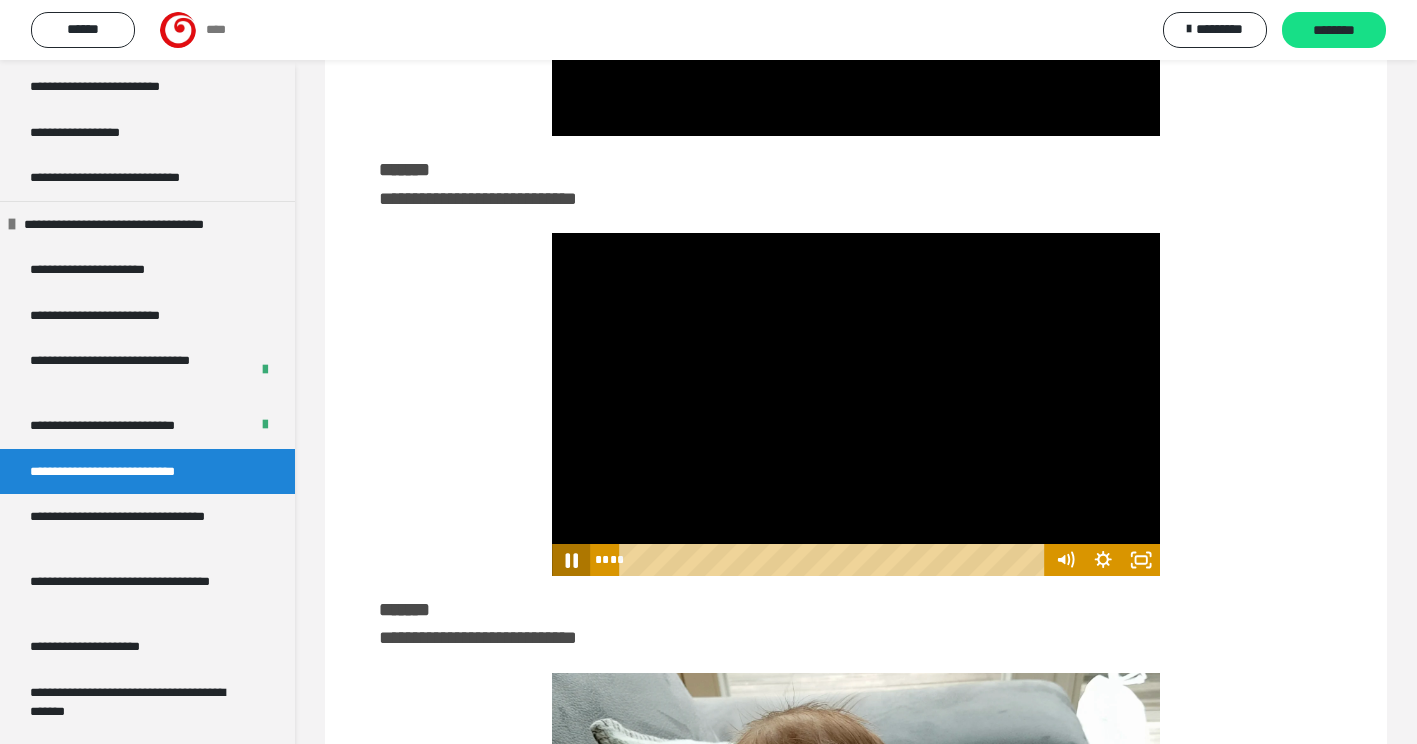 click 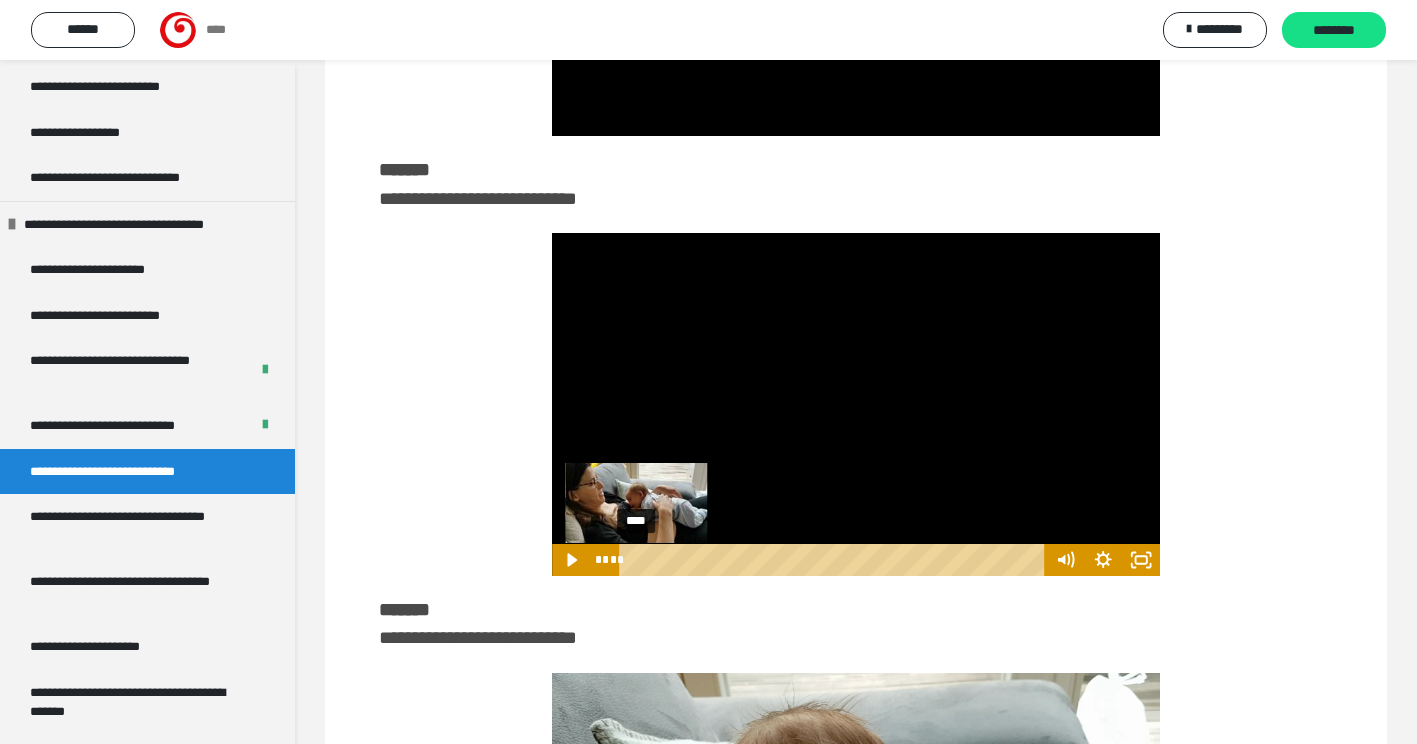 click on "****" at bounding box center (835, 560) 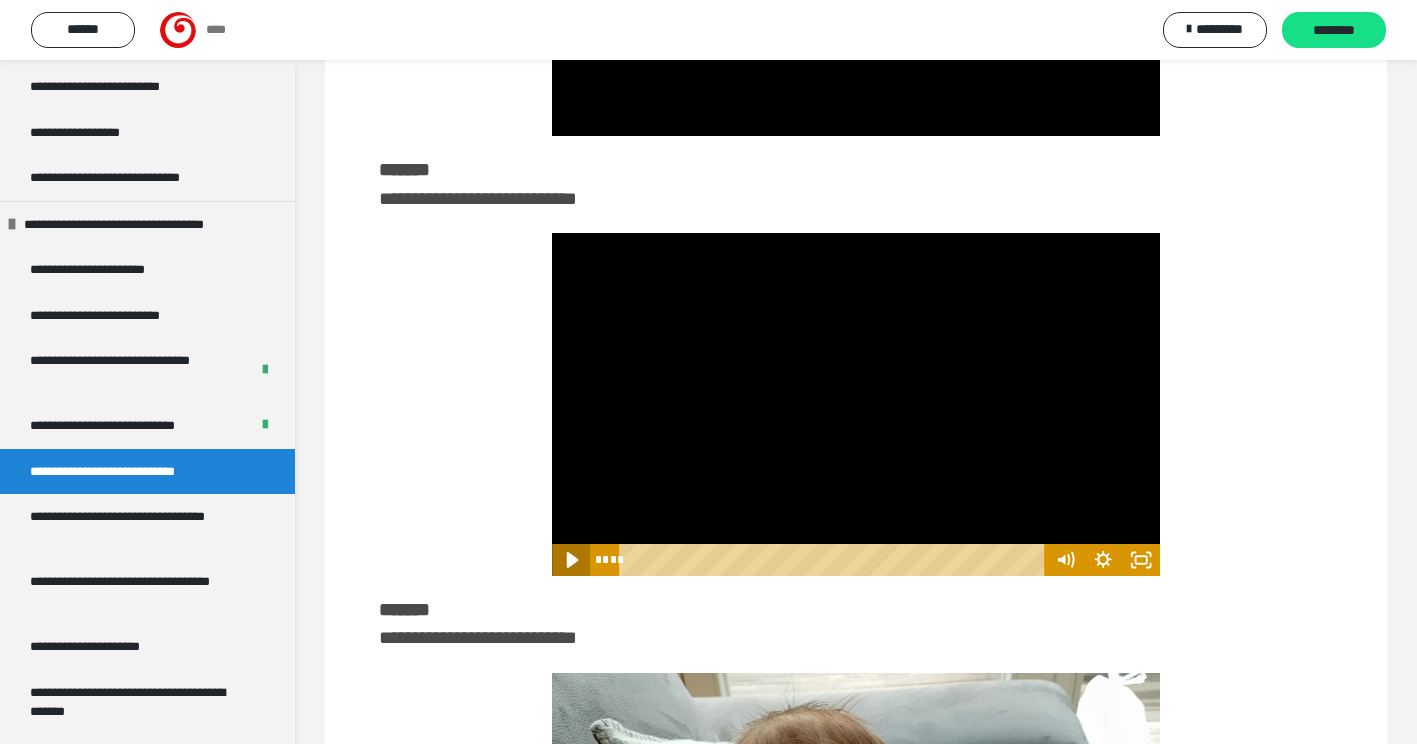 click 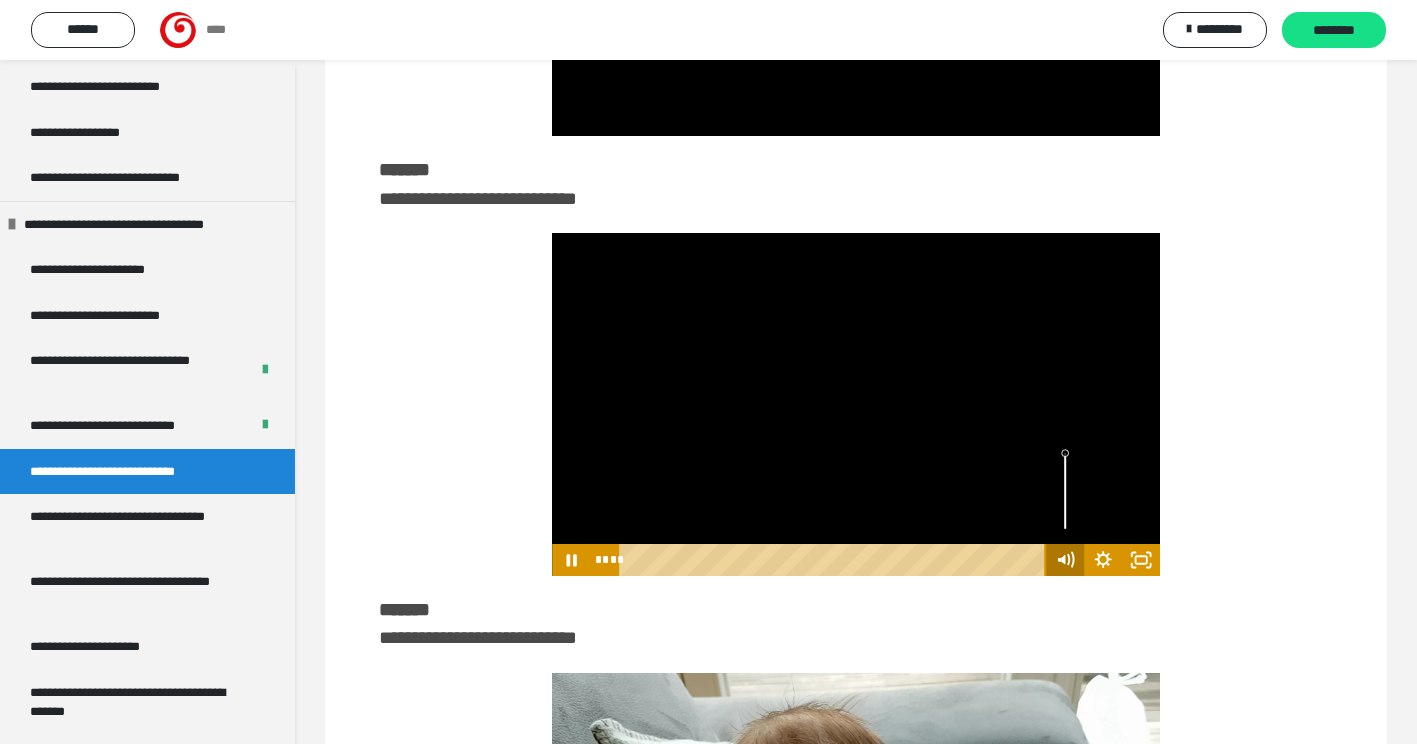 click 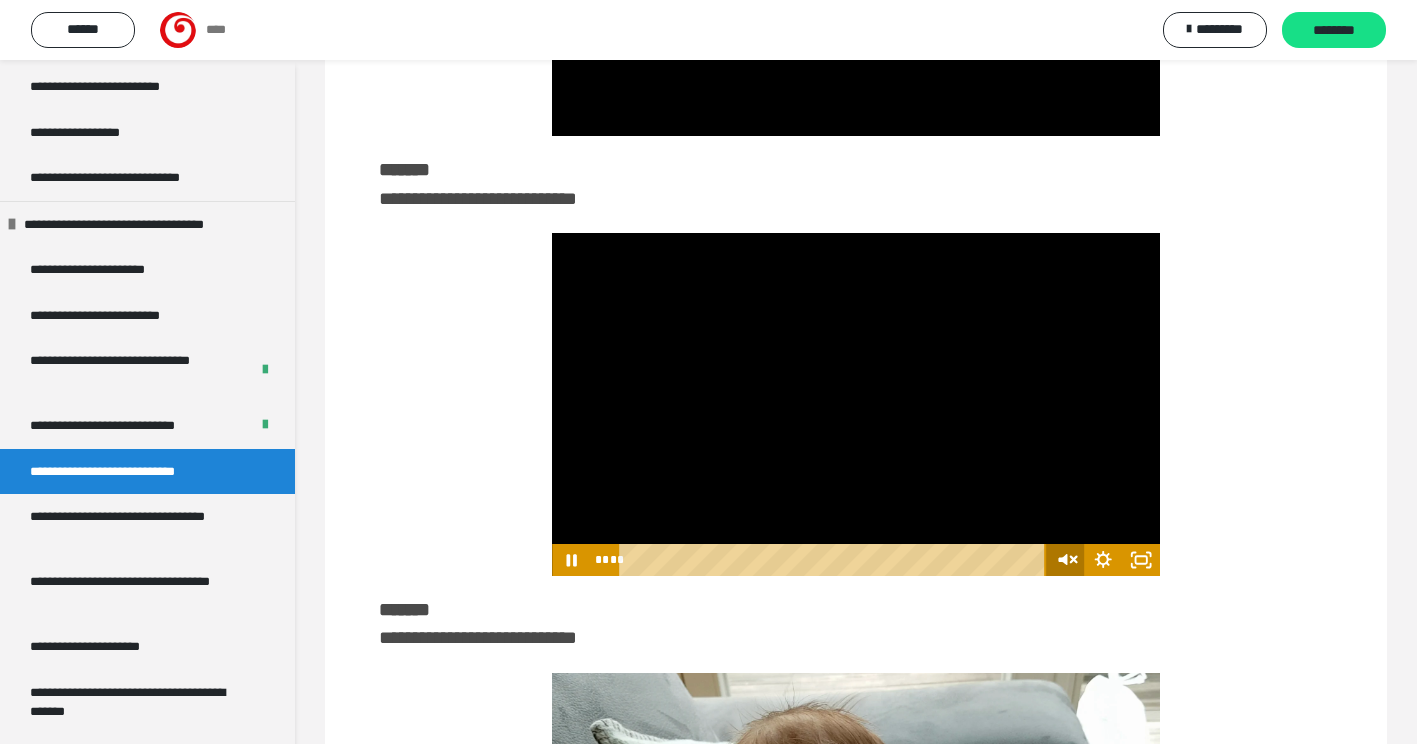 click 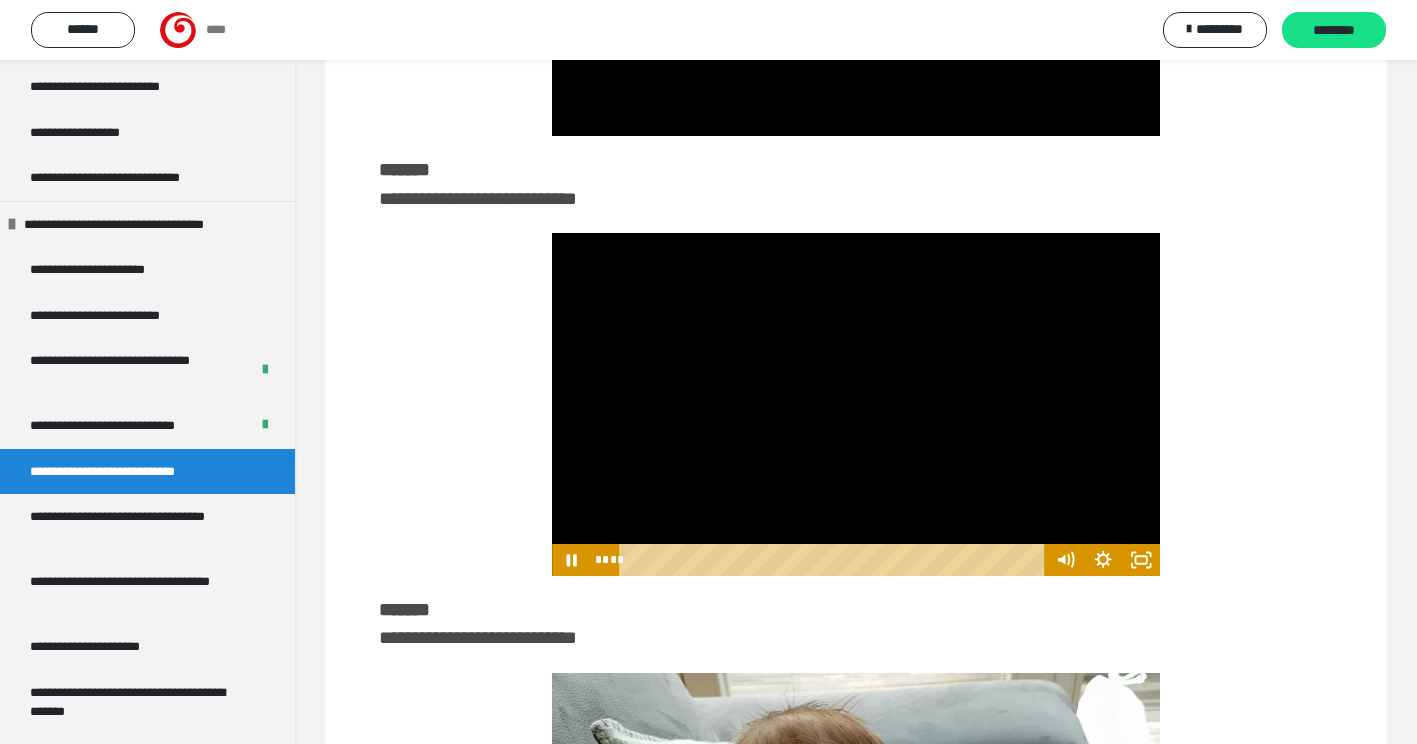 click on "**********" at bounding box center (845, 624) 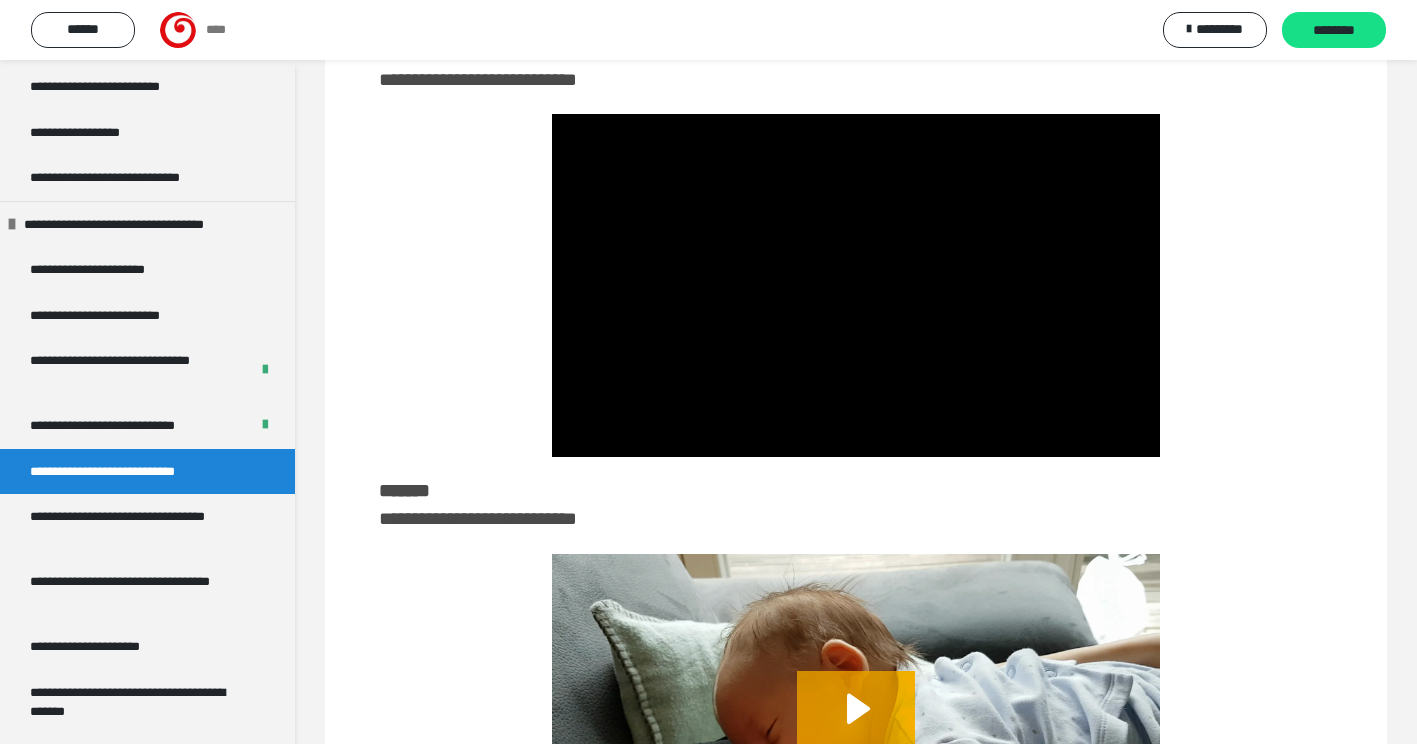 scroll, scrollTop: 1398, scrollLeft: 0, axis: vertical 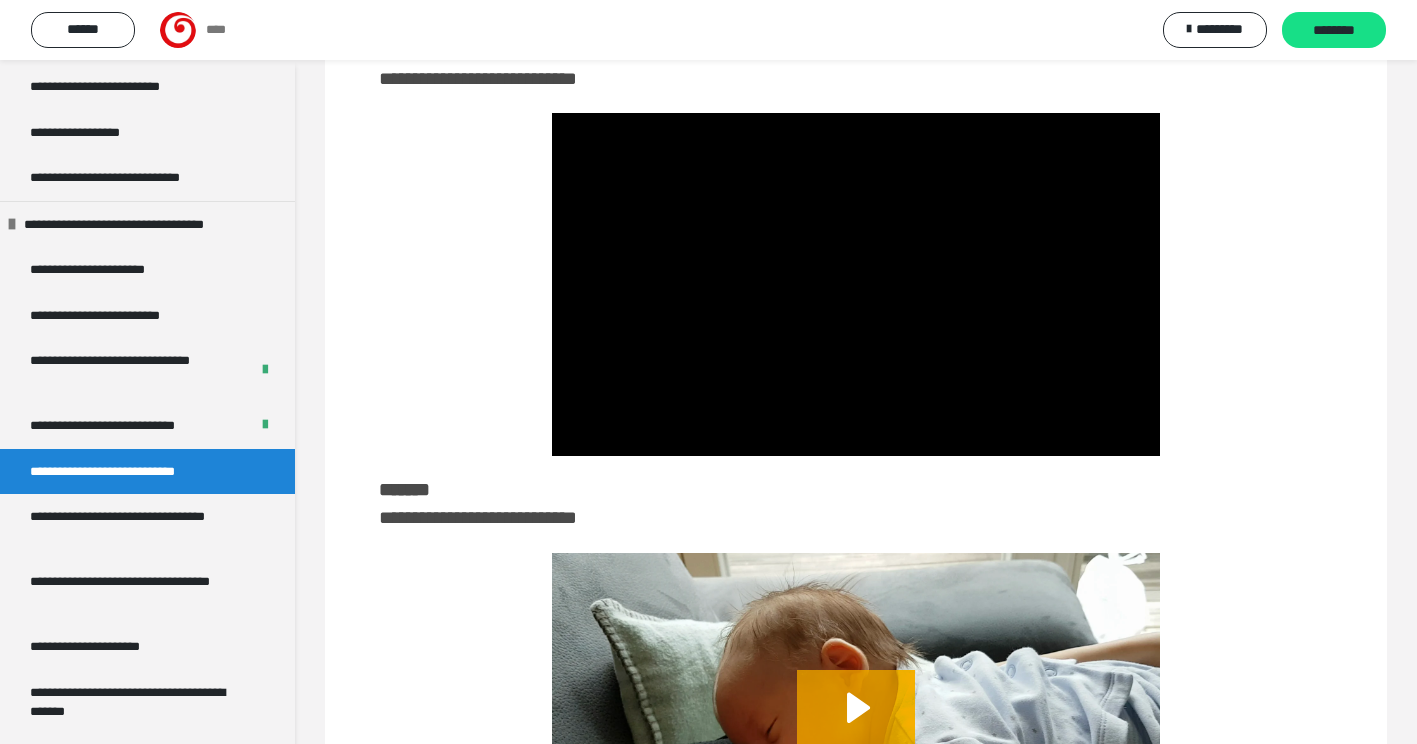 click on "**********" at bounding box center (856, 65) 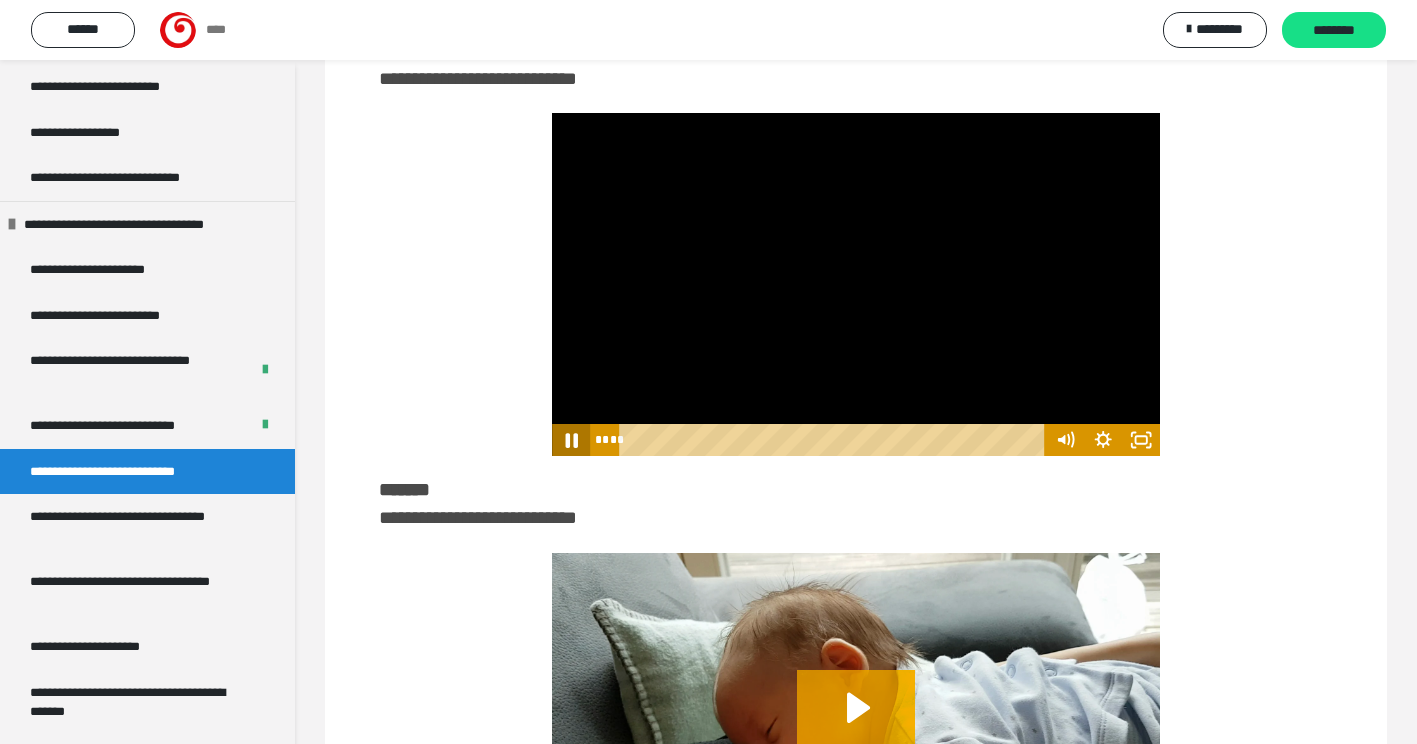 click 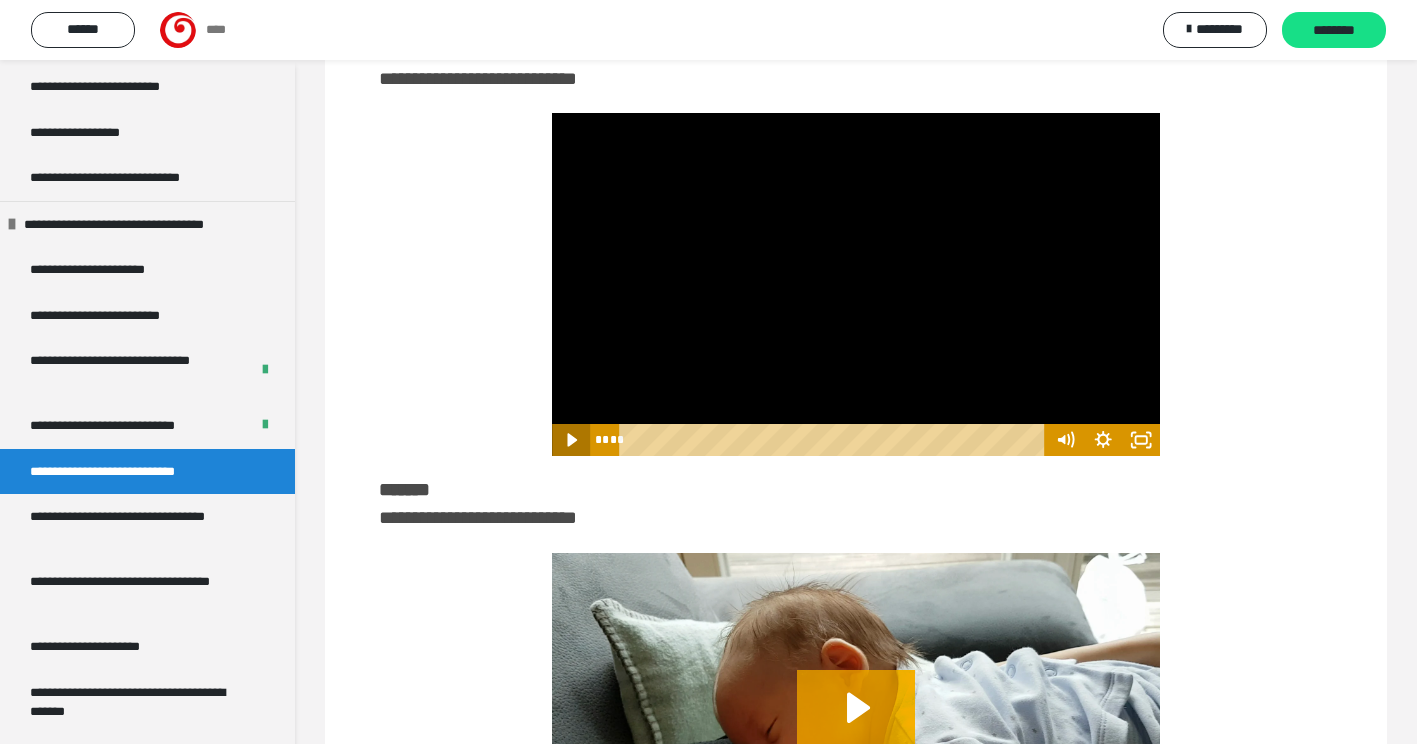 click 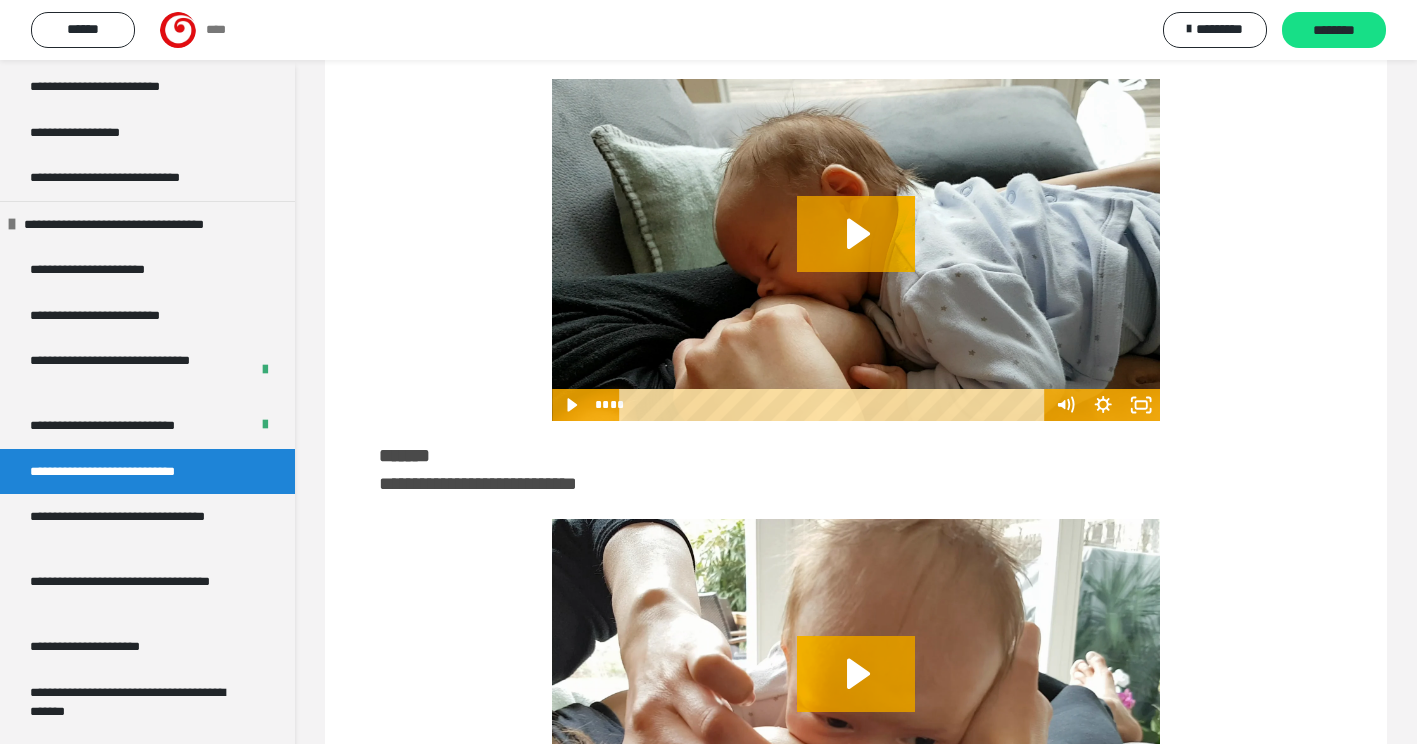 scroll, scrollTop: 1891, scrollLeft: 0, axis: vertical 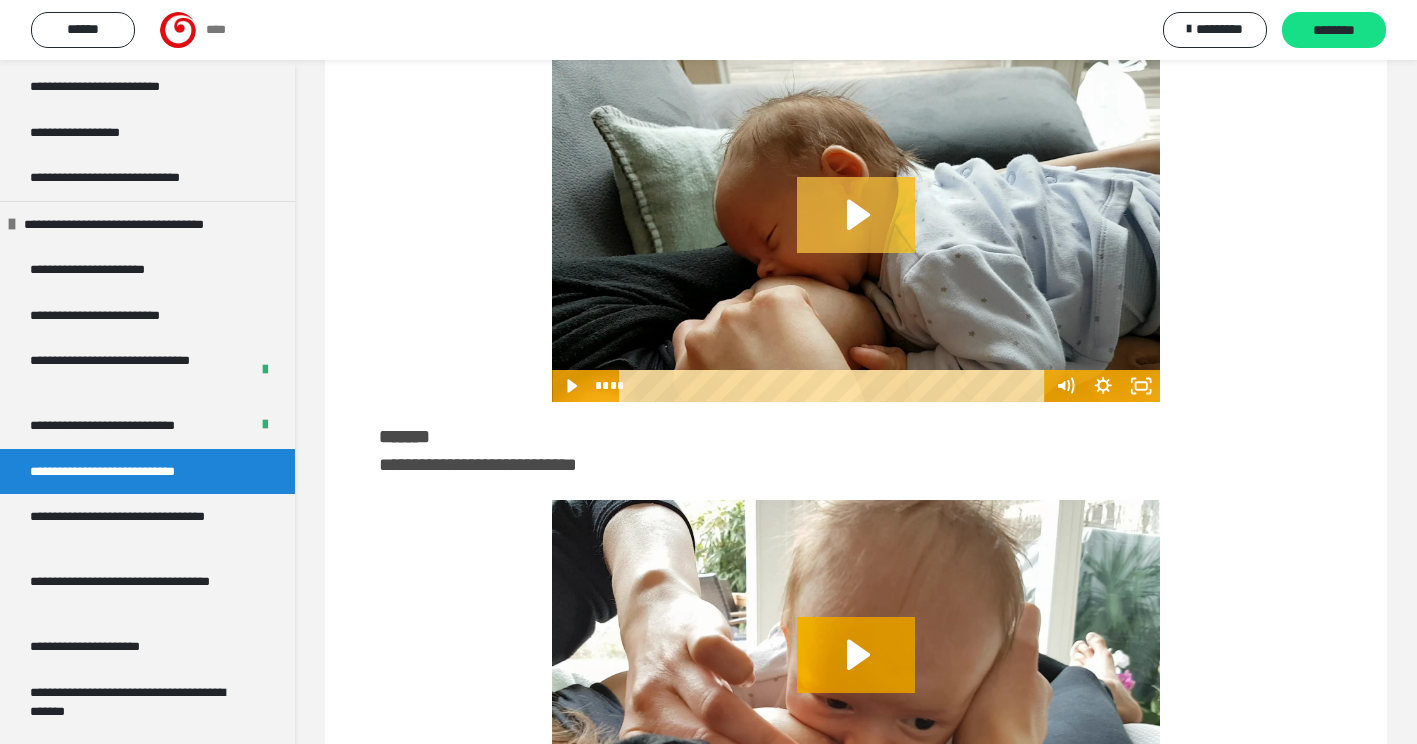 click 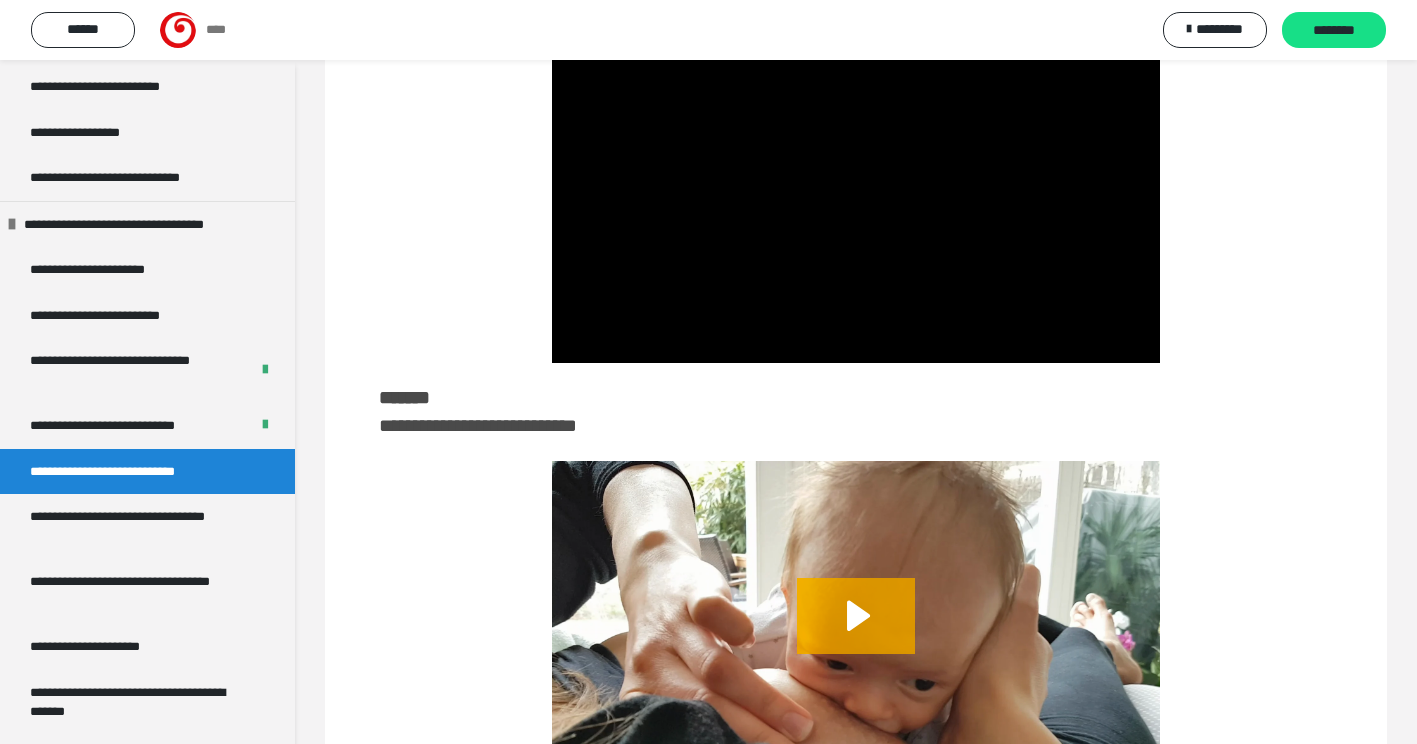 scroll, scrollTop: 1931, scrollLeft: 0, axis: vertical 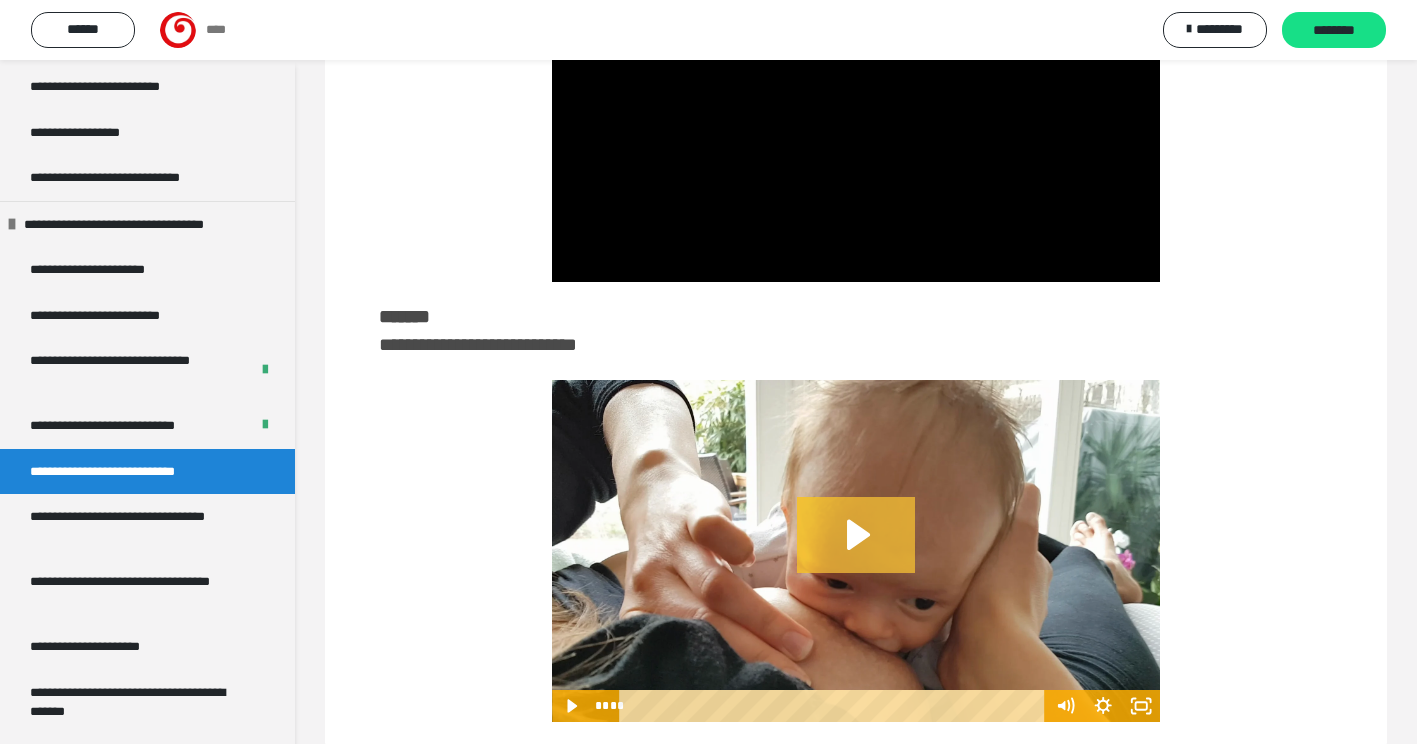 click 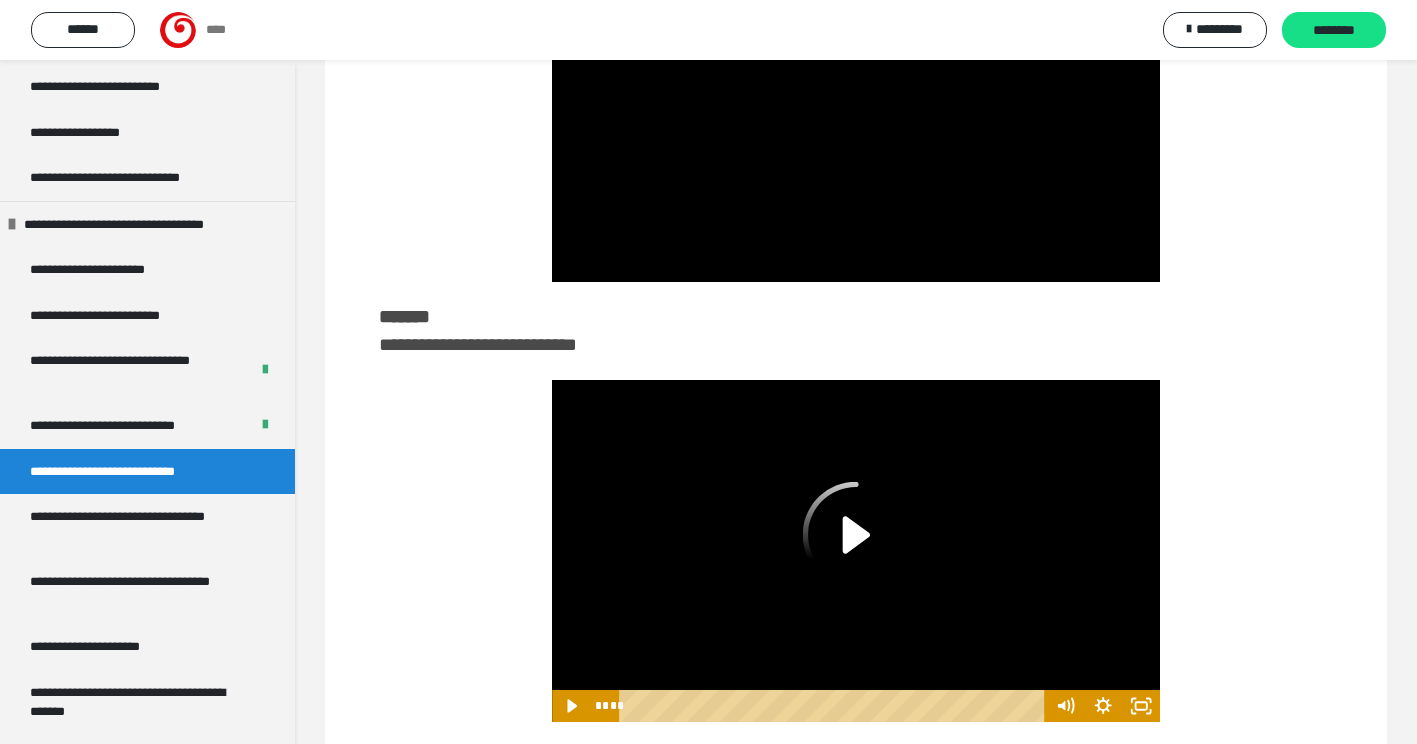 scroll, scrollTop: 2043, scrollLeft: 0, axis: vertical 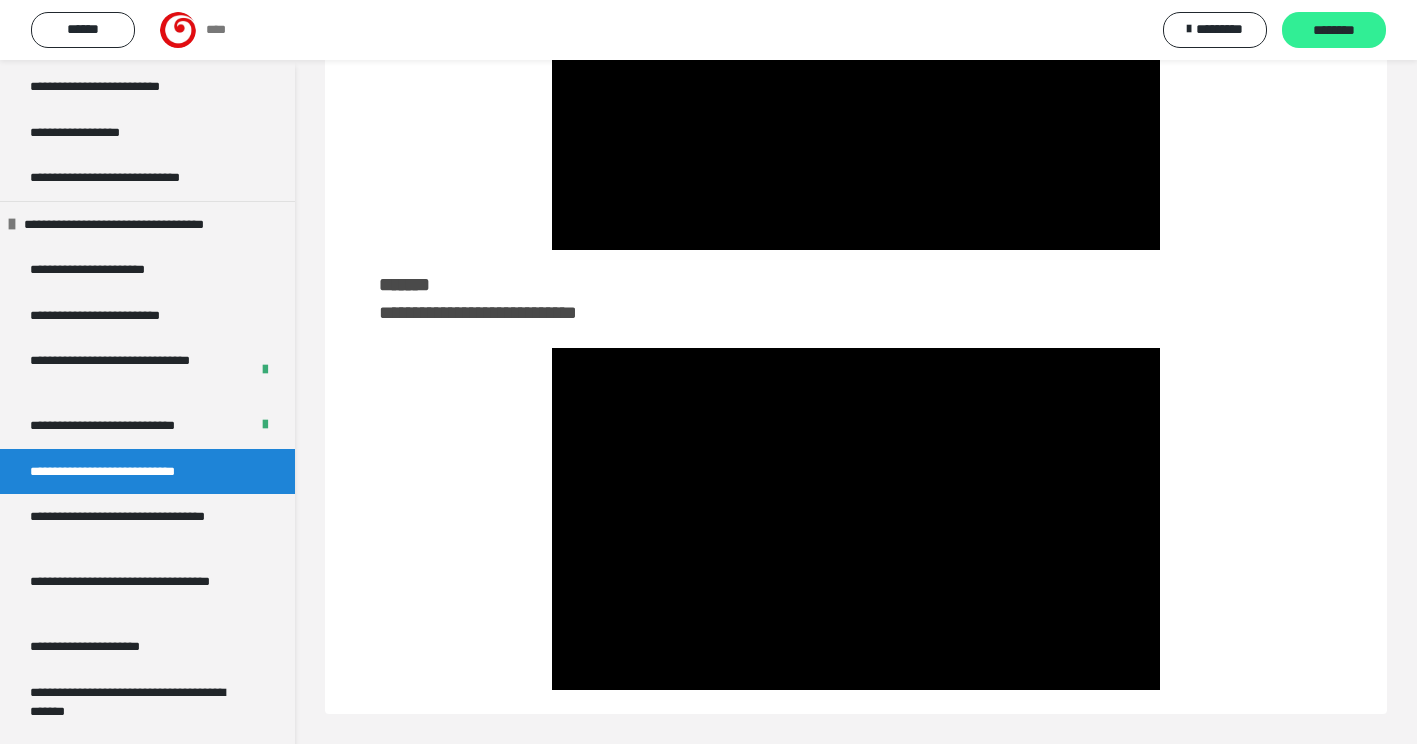 click on "********" at bounding box center [1334, 31] 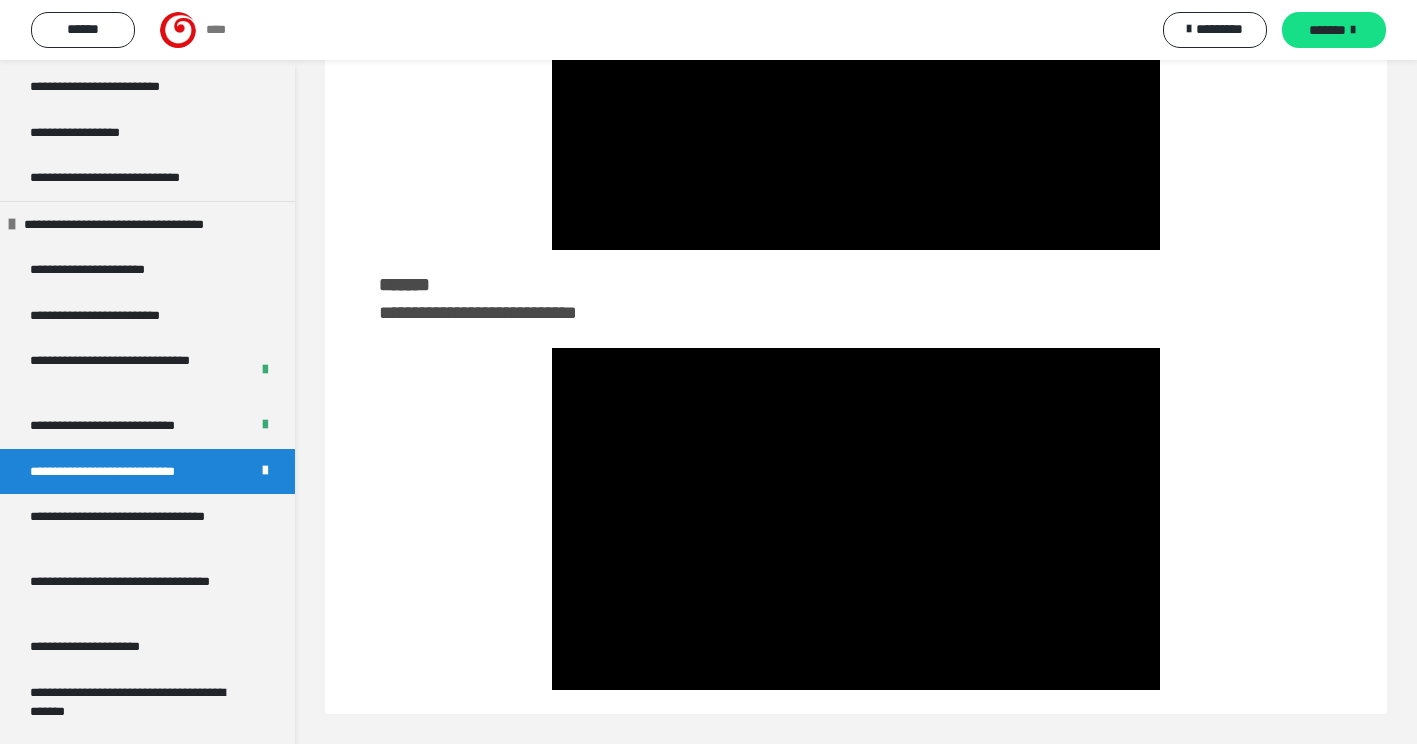 click on "*******" at bounding box center [1327, 30] 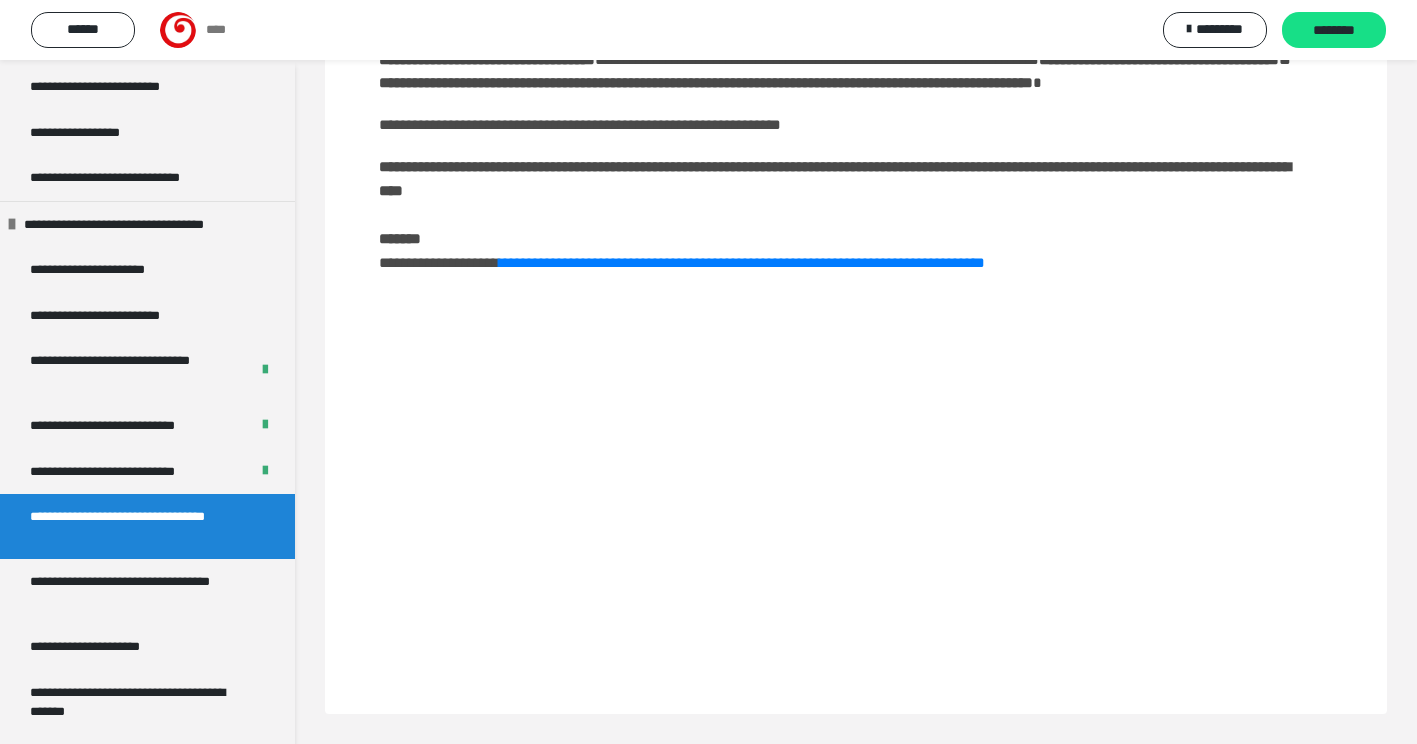 scroll, scrollTop: 283, scrollLeft: 0, axis: vertical 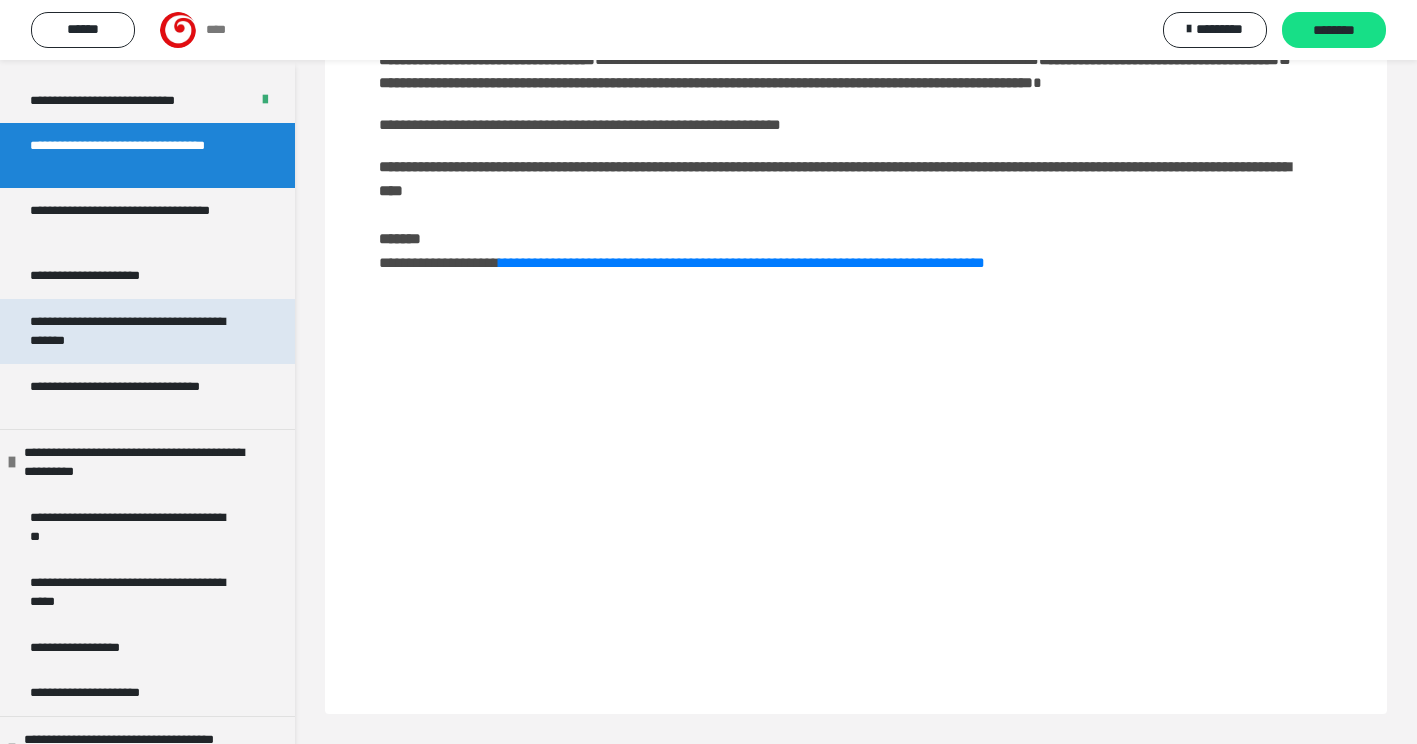 click on "**********" at bounding box center [132, 331] 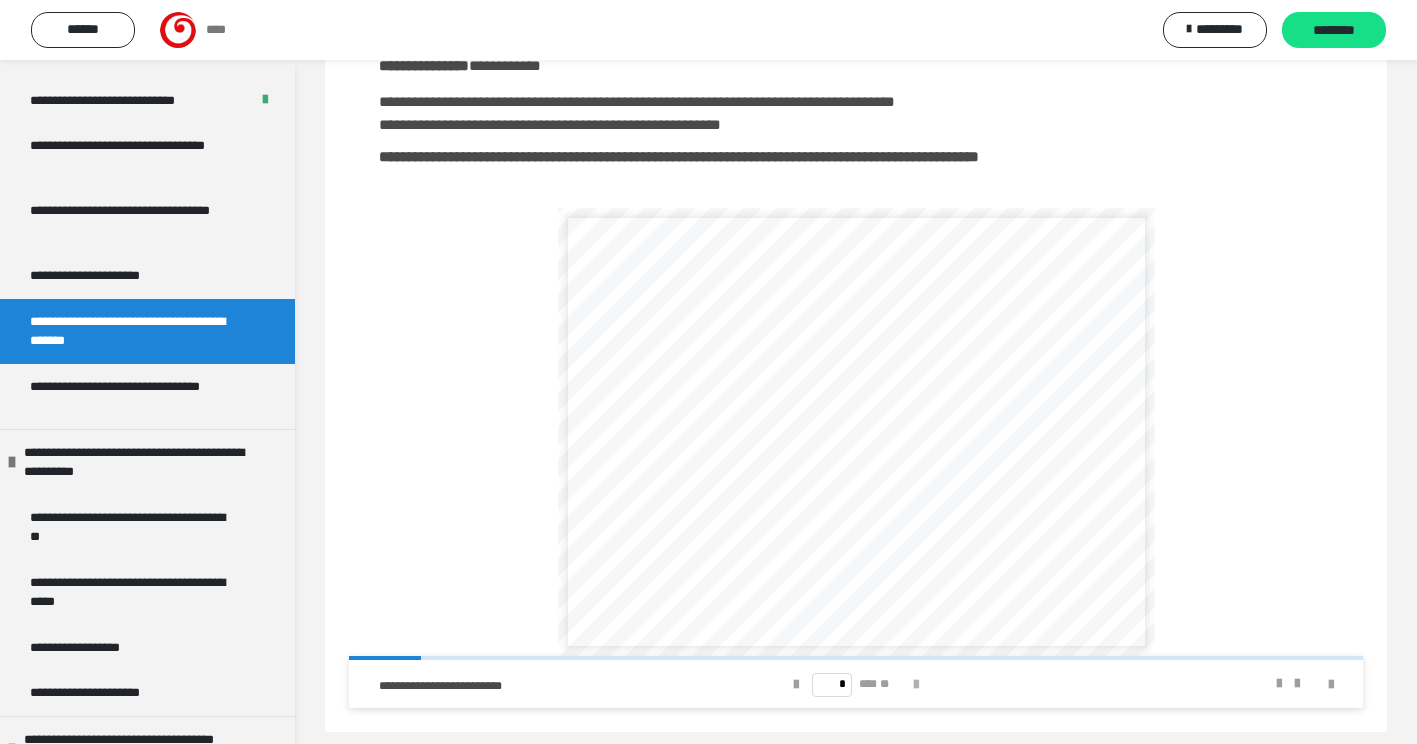 click at bounding box center (916, 685) 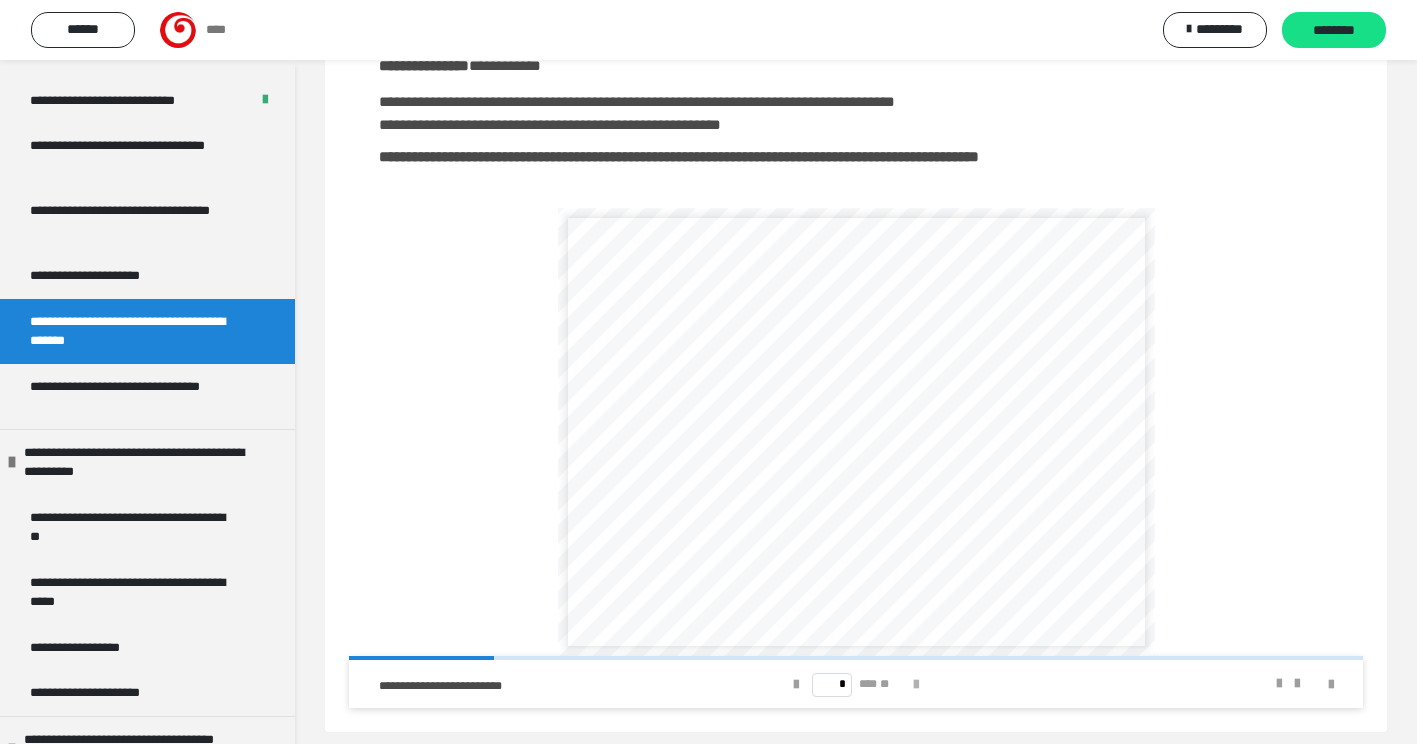 click at bounding box center (916, 685) 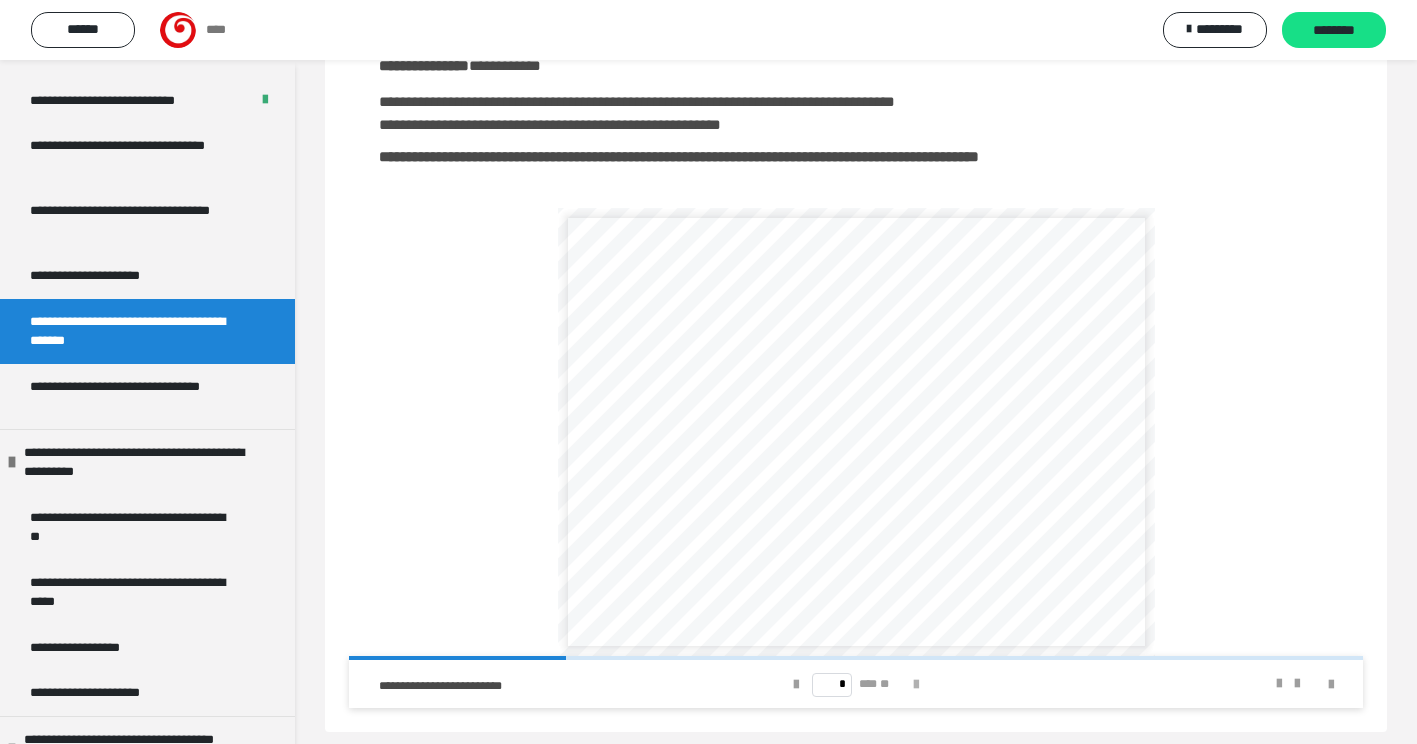 click at bounding box center [916, 685] 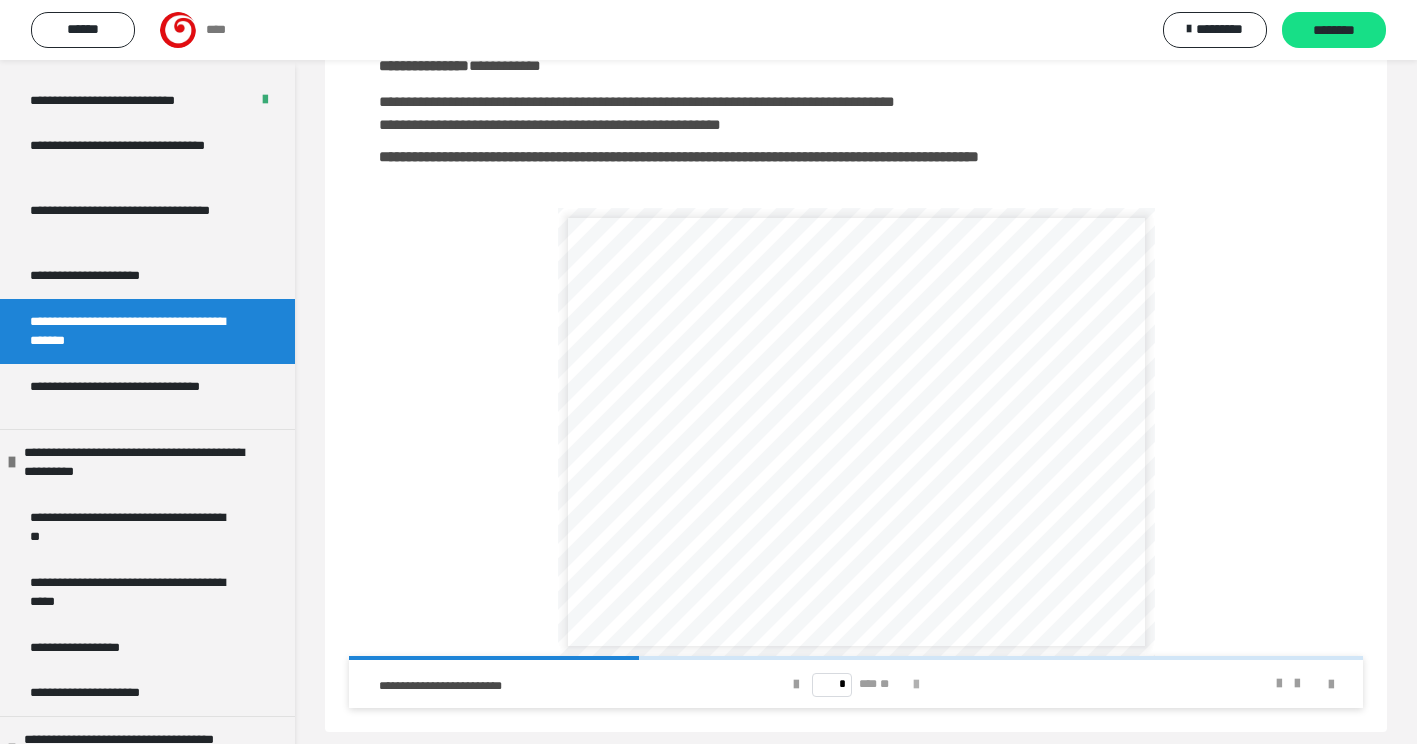 click at bounding box center (916, 685) 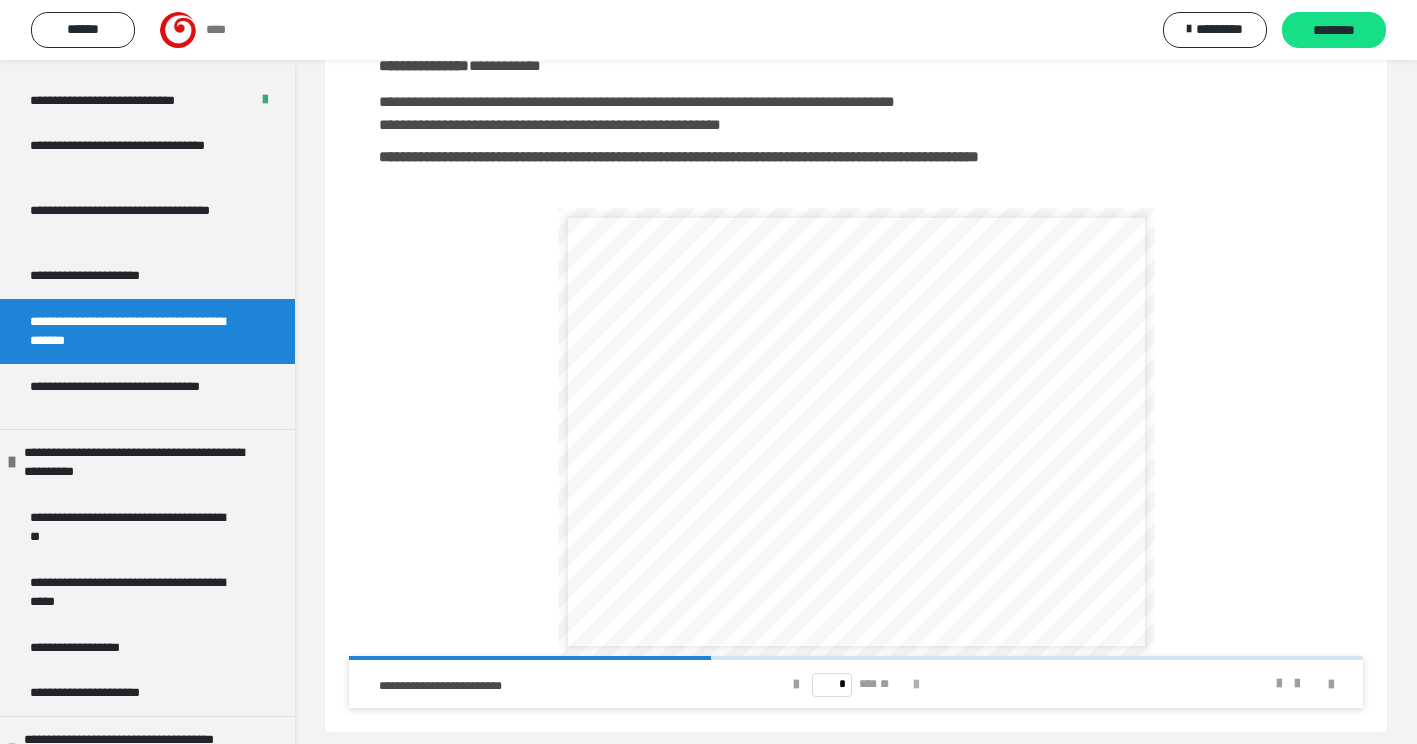 click at bounding box center [916, 685] 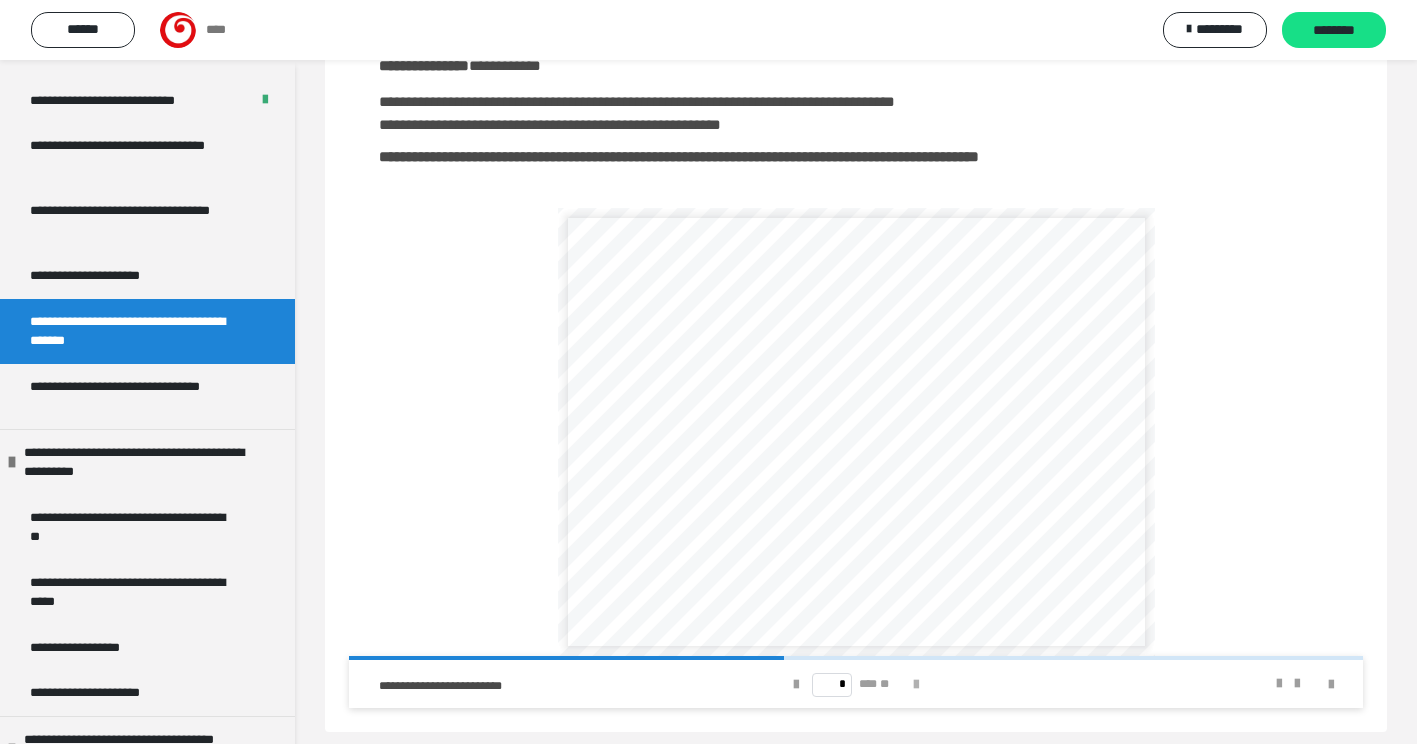 click at bounding box center [916, 685] 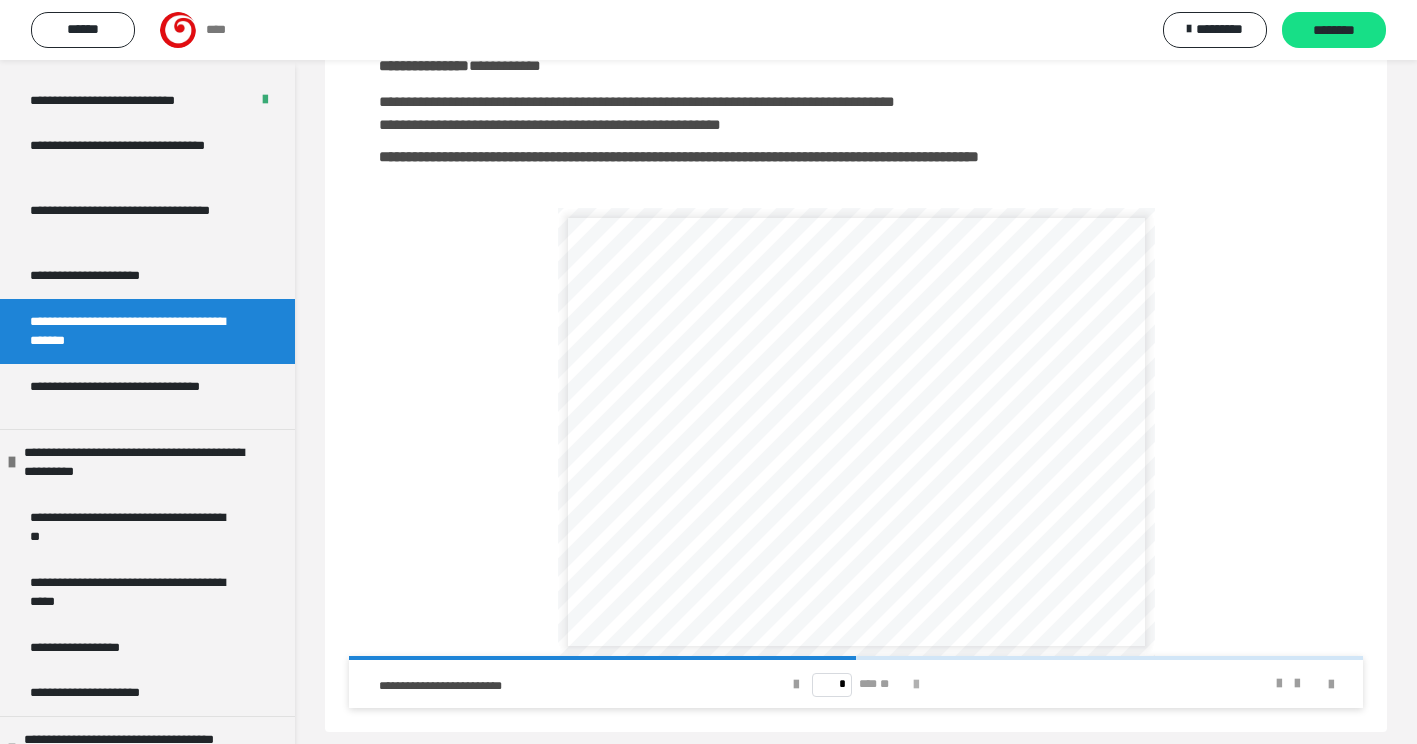 click at bounding box center [916, 685] 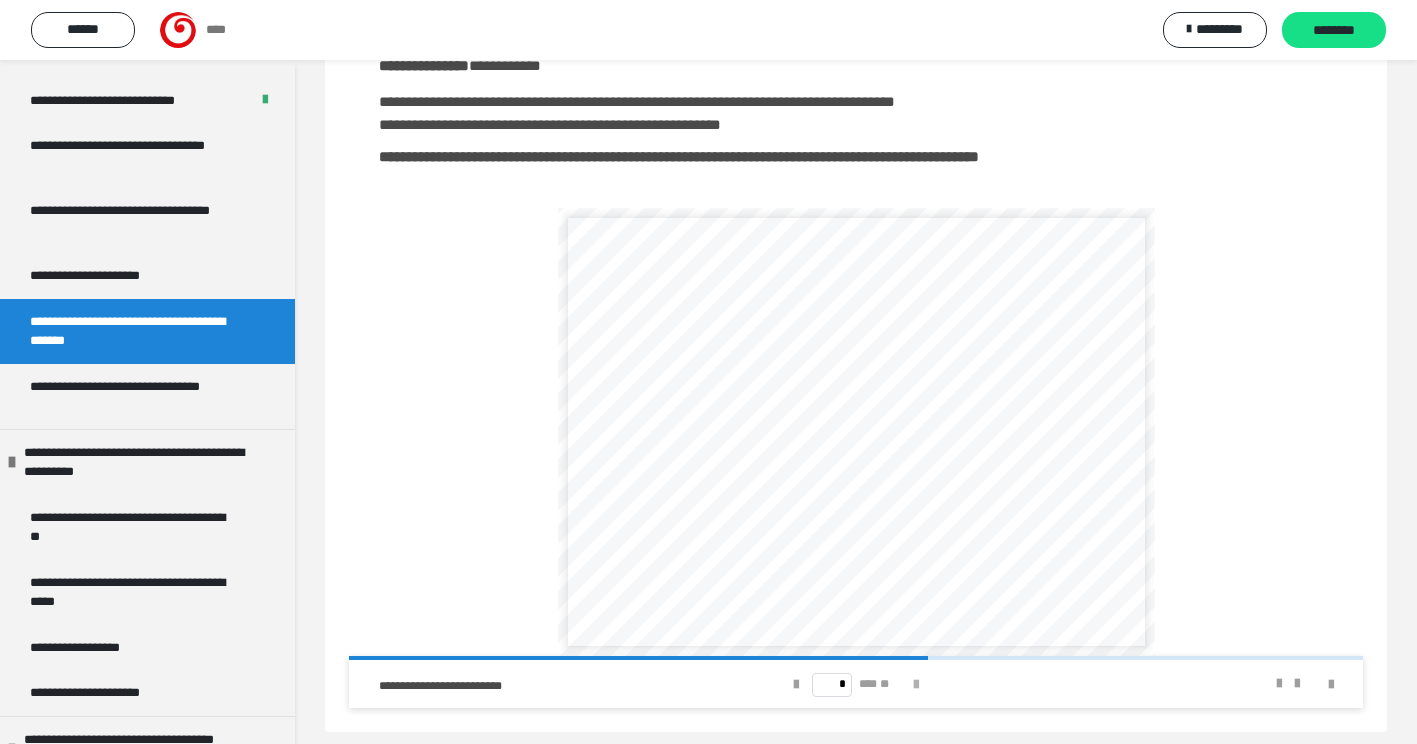 click at bounding box center [916, 685] 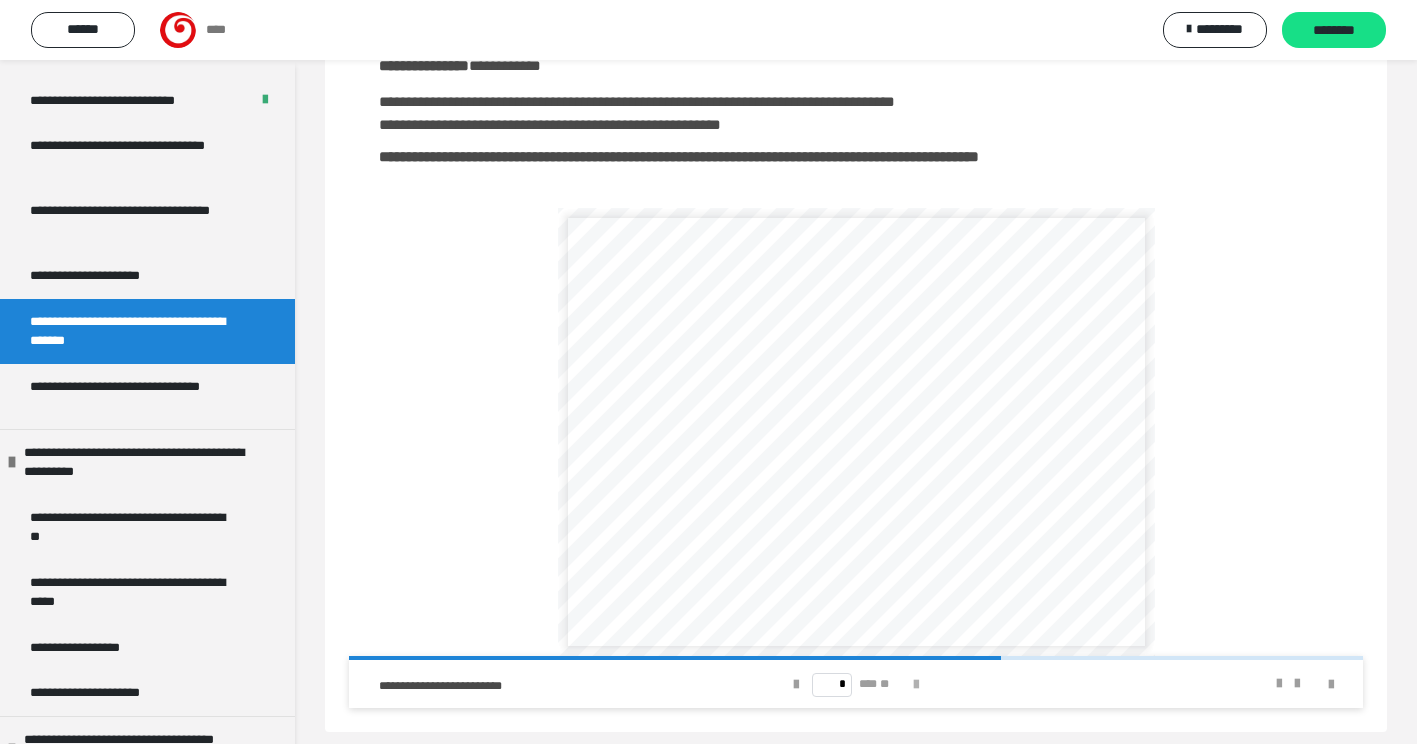 click at bounding box center [916, 685] 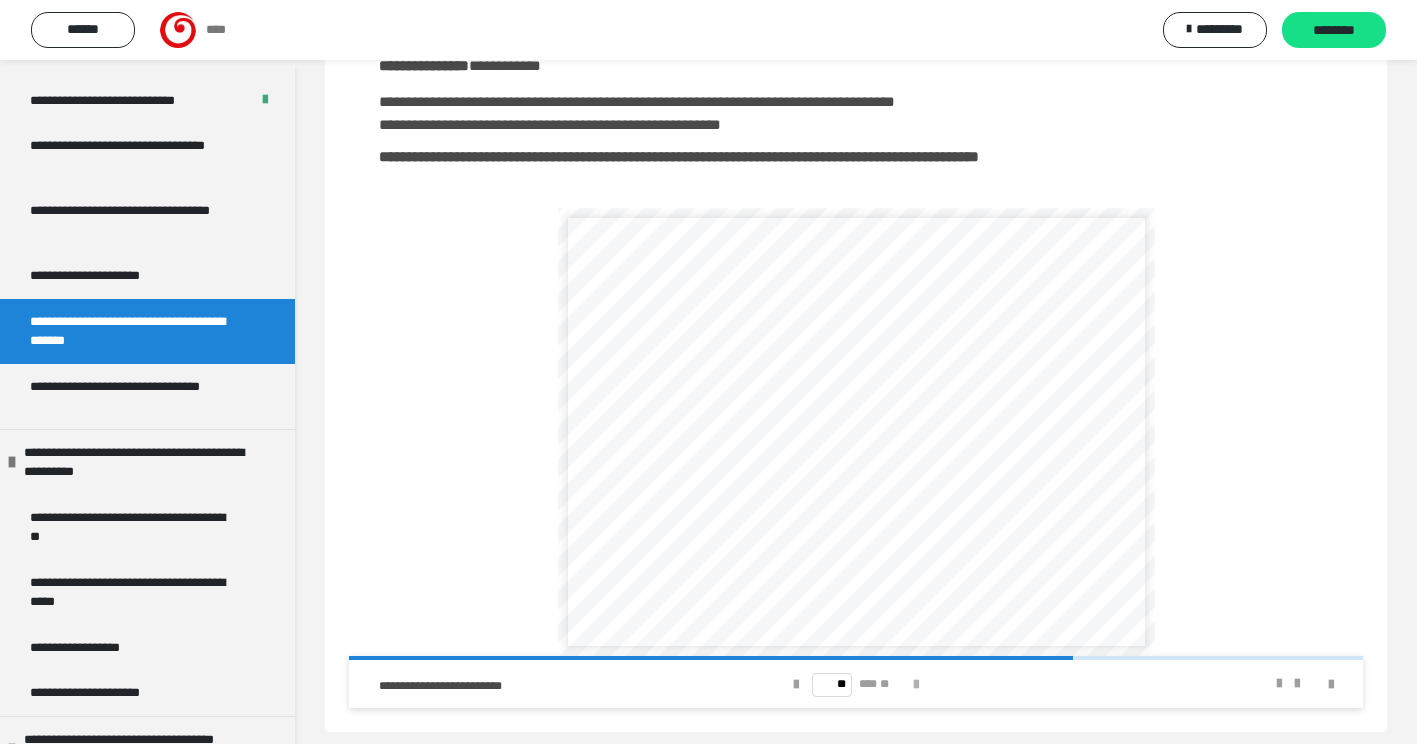 click at bounding box center (916, 685) 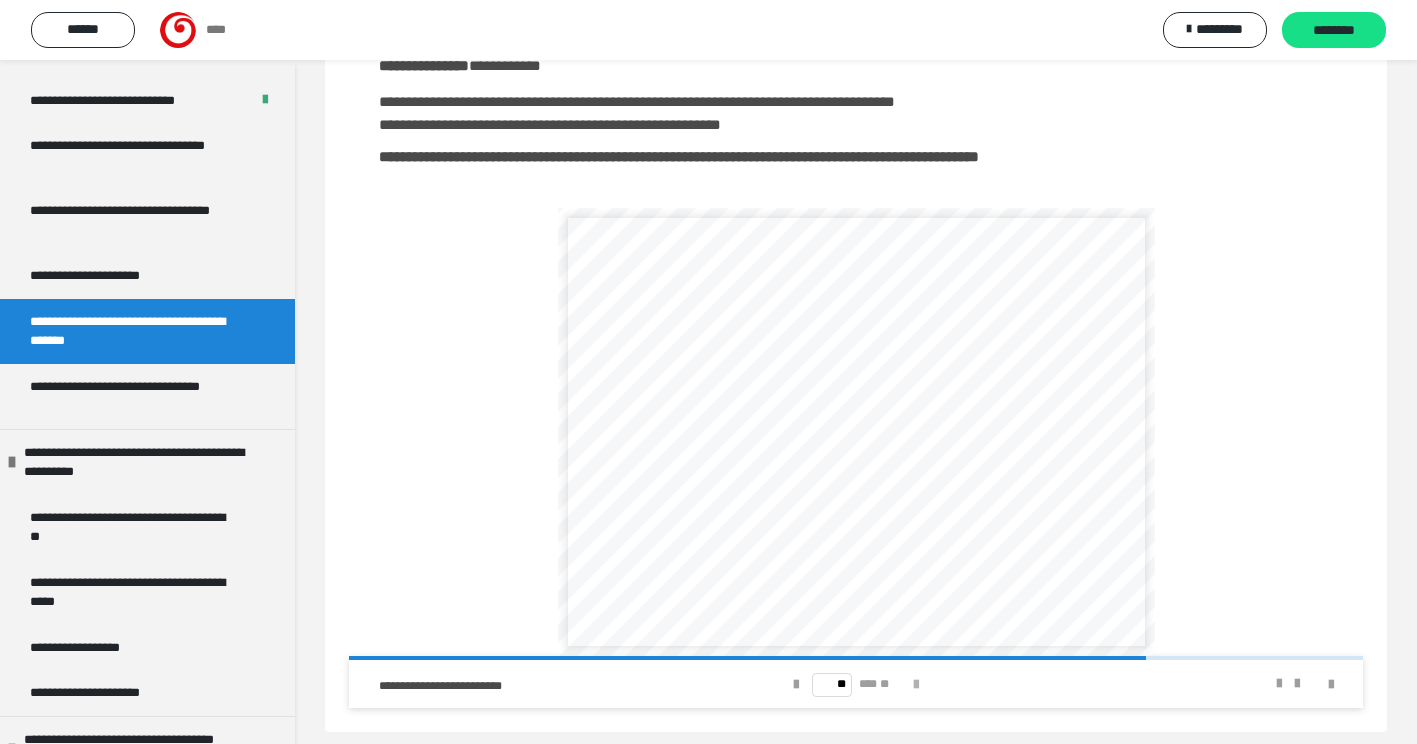 click at bounding box center (916, 685) 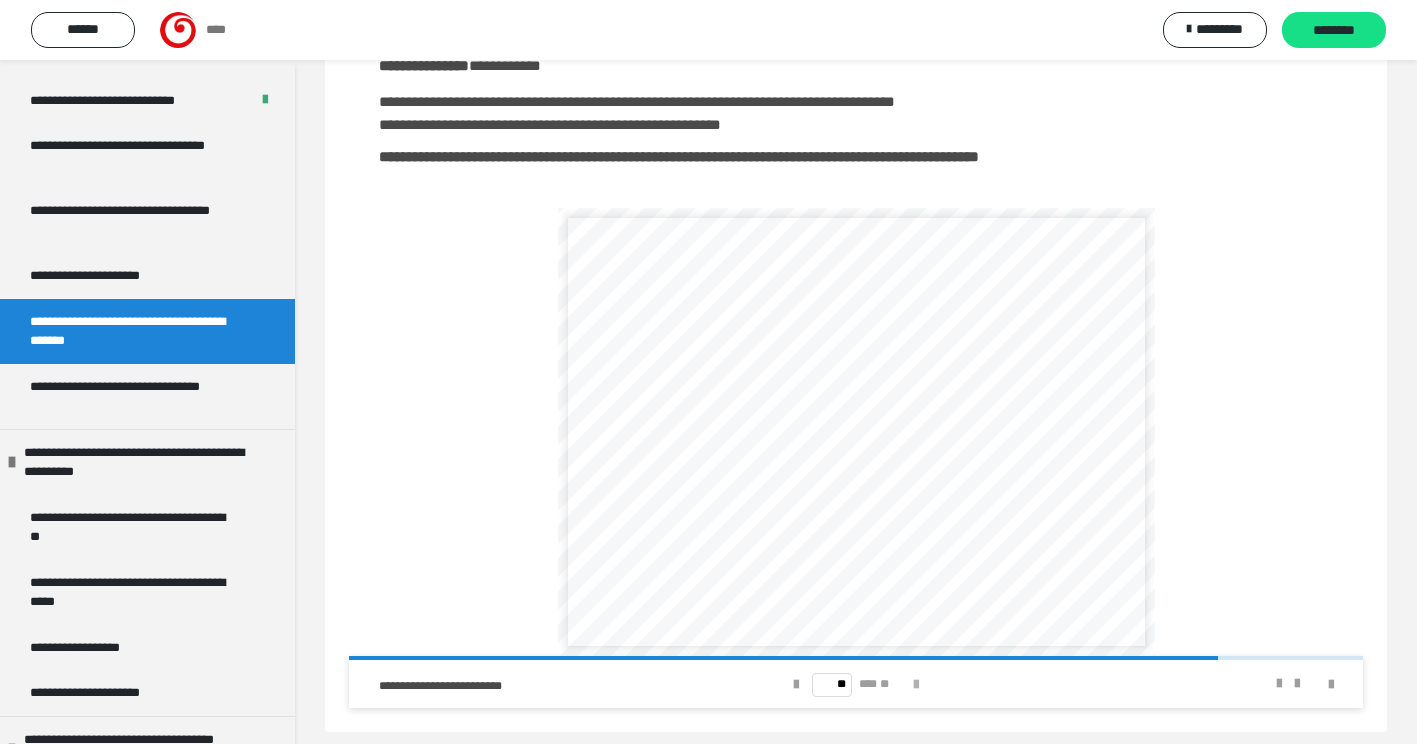 click at bounding box center [916, 685] 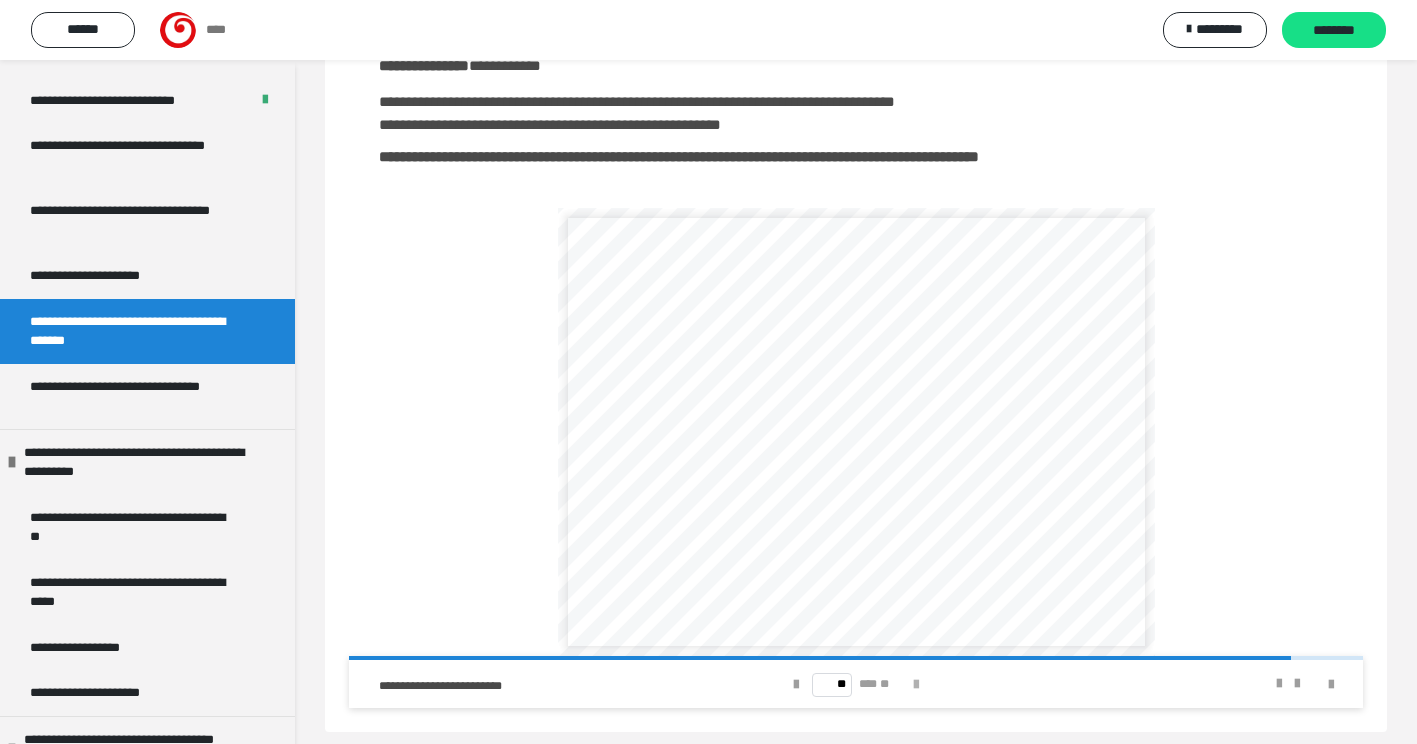click at bounding box center [916, 685] 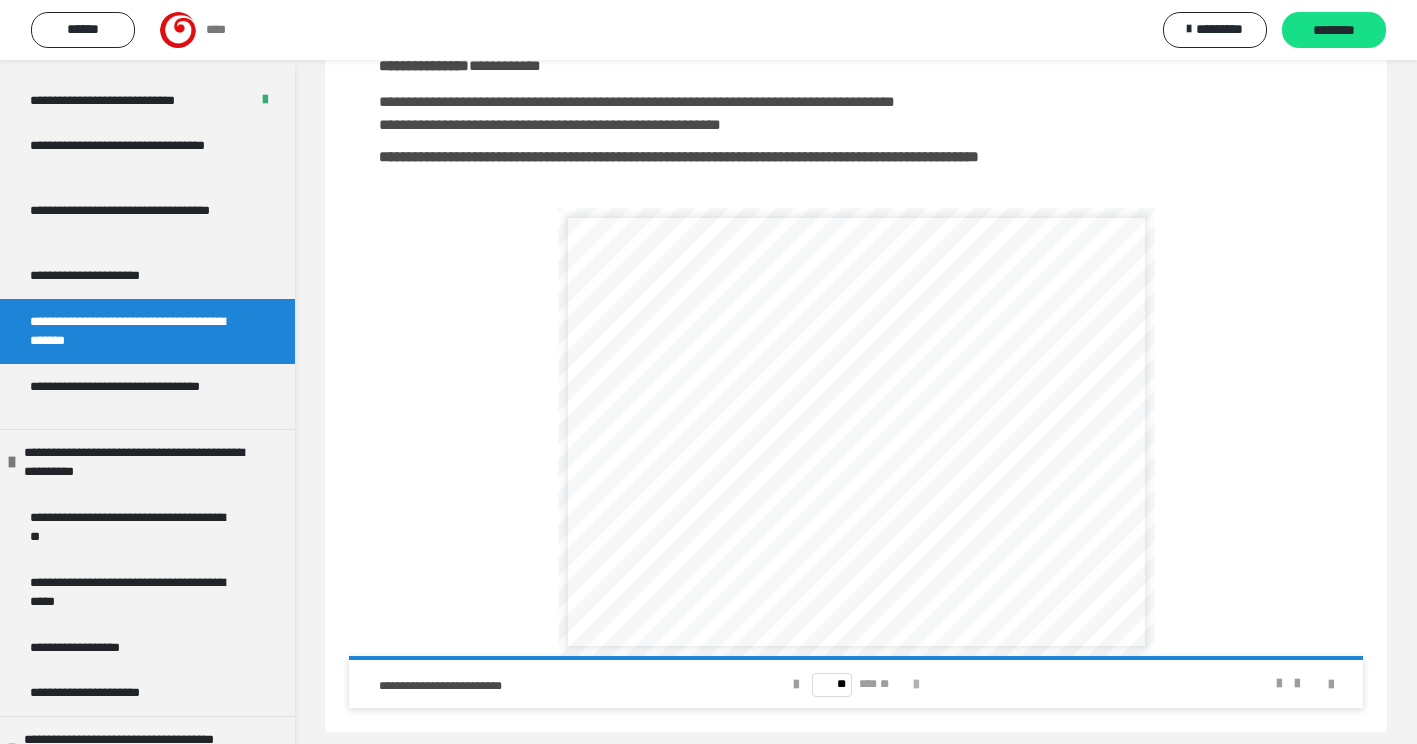 click on "** *** **" at bounding box center (856, 684) 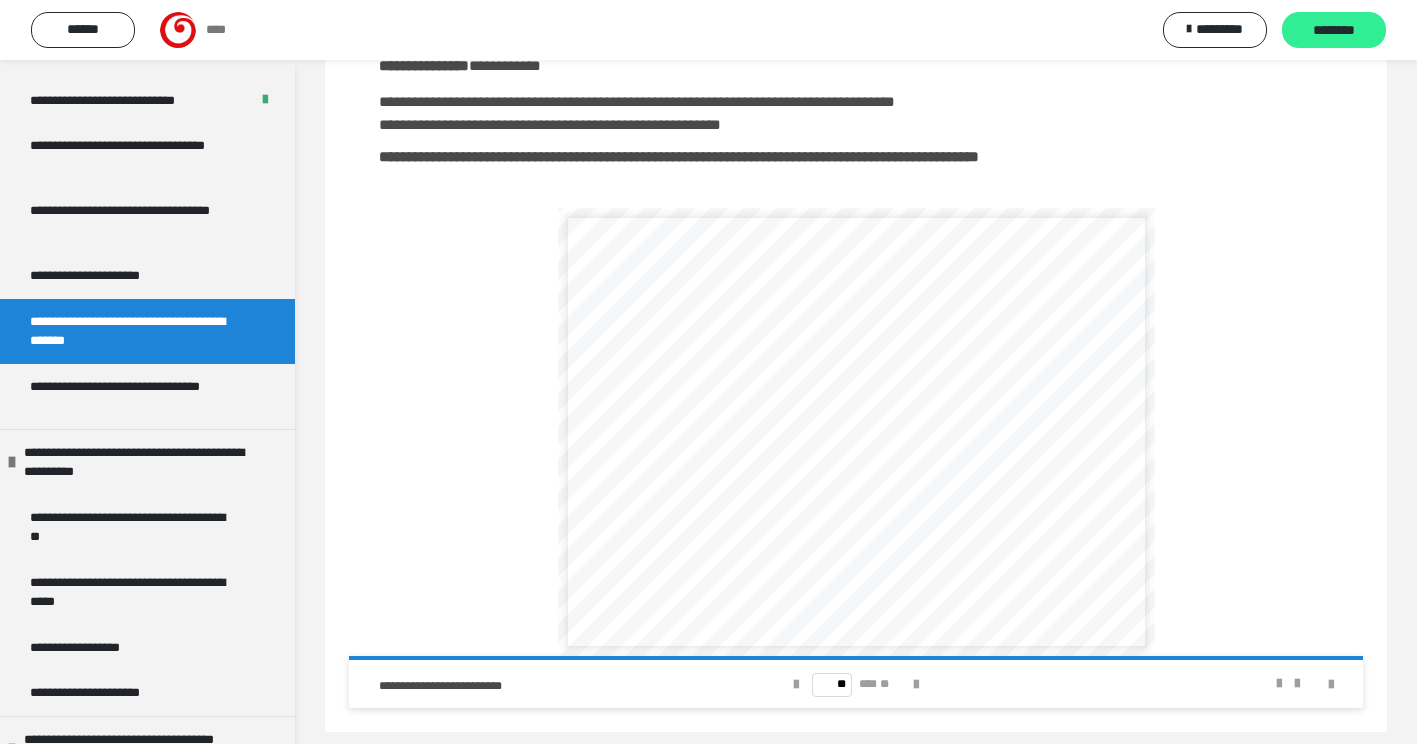 click on "********" at bounding box center (1334, 31) 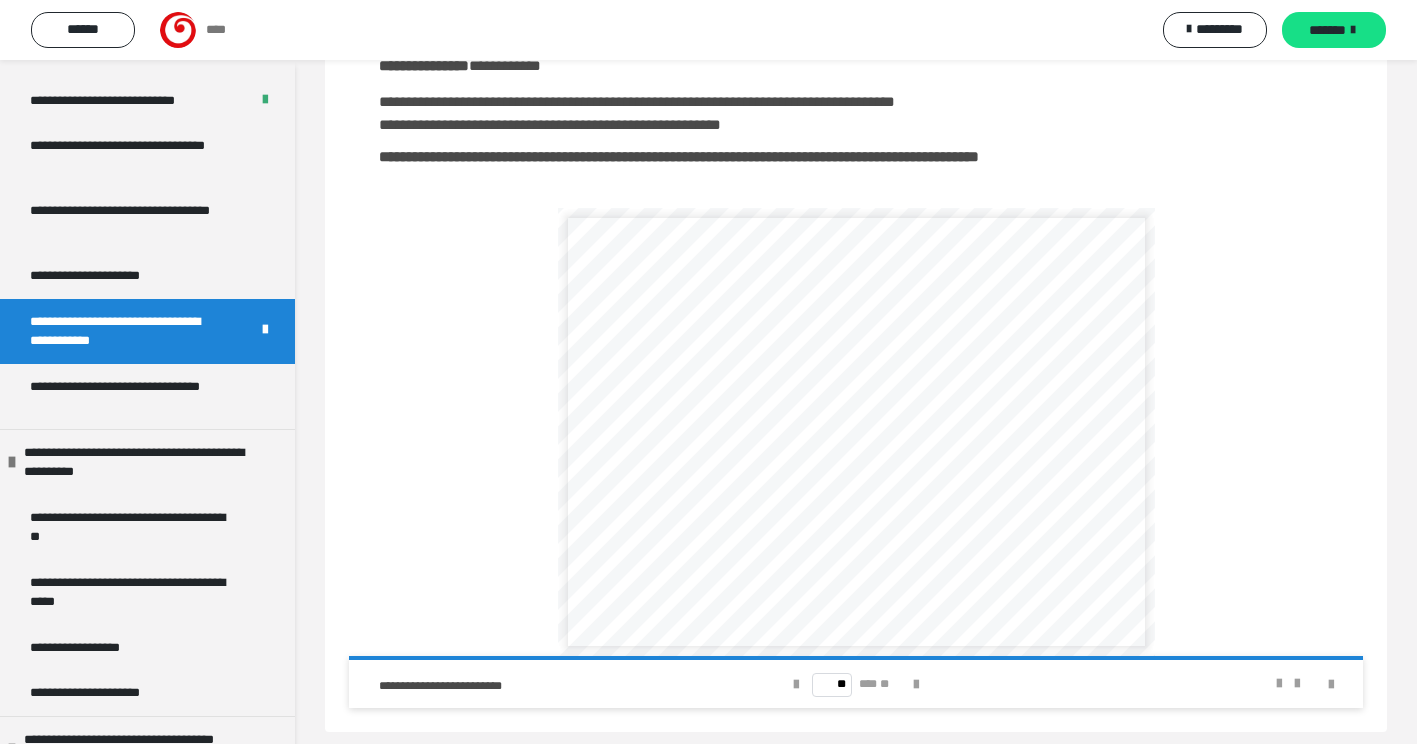 click on "*******" at bounding box center (1327, 30) 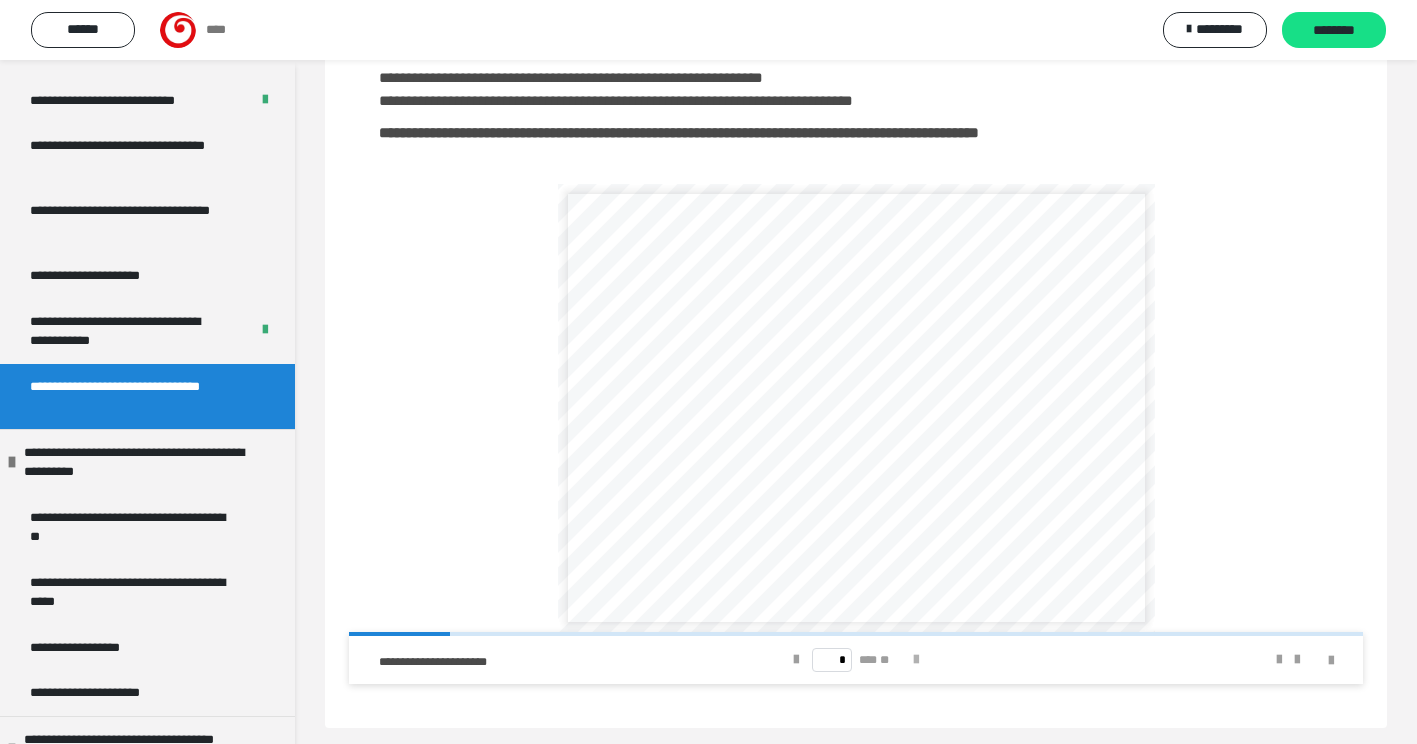click at bounding box center (916, 660) 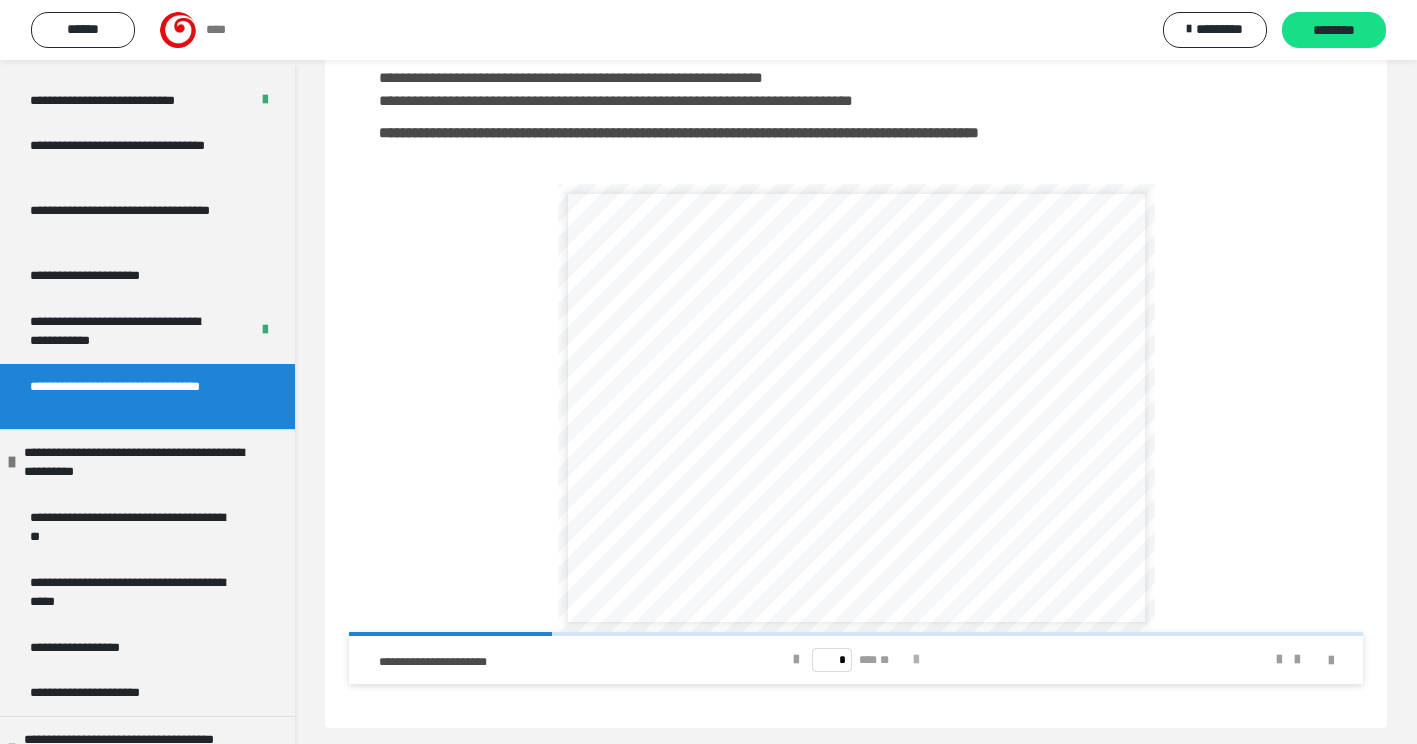 click at bounding box center (916, 660) 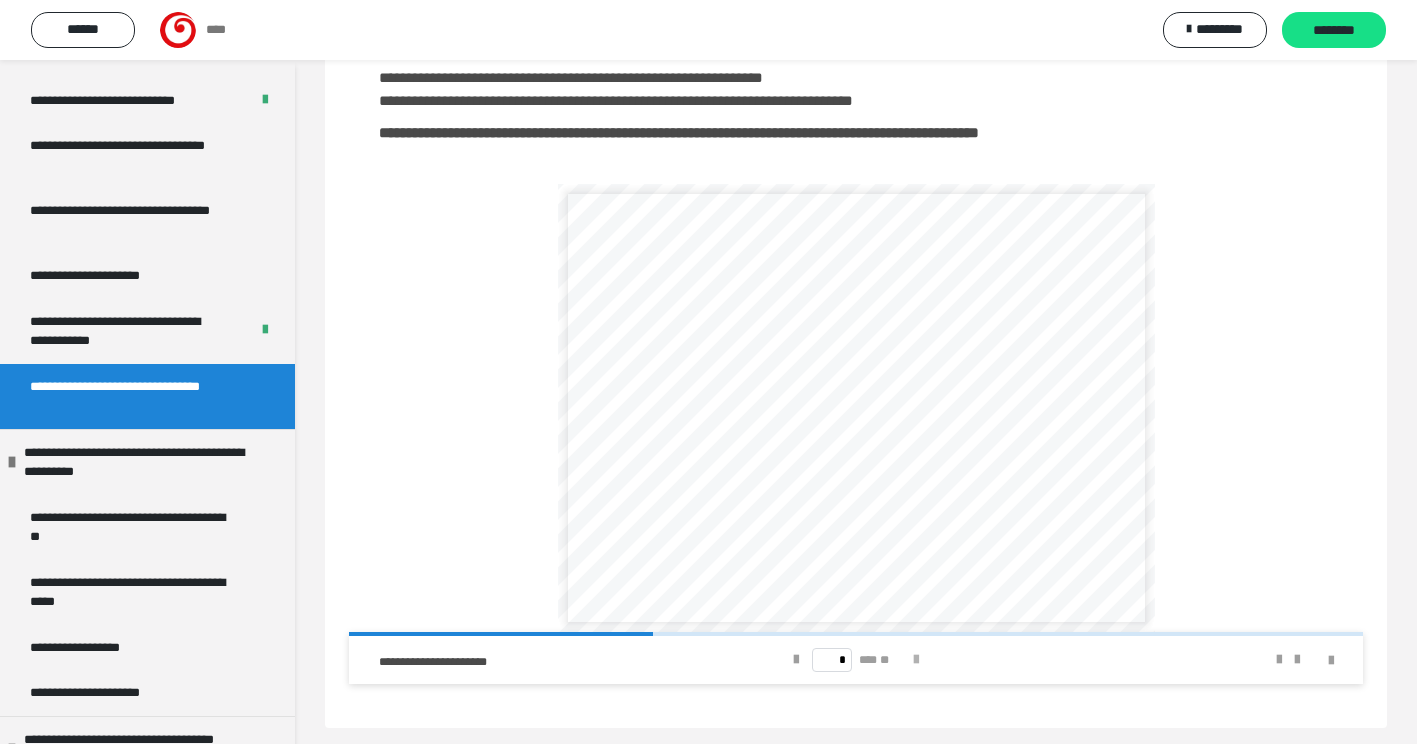 click at bounding box center [916, 660] 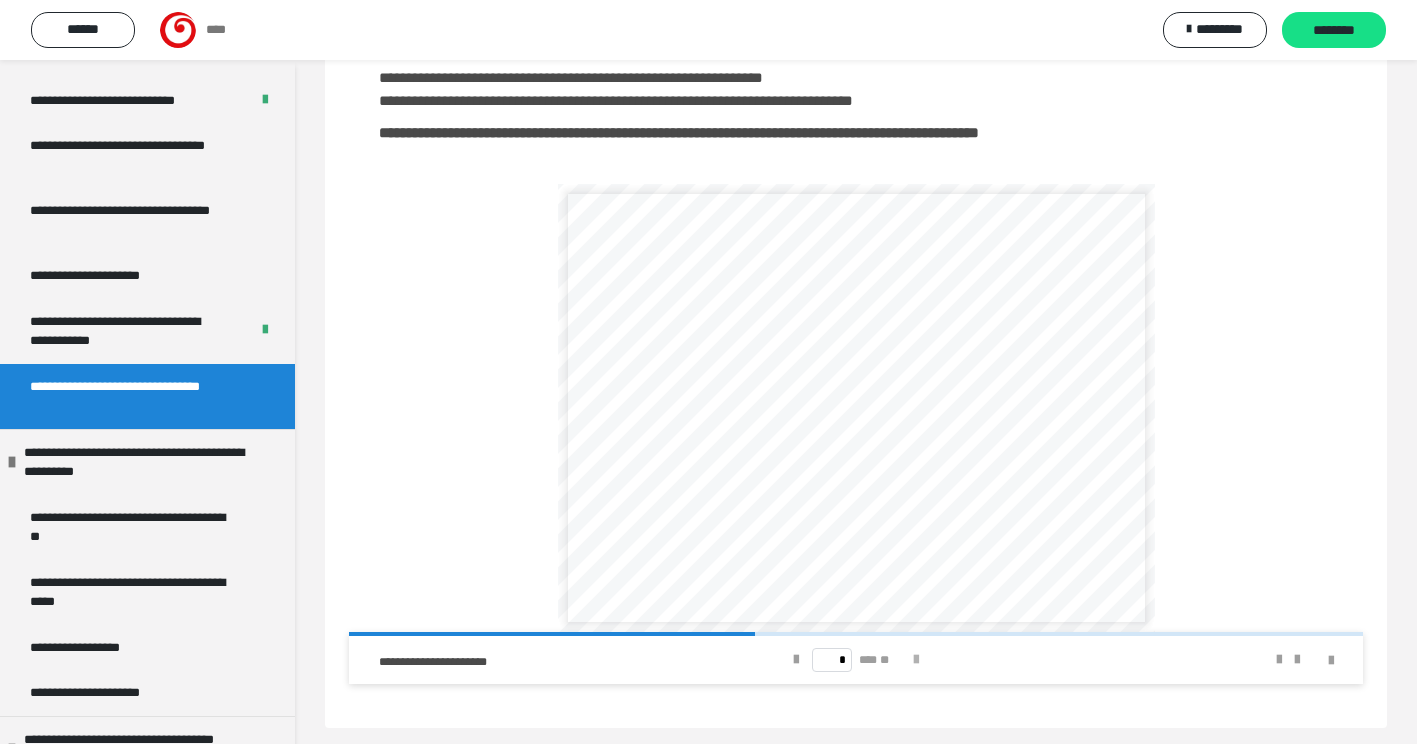 click at bounding box center [916, 660] 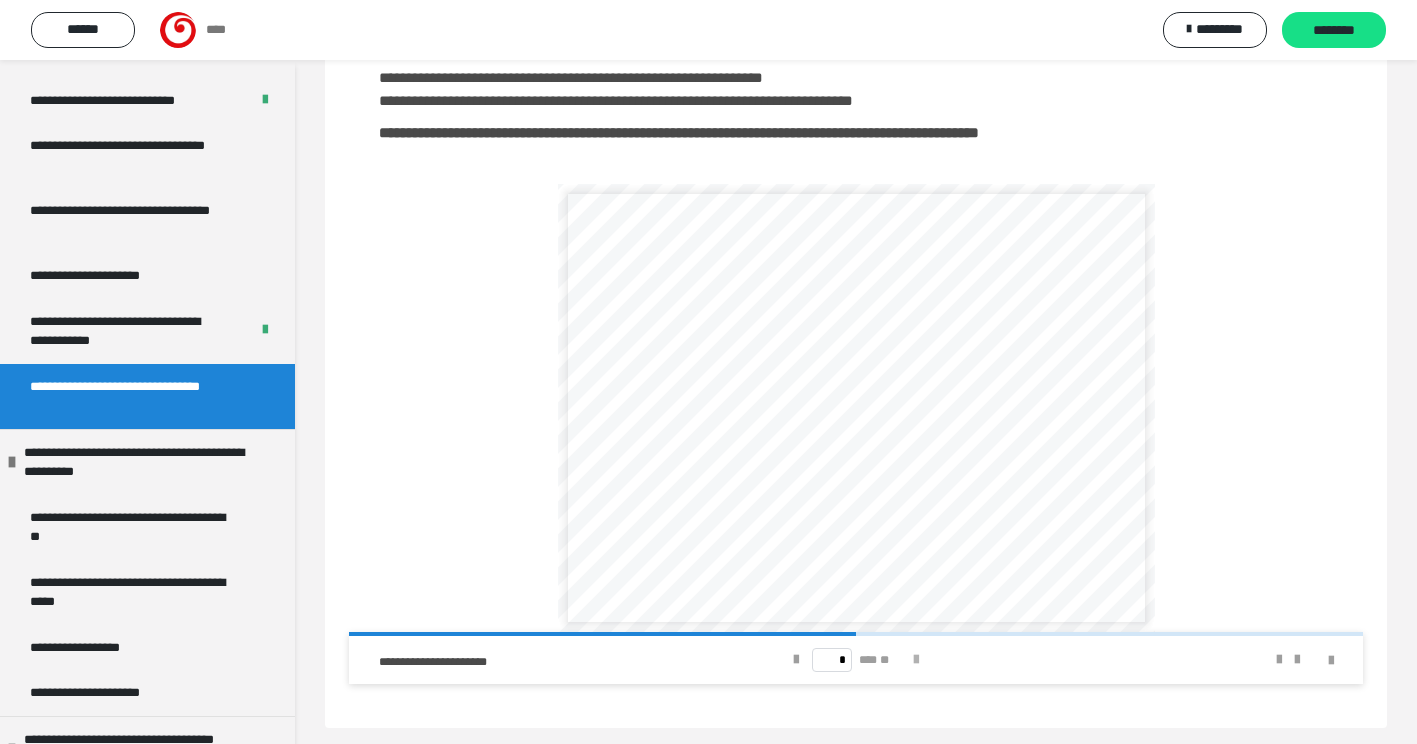 click at bounding box center [916, 660] 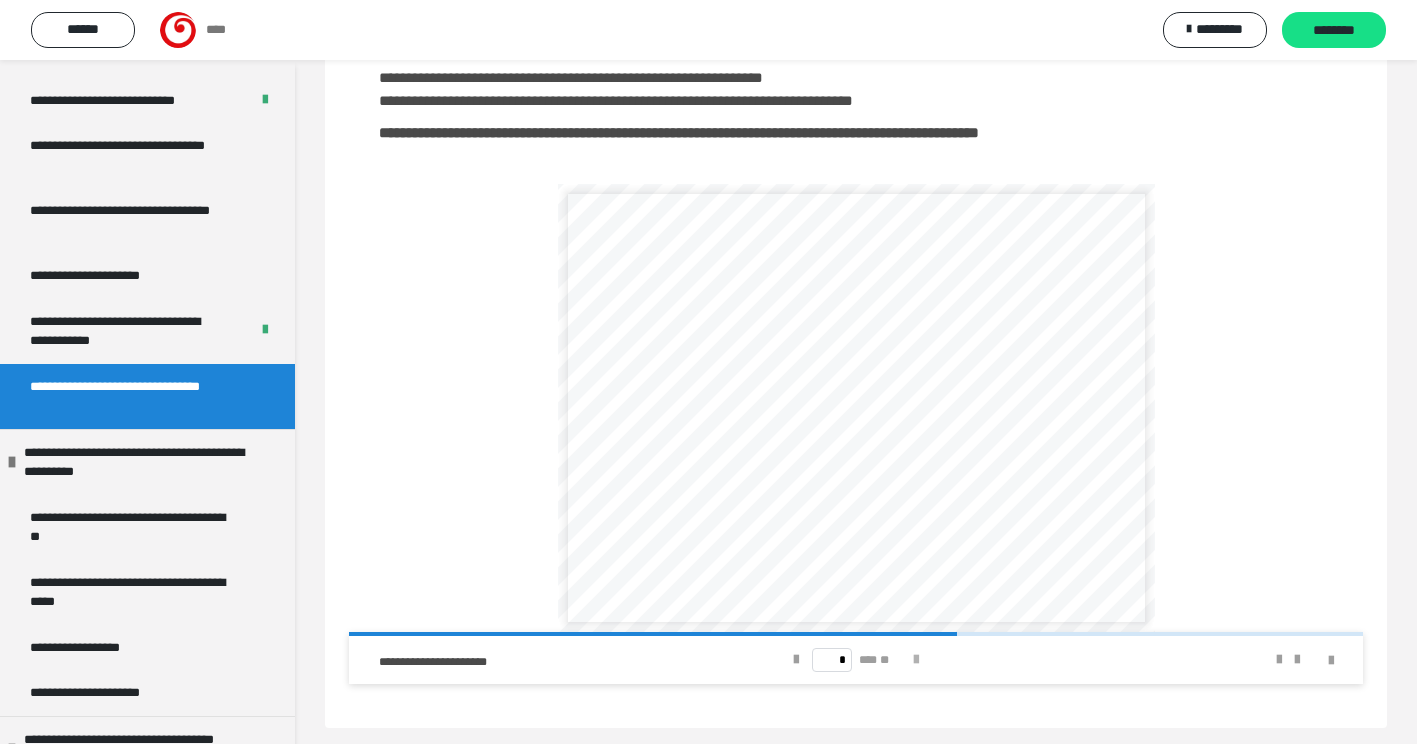 click at bounding box center [916, 660] 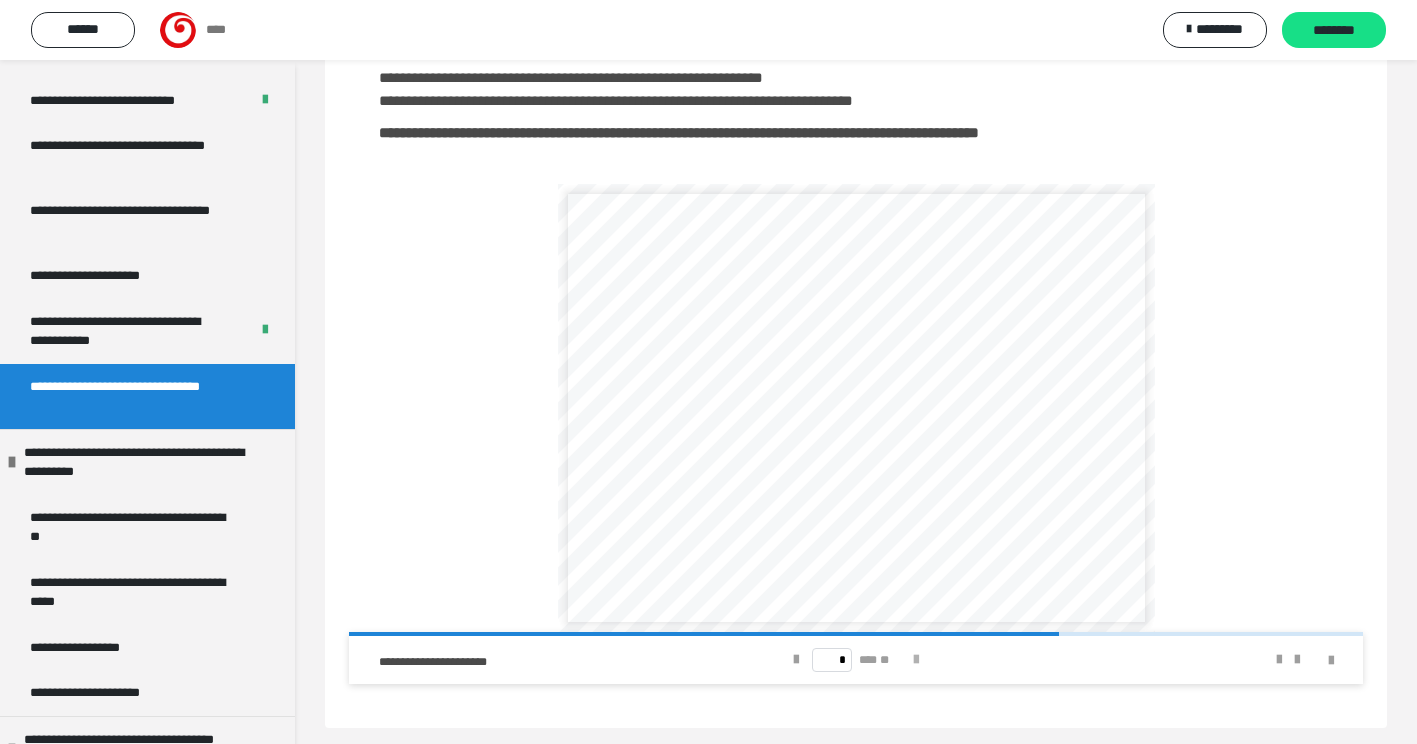 click at bounding box center [916, 660] 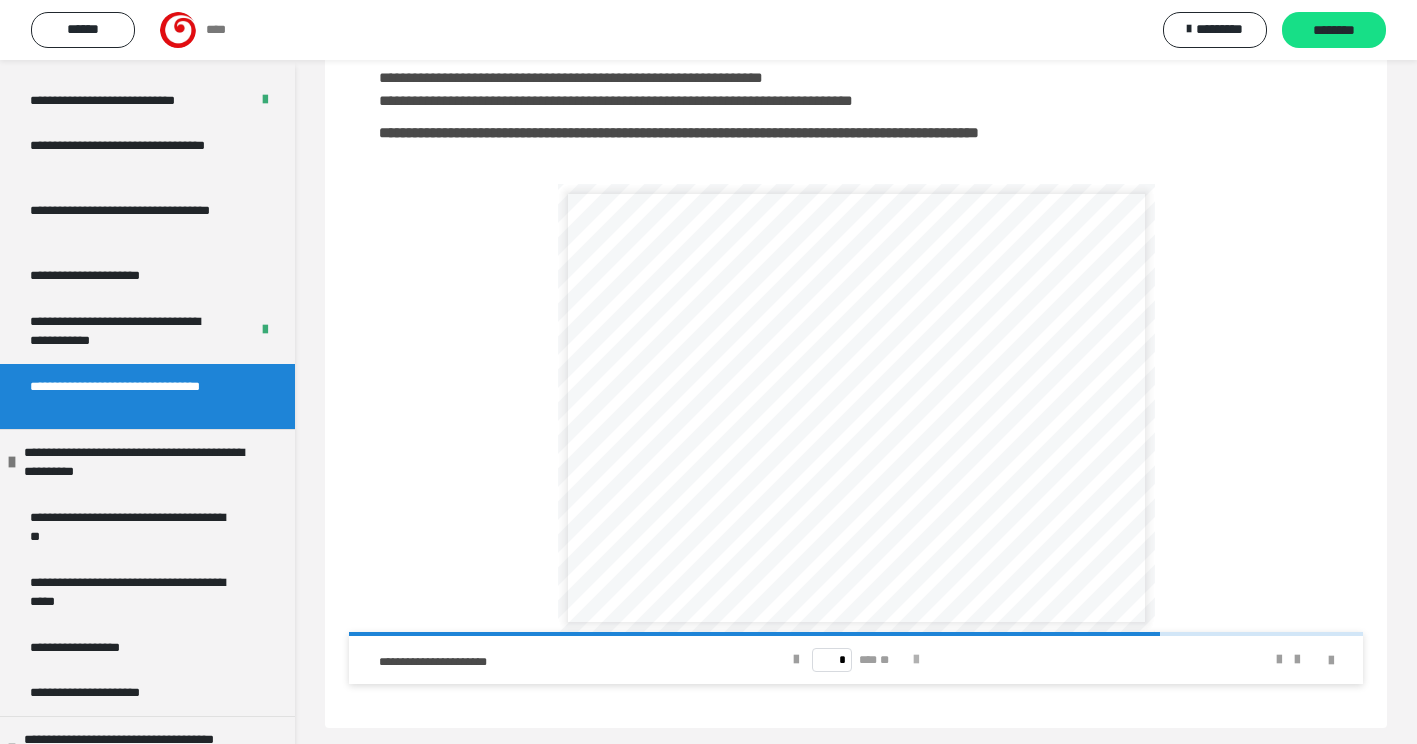 click at bounding box center (916, 660) 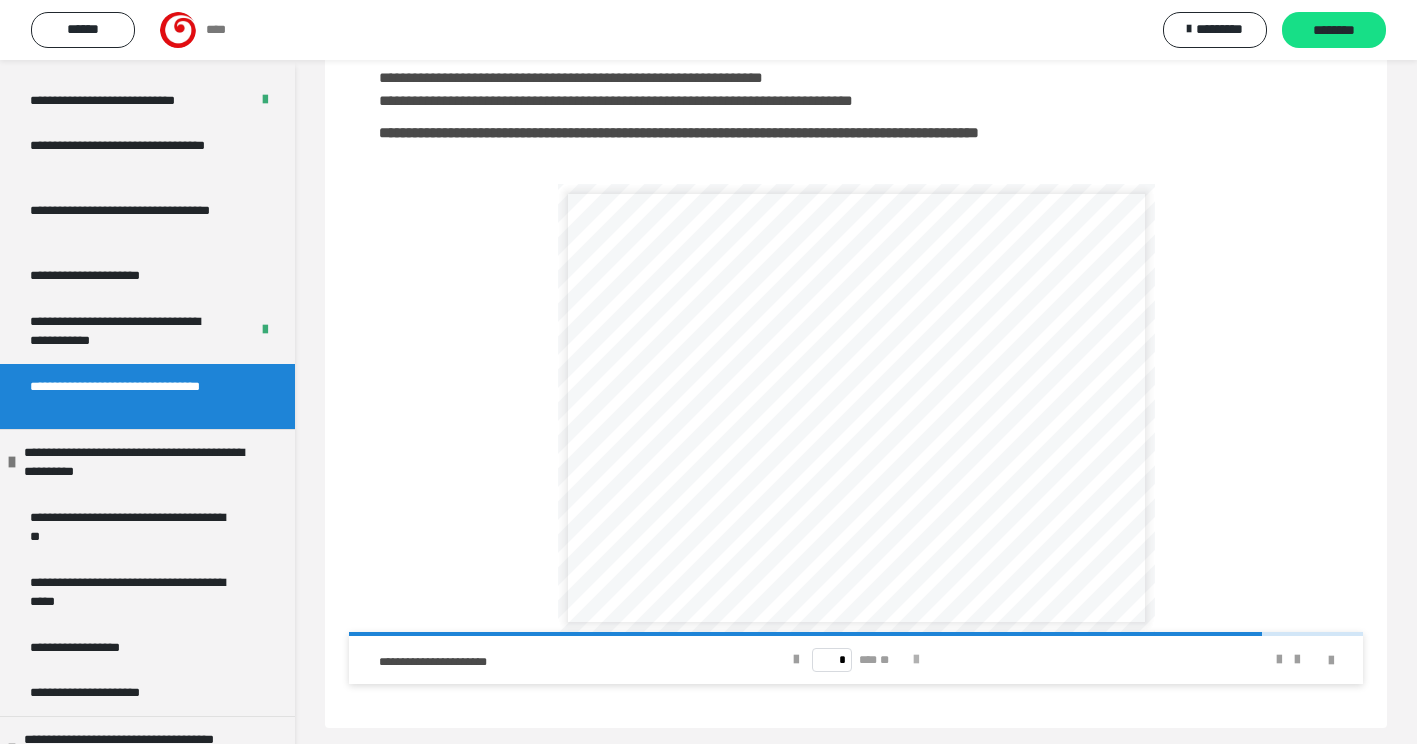 click at bounding box center (916, 660) 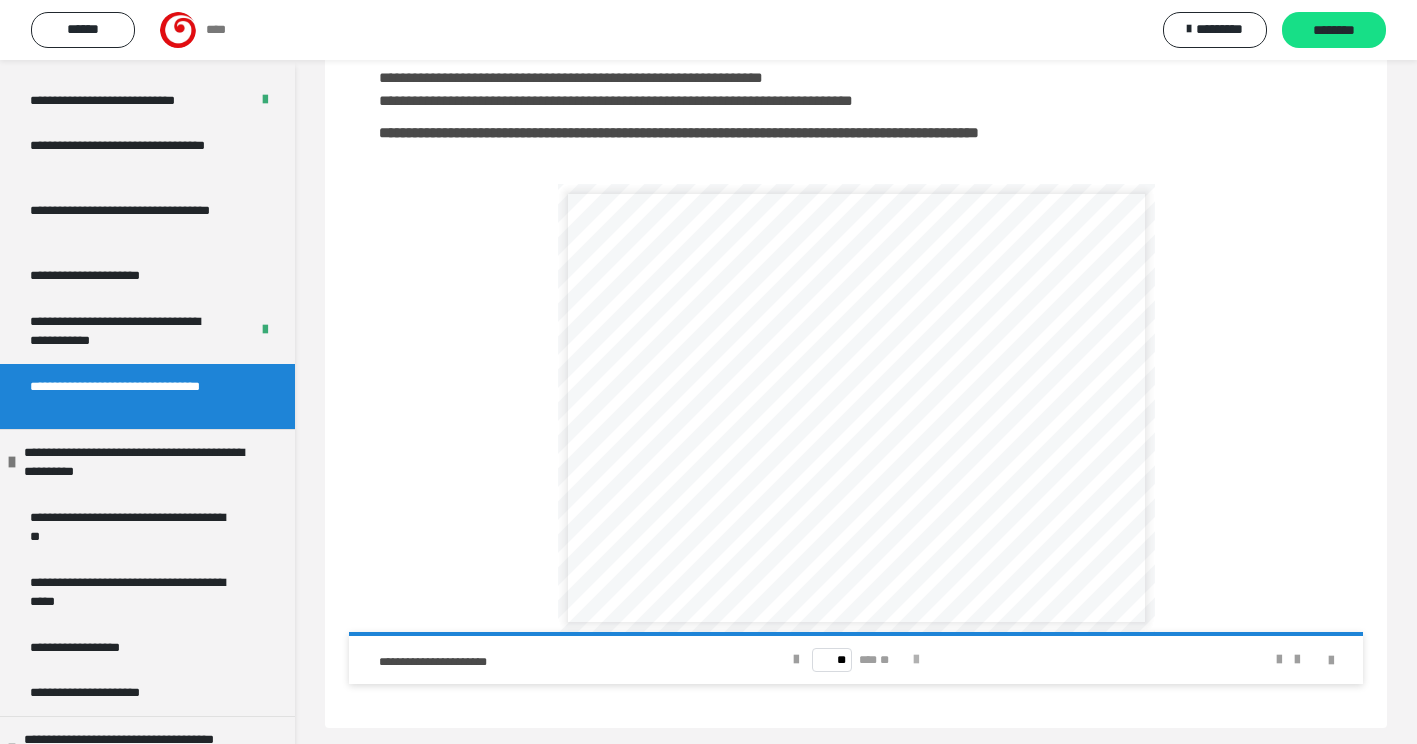 click on "** *** **" at bounding box center (856, 660) 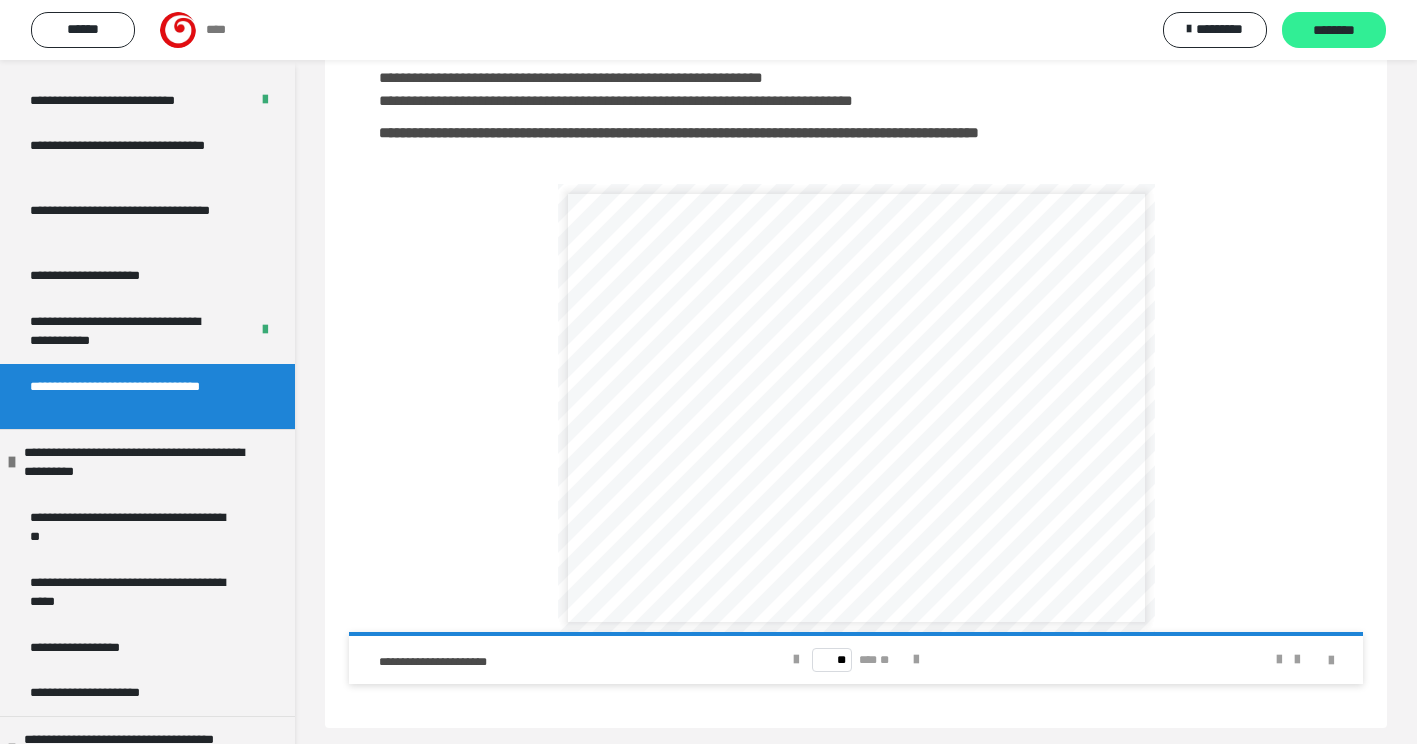 click on "********" at bounding box center (1334, 31) 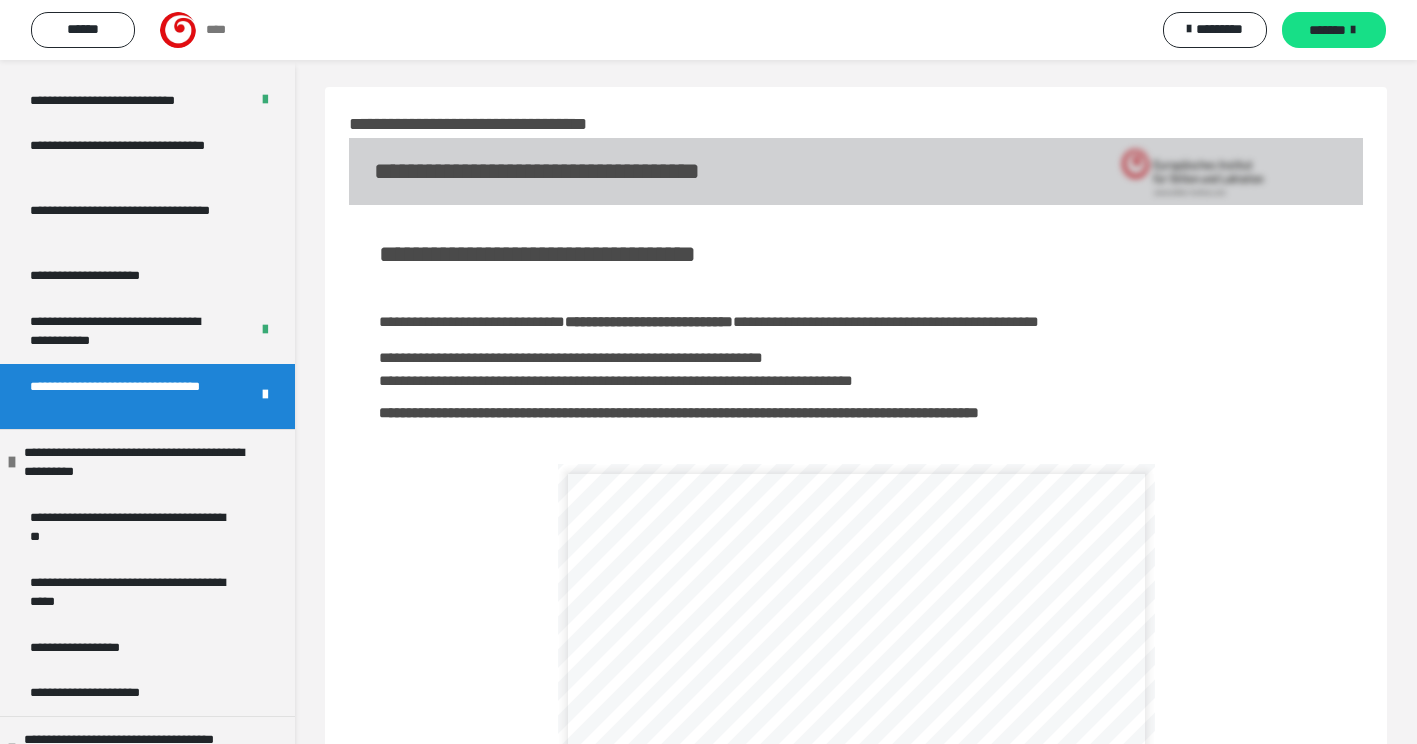 scroll, scrollTop: 0, scrollLeft: 0, axis: both 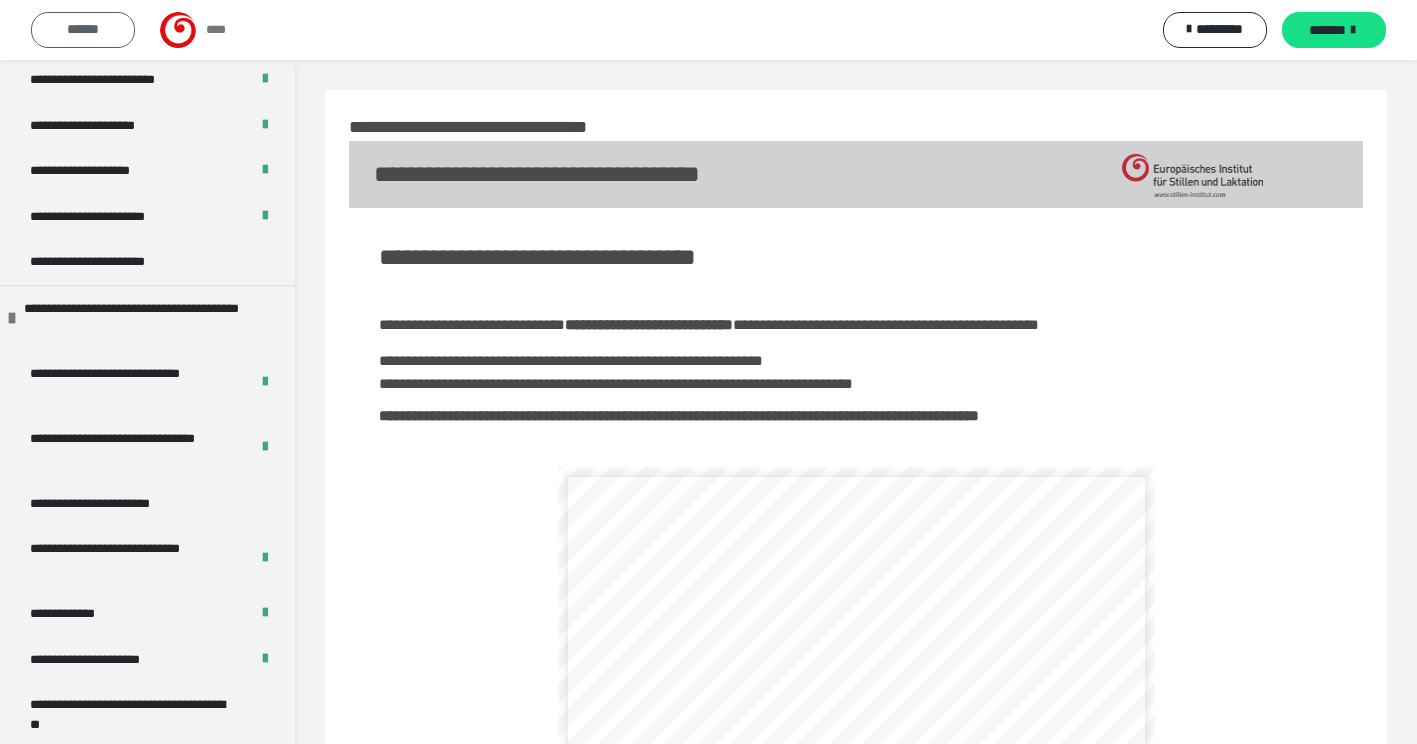click on "******" at bounding box center (83, 30) 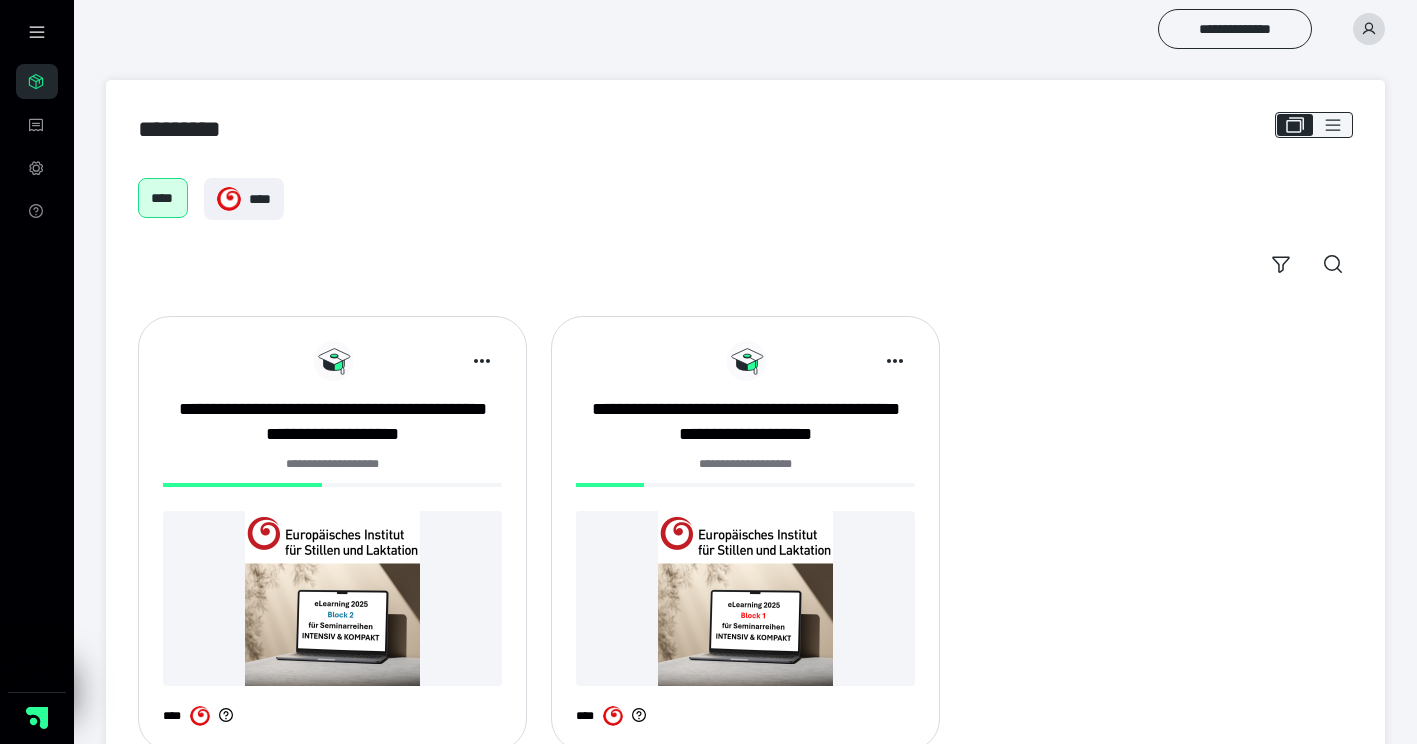 scroll, scrollTop: 0, scrollLeft: 0, axis: both 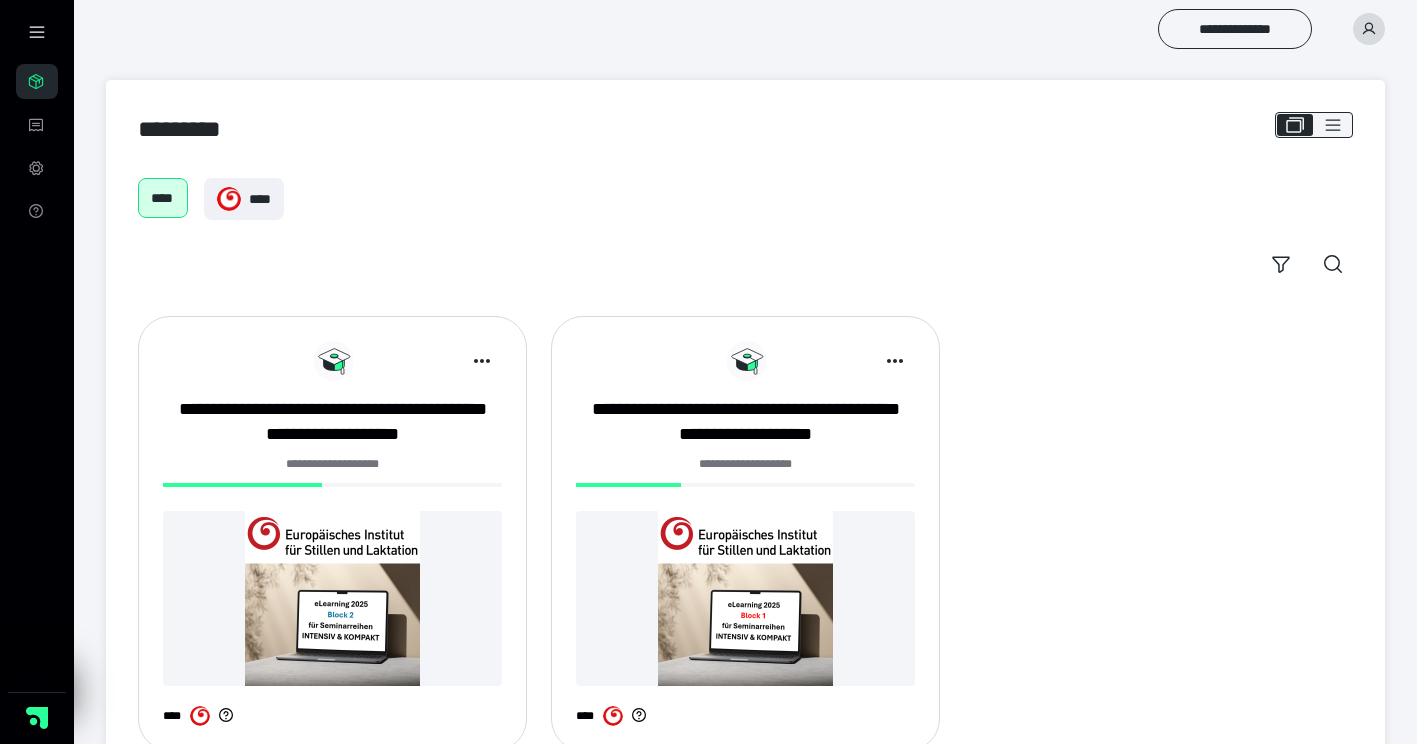 click 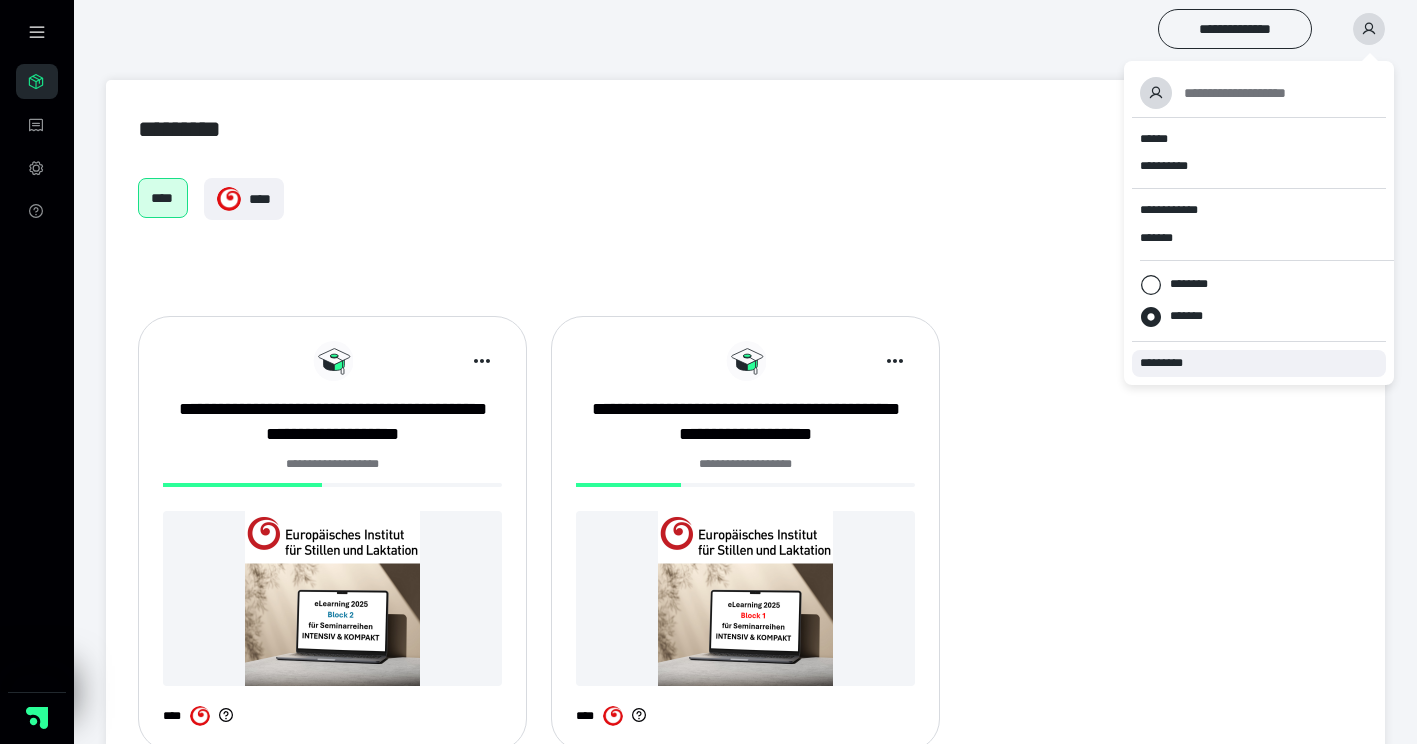 click on "*********" at bounding box center [1170, 363] 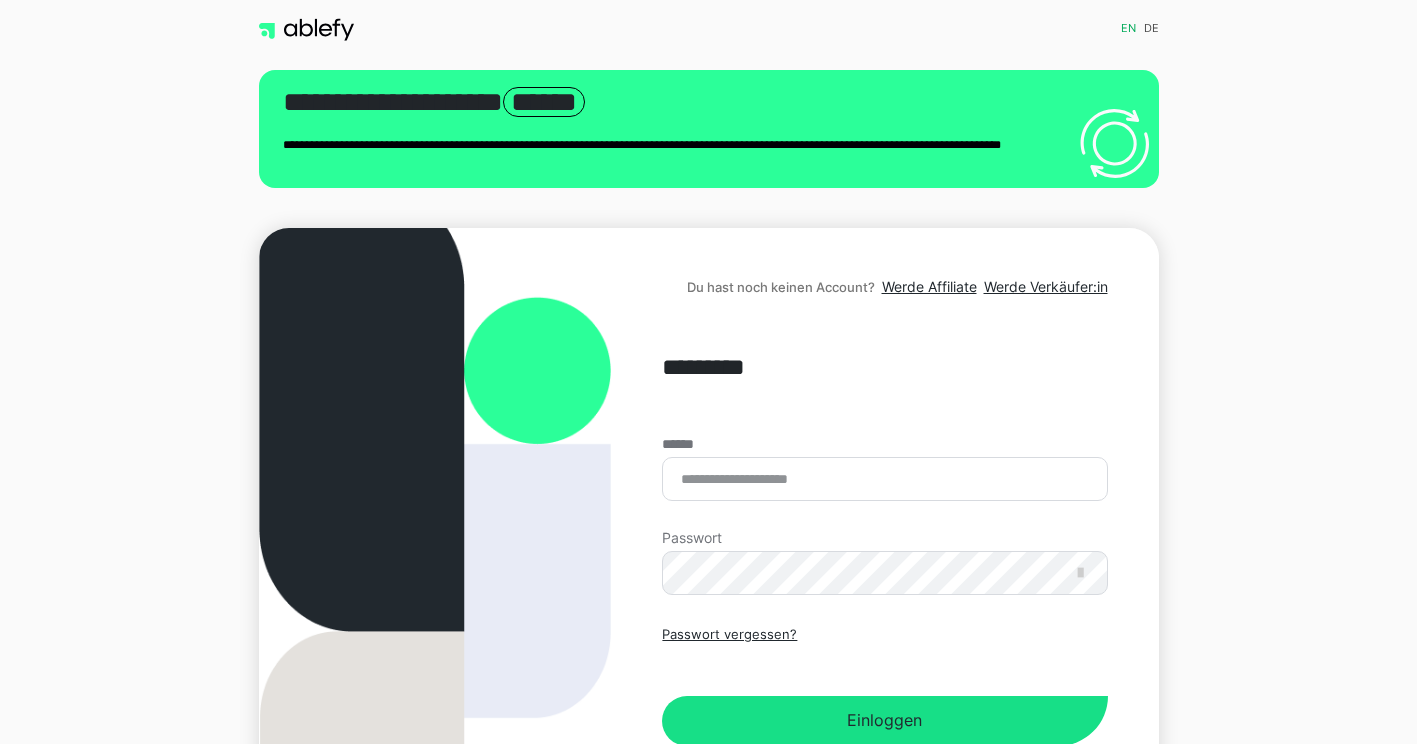 scroll, scrollTop: 0, scrollLeft: 0, axis: both 